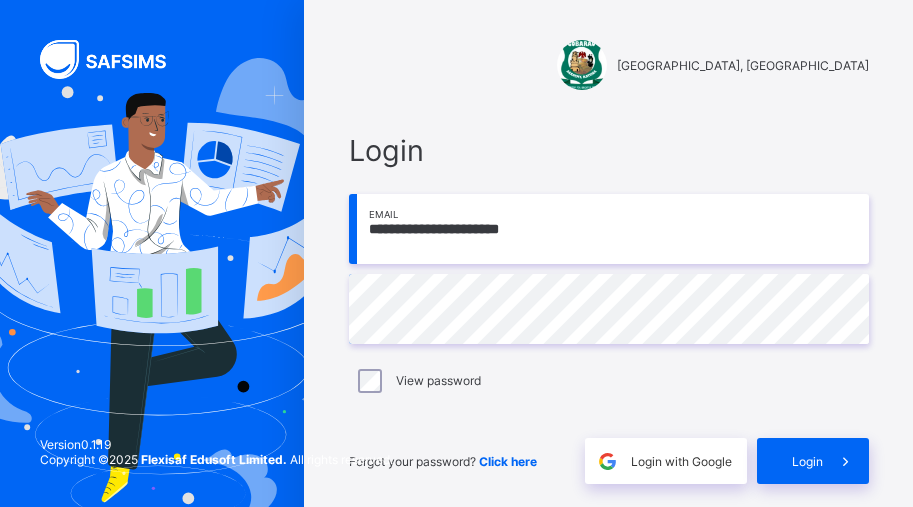 scroll, scrollTop: 0, scrollLeft: 0, axis: both 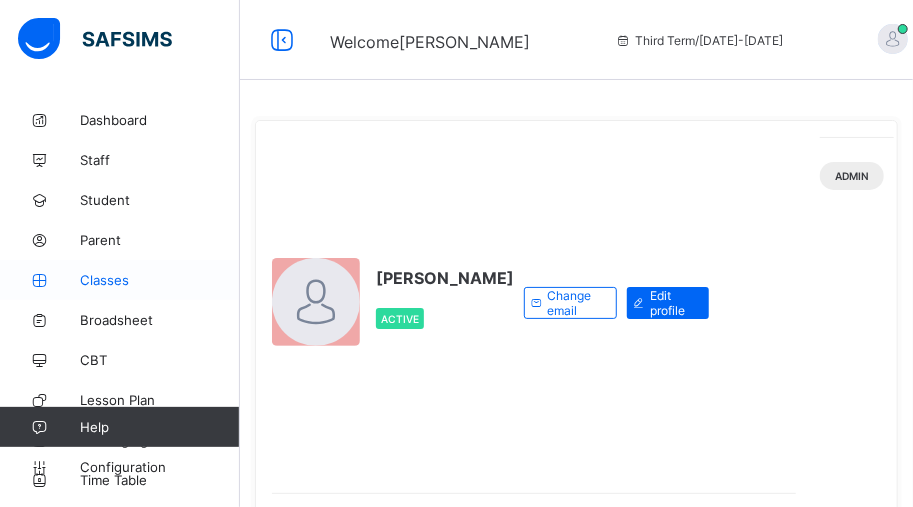 click on "Classes" at bounding box center [160, 280] 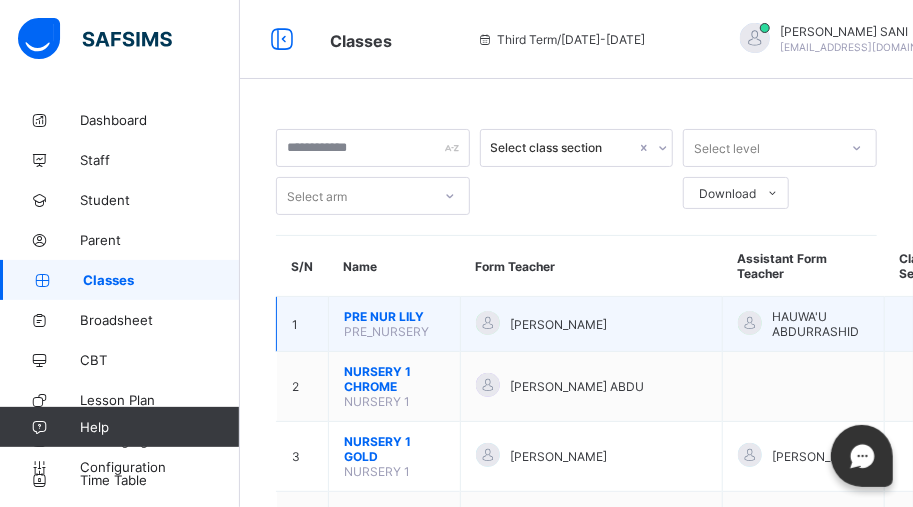 scroll, scrollTop: 0, scrollLeft: 0, axis: both 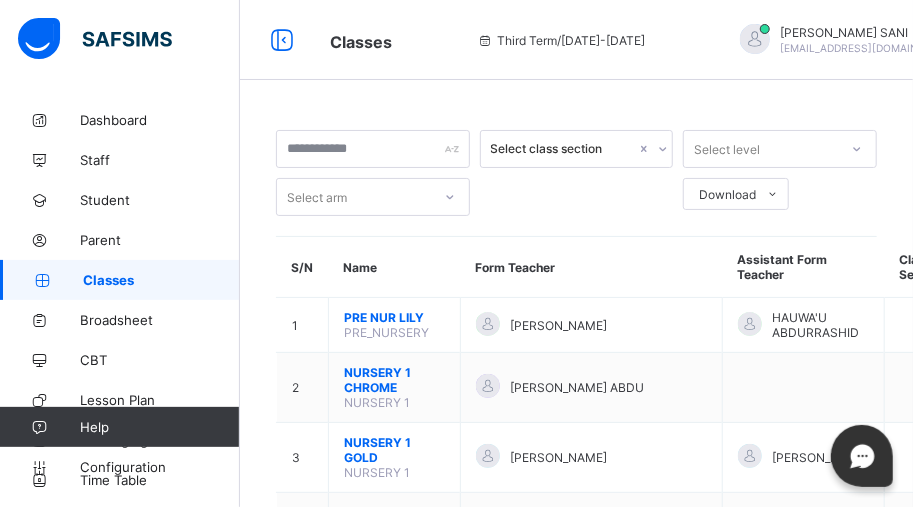 click 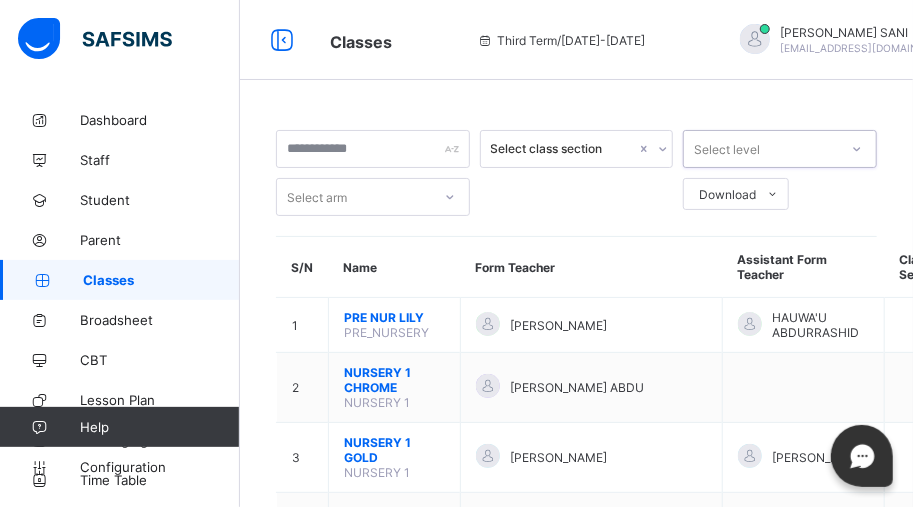 click 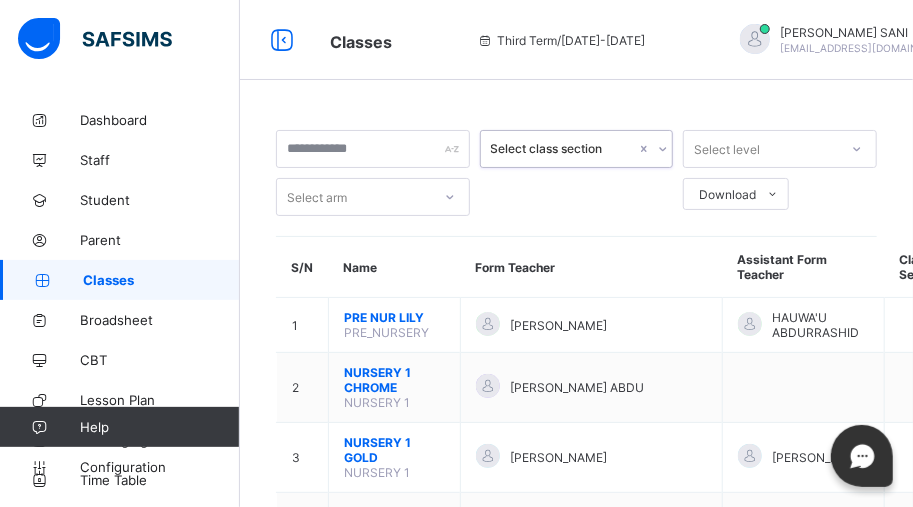 click 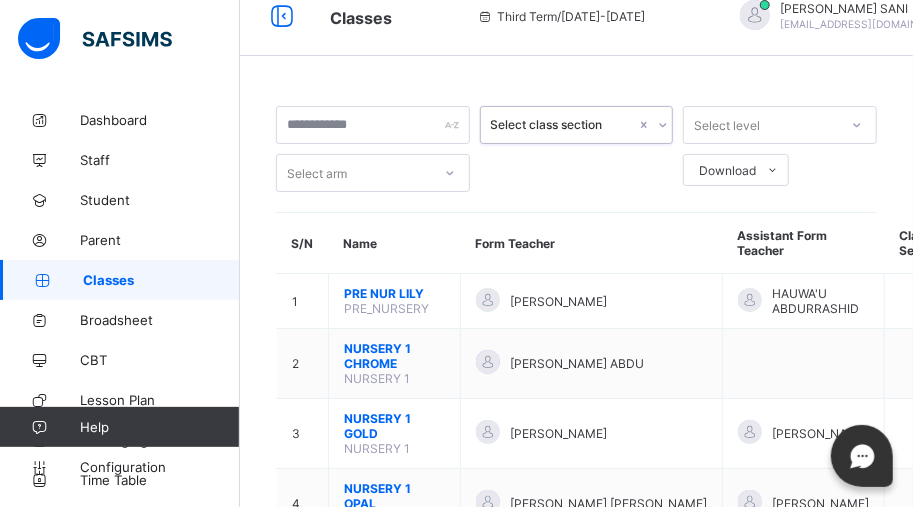 click on "Select arm" at bounding box center [373, 173] 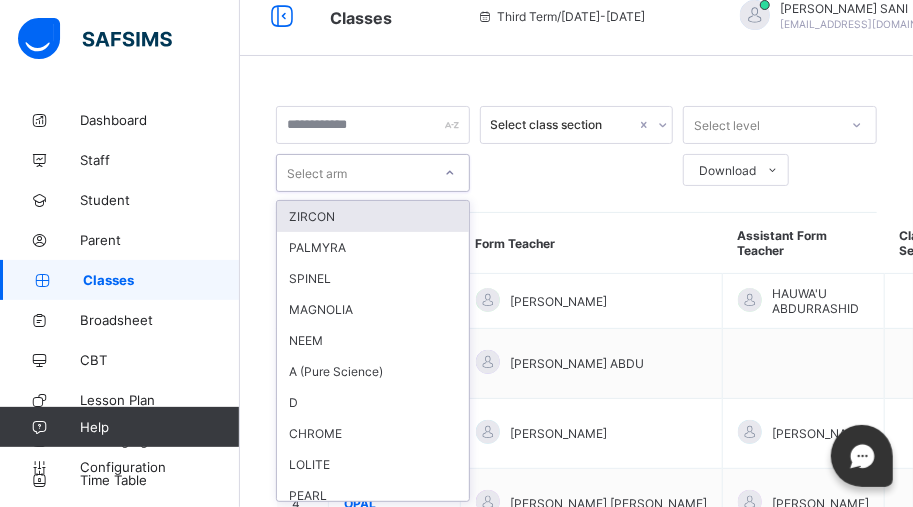scroll, scrollTop: 26, scrollLeft: 0, axis: vertical 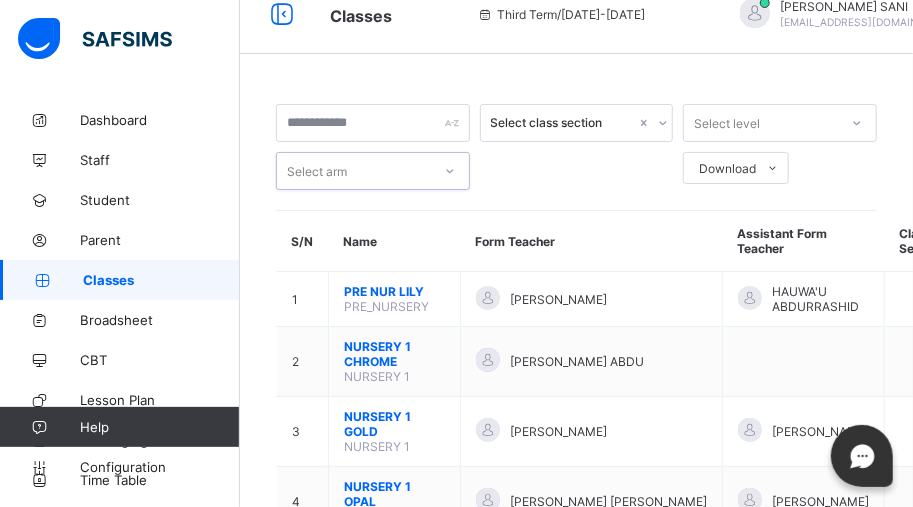 click 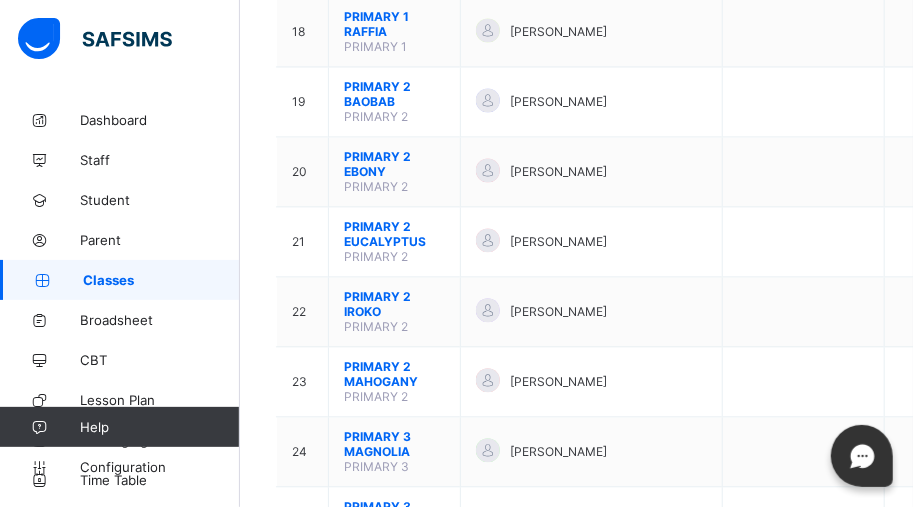 scroll, scrollTop: 1477, scrollLeft: 0, axis: vertical 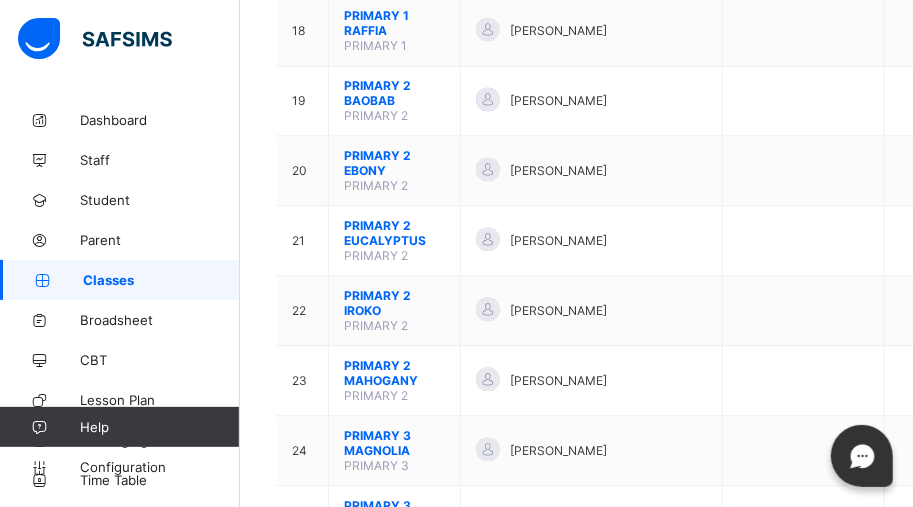 click on "[PERSON_NAME]" at bounding box center [591, 240] 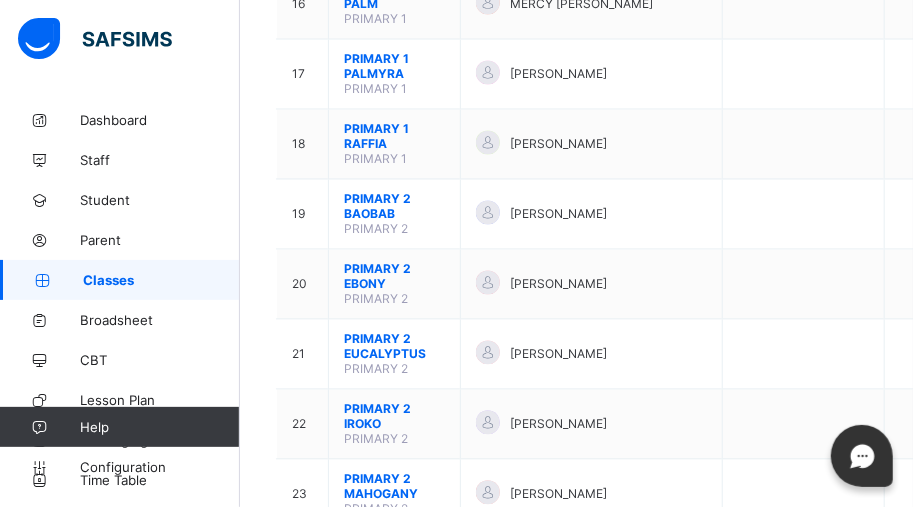 scroll, scrollTop: 1341, scrollLeft: 0, axis: vertical 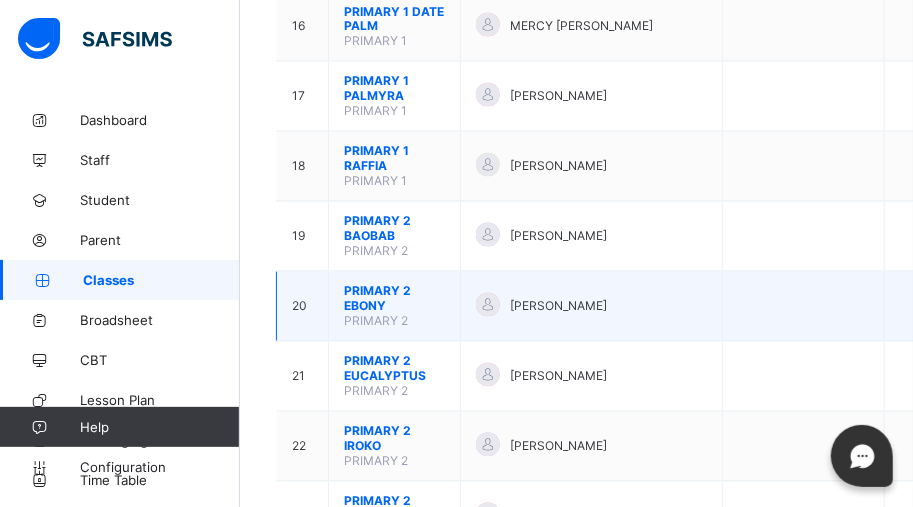 click on "PRIMARY 2   EBONY" at bounding box center (394, 299) 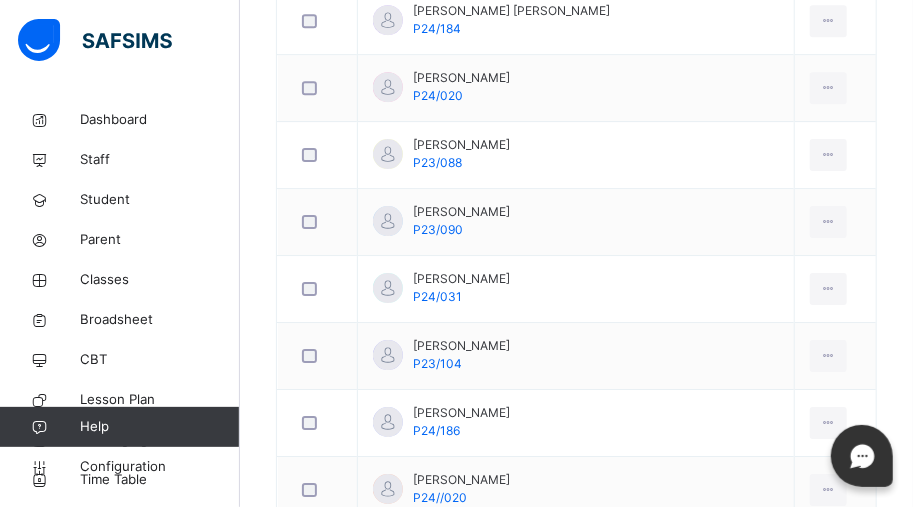 scroll, scrollTop: 2277, scrollLeft: 0, axis: vertical 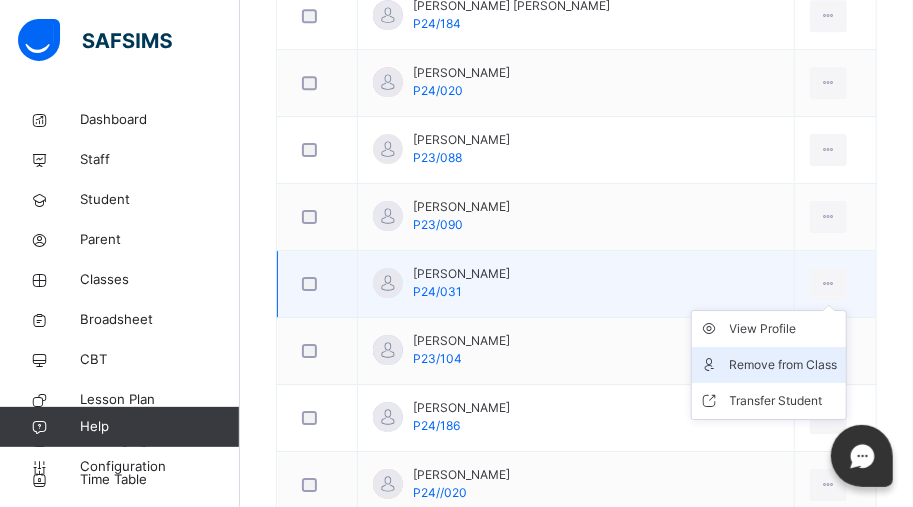 click on "Remove from Class" at bounding box center [784, 365] 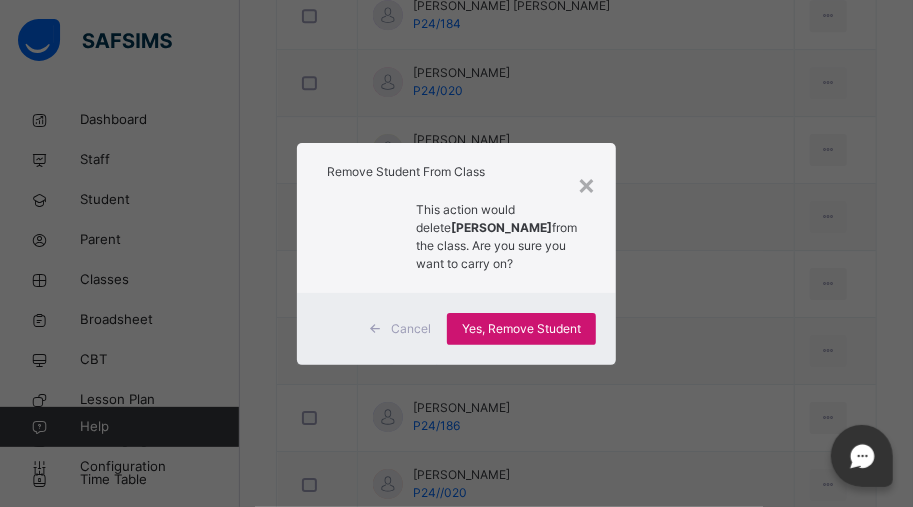 click on "Yes, Remove Student" at bounding box center (521, 329) 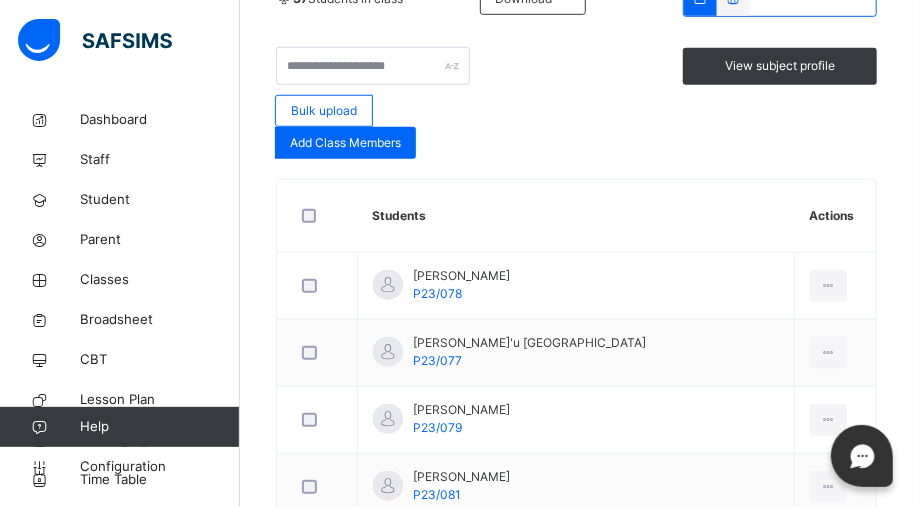 scroll, scrollTop: 544, scrollLeft: 0, axis: vertical 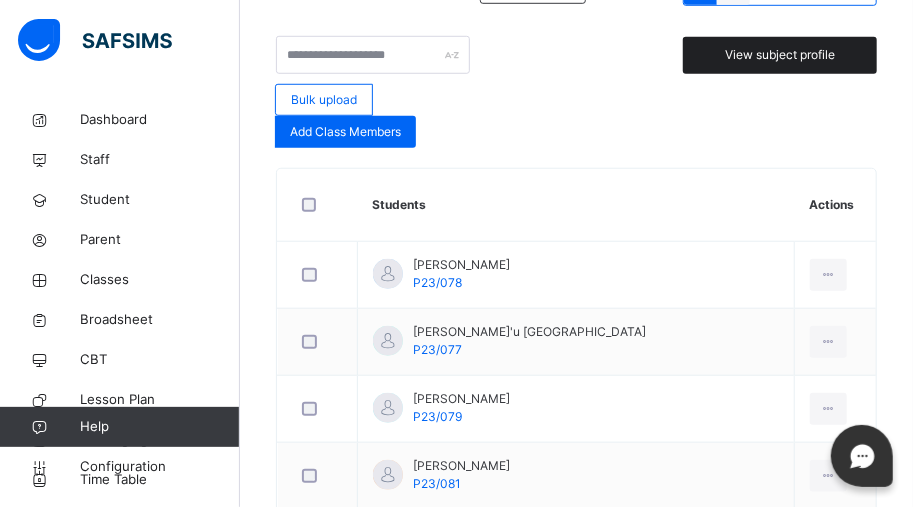 click on "View subject profile" at bounding box center [780, 55] 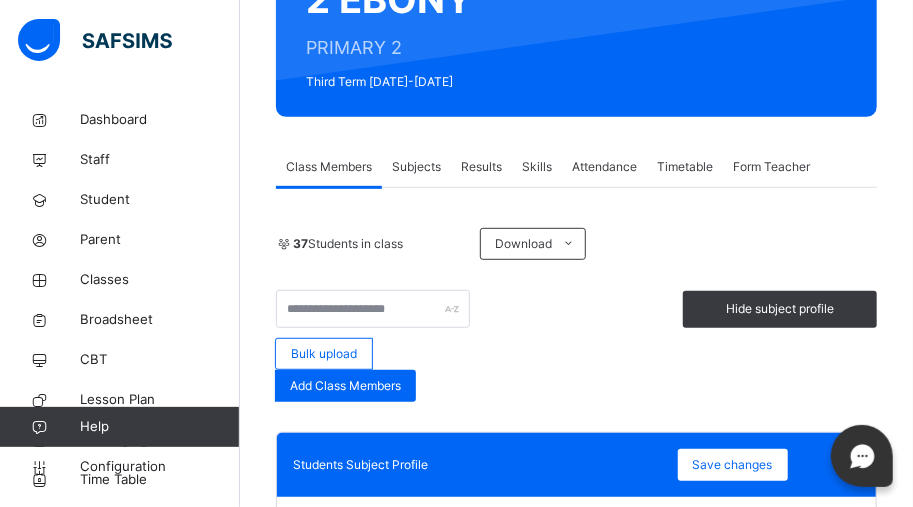 scroll, scrollTop: 284, scrollLeft: 0, axis: vertical 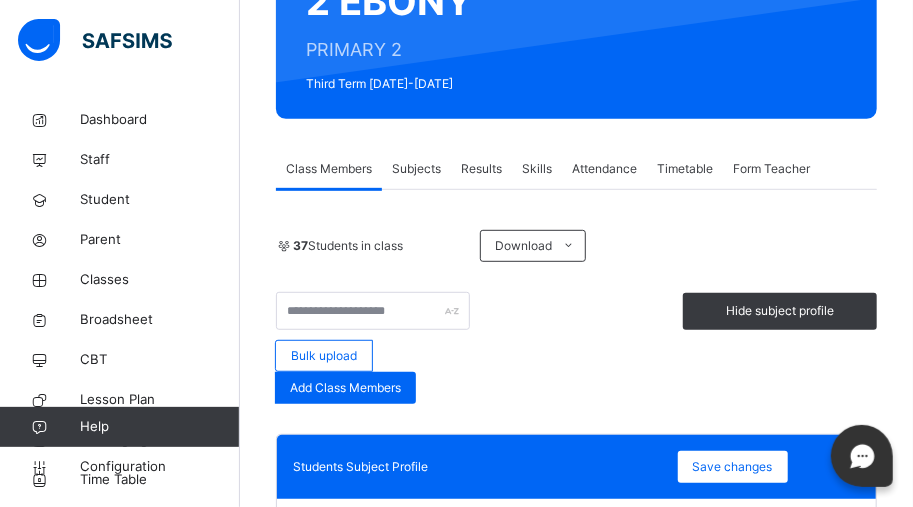 click on "Class Members" at bounding box center (329, 169) 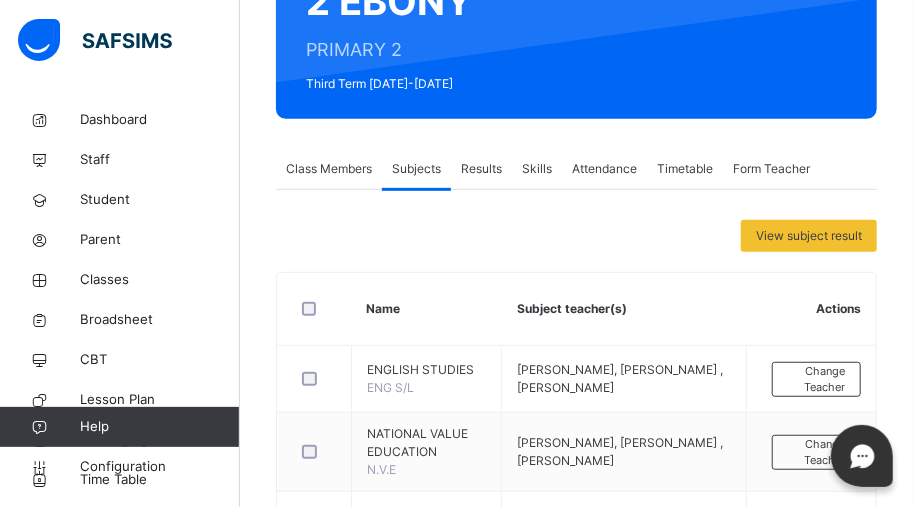 click on "Class Members" at bounding box center (329, 169) 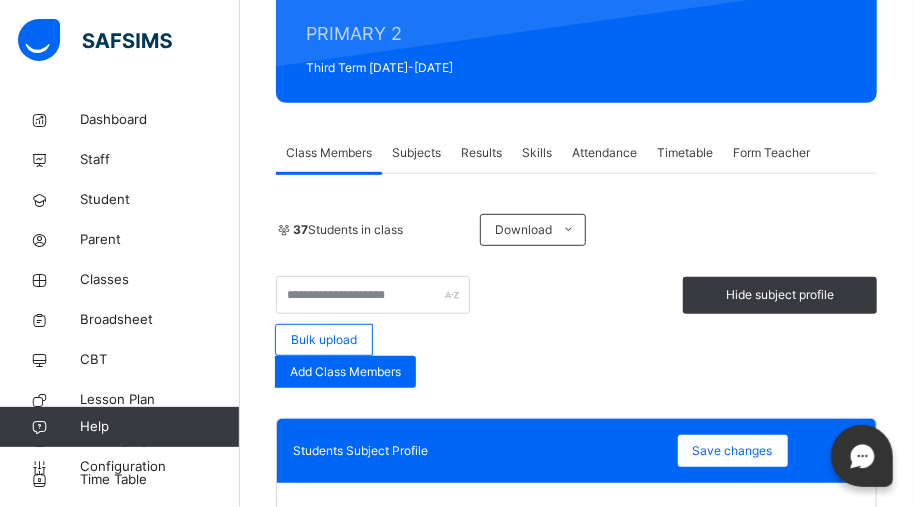 scroll, scrollTop: 266, scrollLeft: 0, axis: vertical 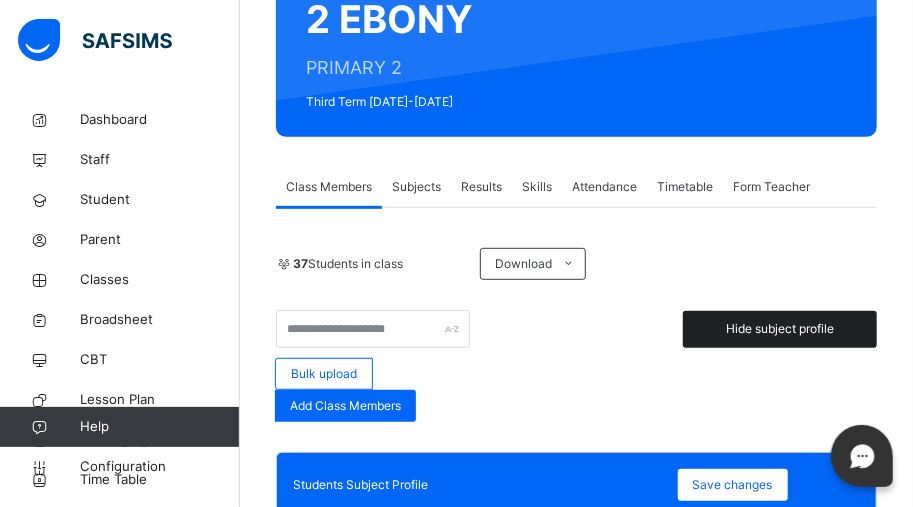 click on "Hide subject profile" at bounding box center [780, 329] 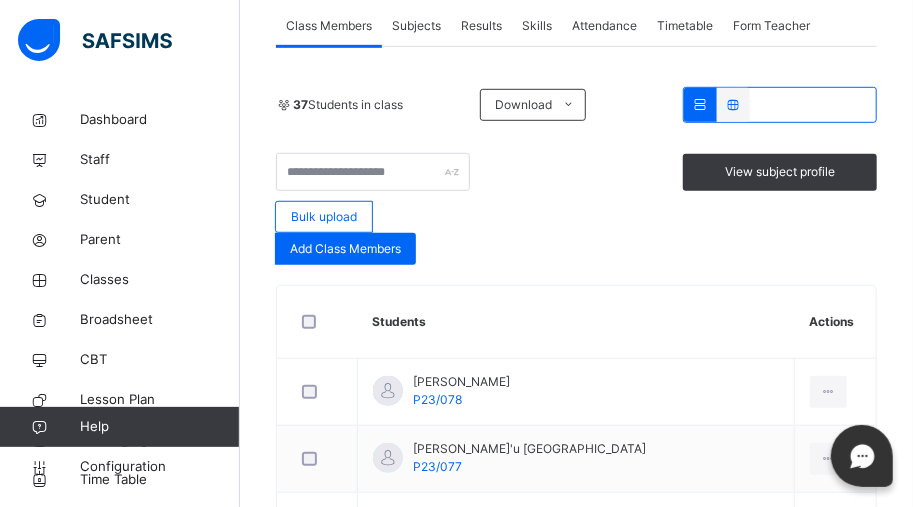 scroll, scrollTop: 426, scrollLeft: 0, axis: vertical 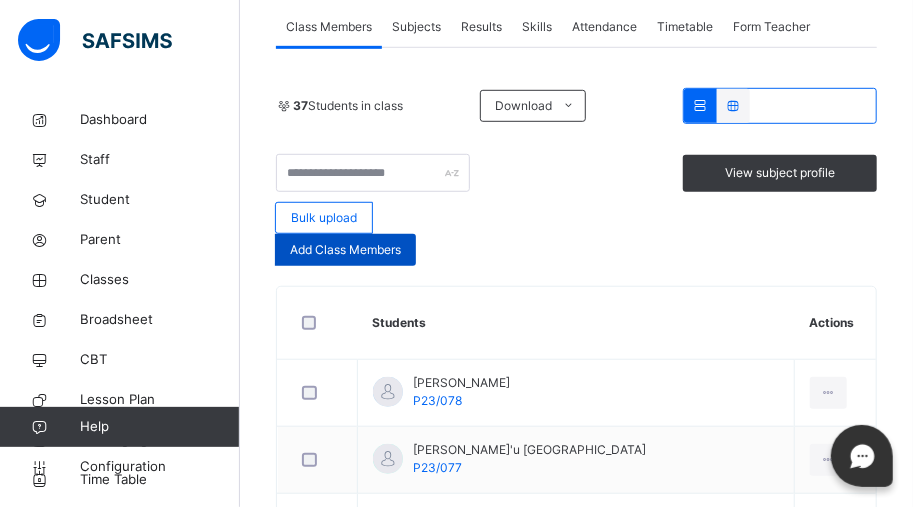 click on "Add Class Members" at bounding box center (345, 250) 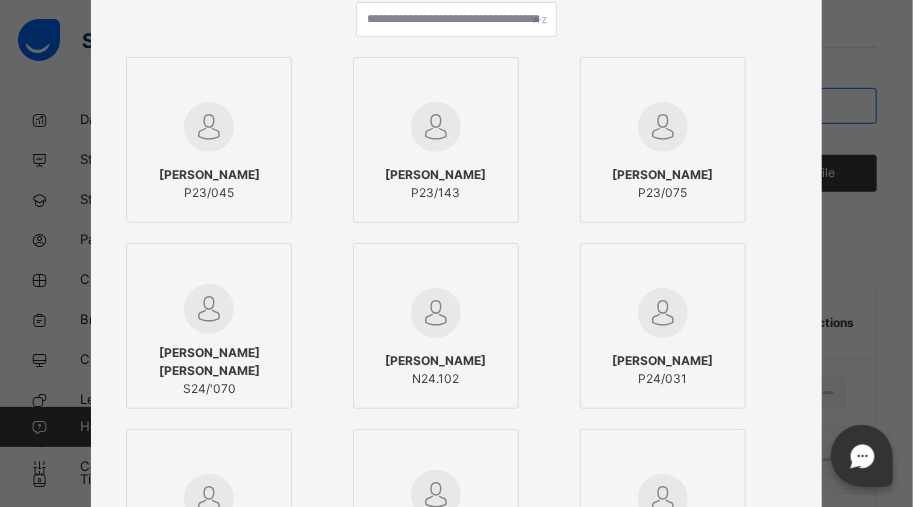 scroll, scrollTop: 0, scrollLeft: 0, axis: both 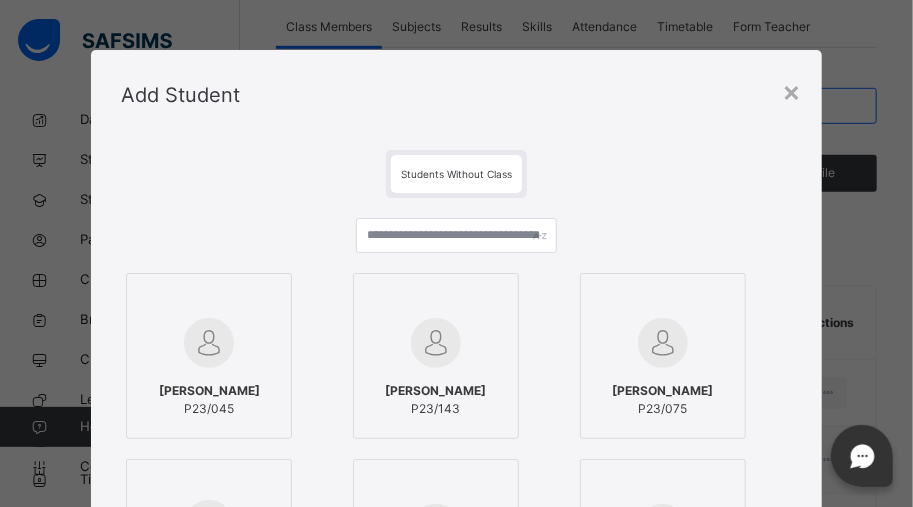 click on "Students Without Class" at bounding box center [456, 174] 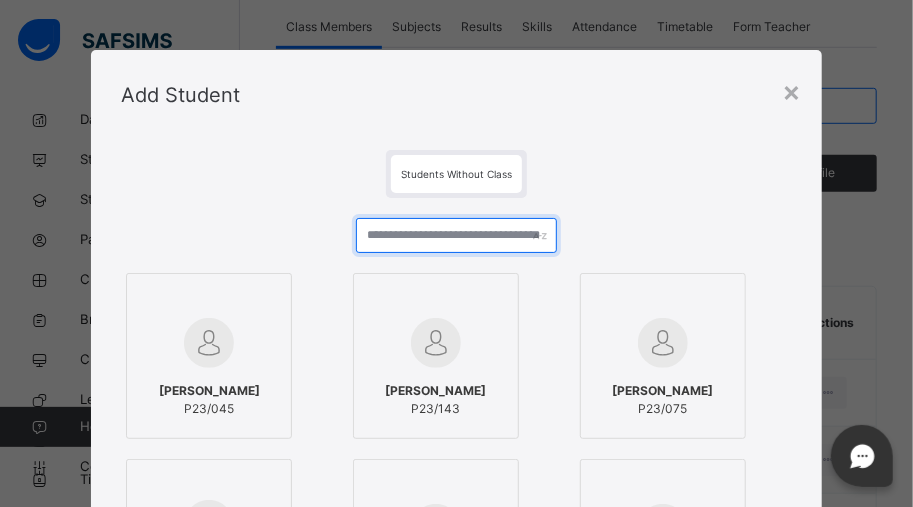 click at bounding box center (456, 235) 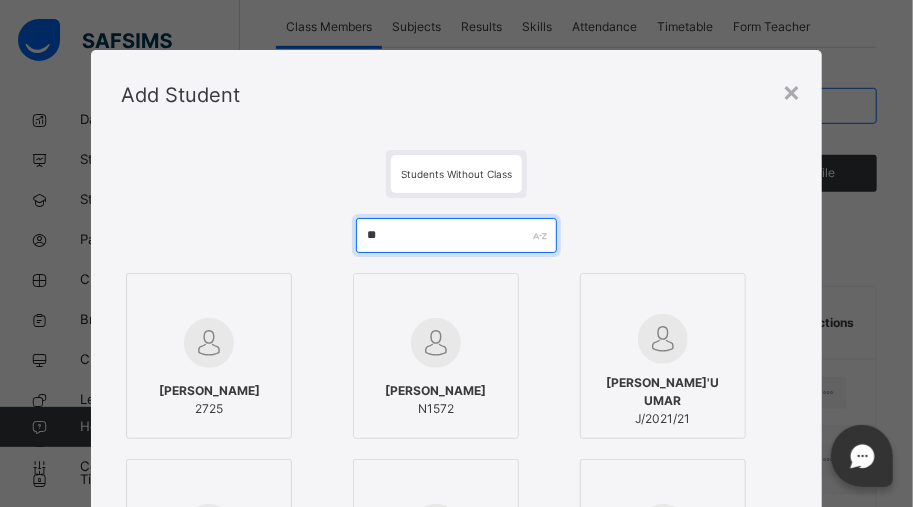 type on "*" 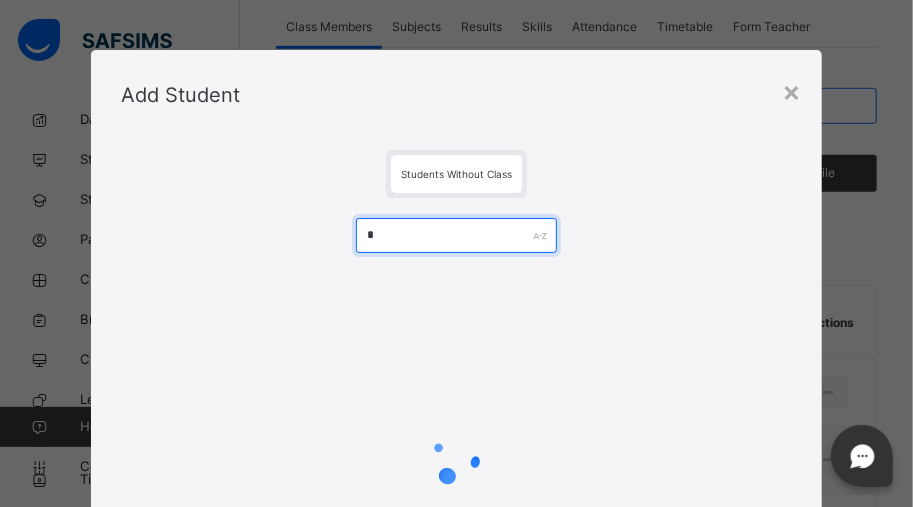 type 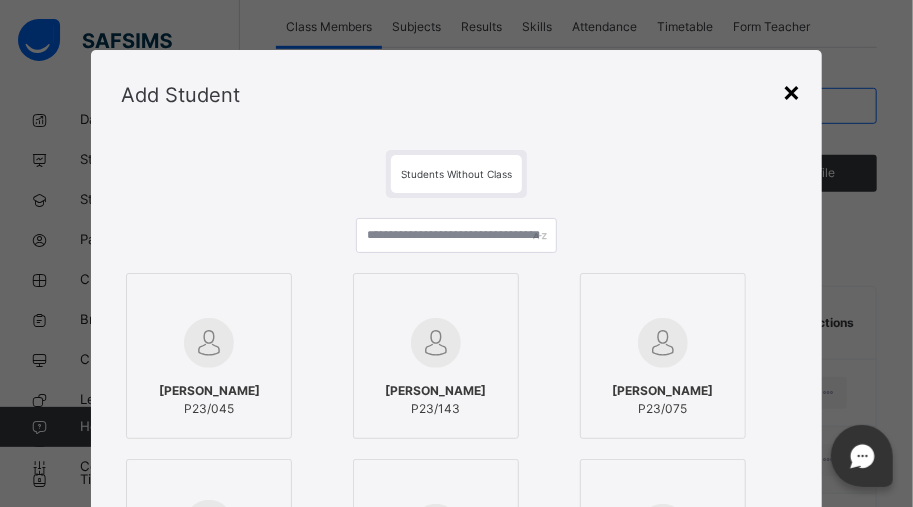 click on "×" at bounding box center (792, 91) 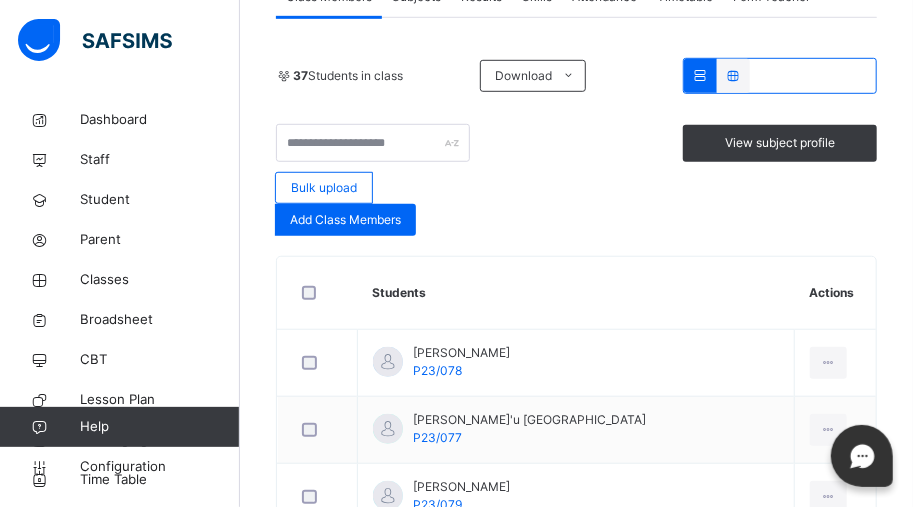 scroll, scrollTop: 457, scrollLeft: 0, axis: vertical 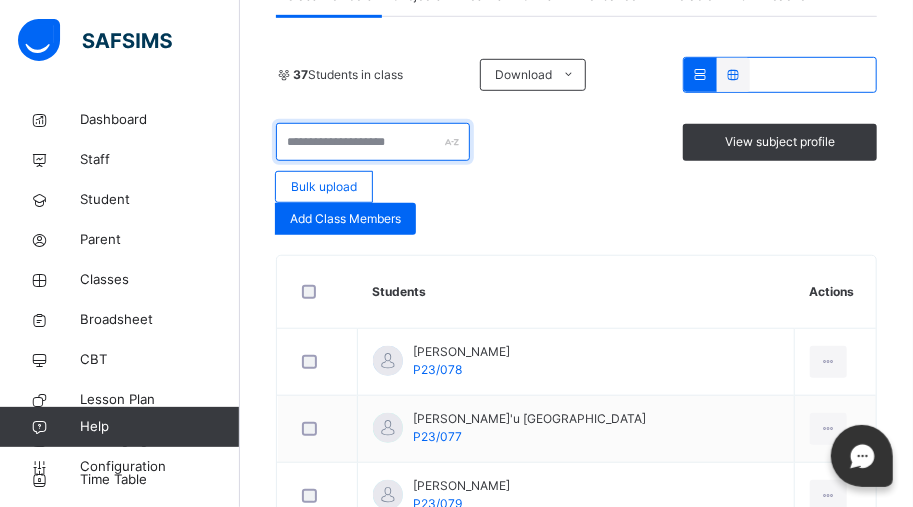 click at bounding box center (373, 142) 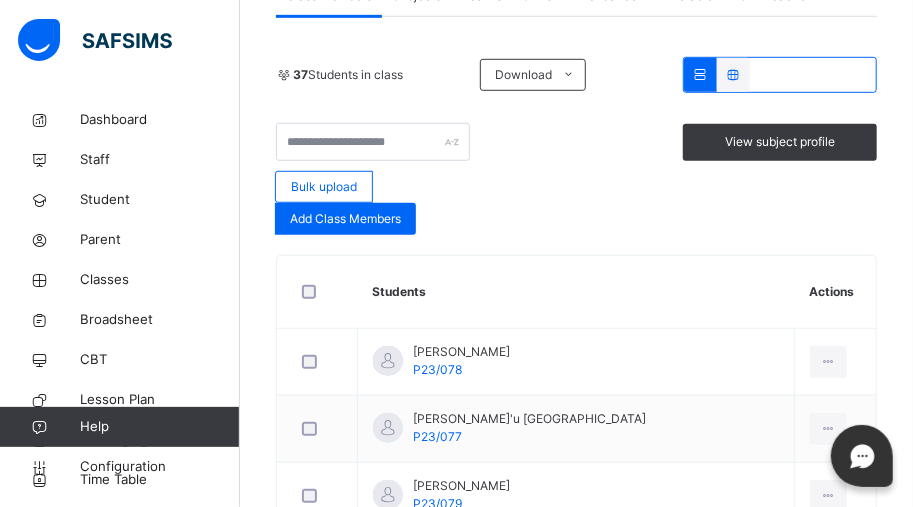 click on "Students" at bounding box center [576, 292] 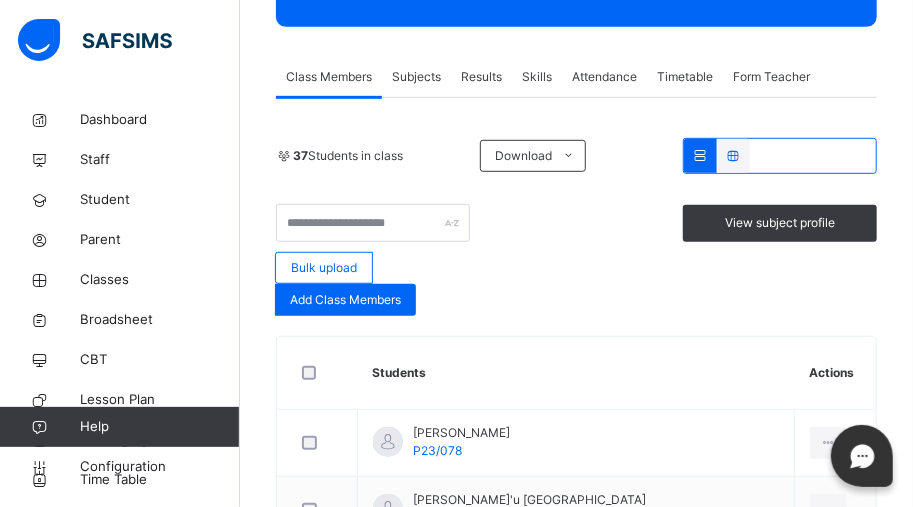 scroll, scrollTop: 372, scrollLeft: 0, axis: vertical 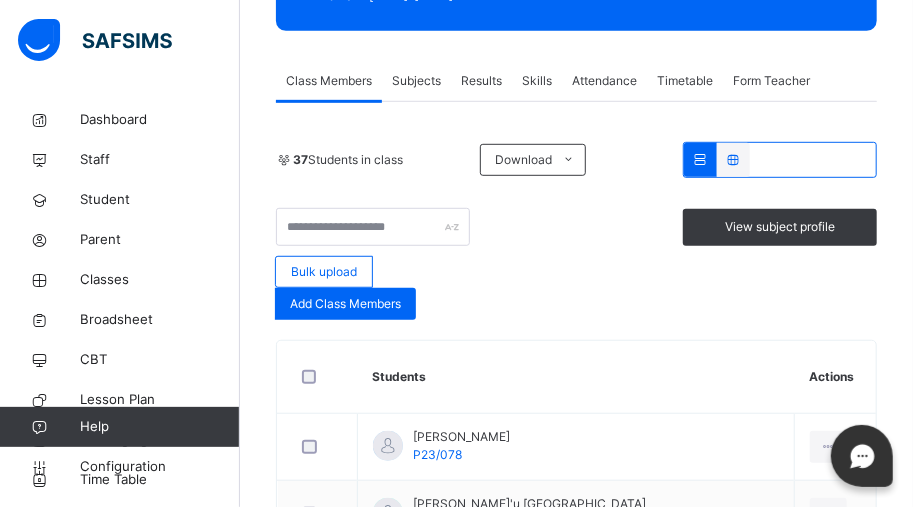 click at bounding box center [780, 160] 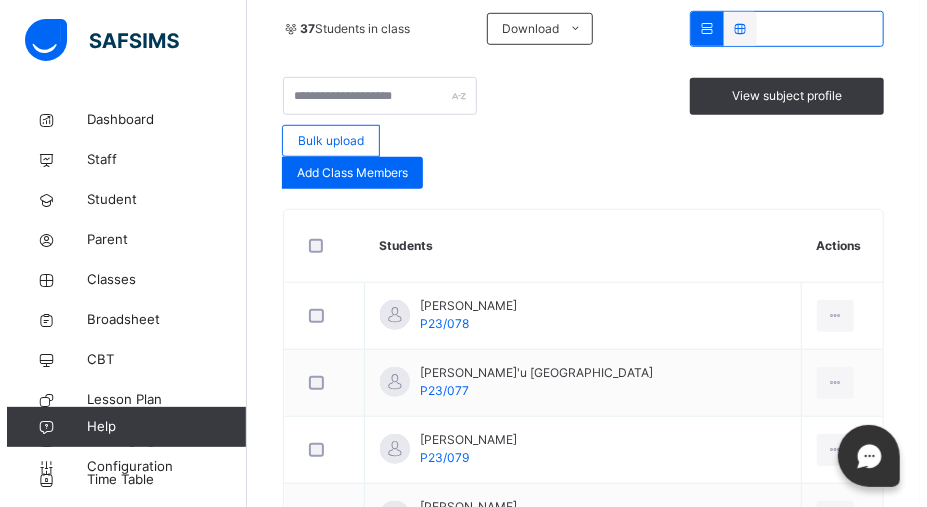 scroll, scrollTop: 512, scrollLeft: 0, axis: vertical 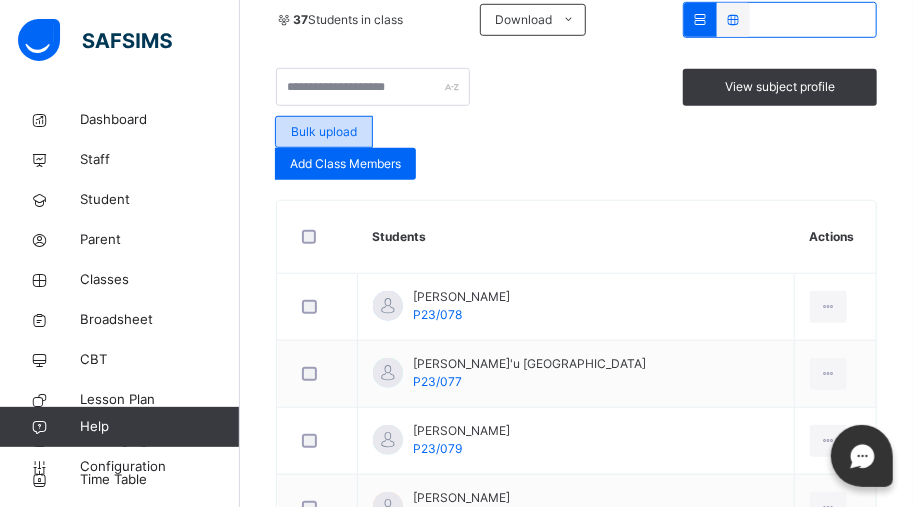 click on "Bulk upload" at bounding box center [324, 132] 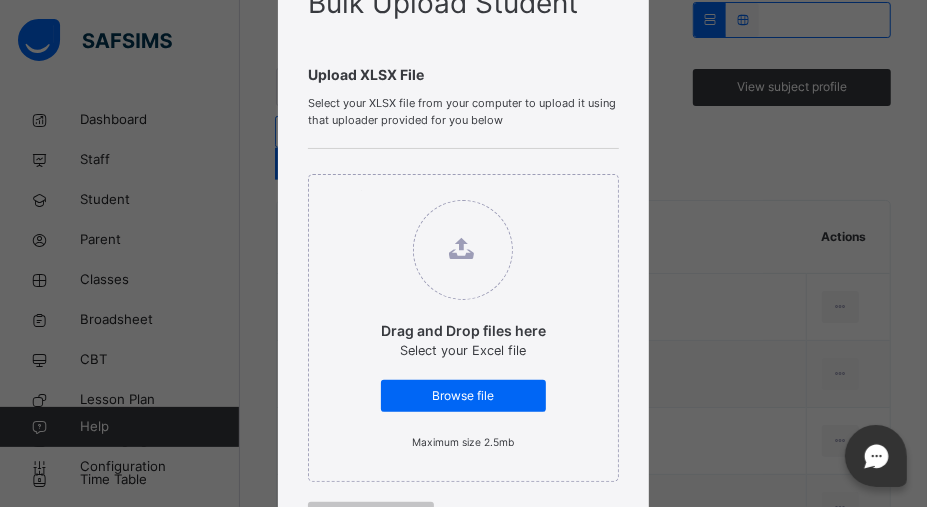 scroll, scrollTop: 0, scrollLeft: 0, axis: both 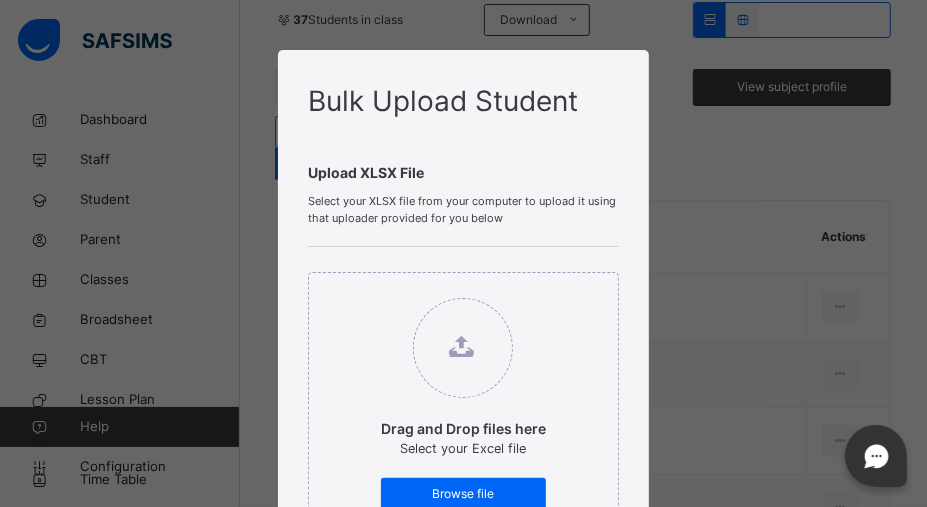 click on "Bulk Upload Student Upload XLSX File   Select your XLSX file from your computer to upload it using that uploader provided for you below   Drag and Drop files here Select your Excel file Browse file Maximum size 2.5mb Upload Excel File Download XLSX file   Follow the steps below to download and use the excel file effectively    Step 1:  Click the button below to download the student bulk create excel file Download XLSX File  Step 2:  Open the file on your computer  Step 3:  Skip sample Data and start filling from the next line  Step 4:  Fill all sections provided in the specified format using the sample provided as a guide, then save  Step 5:  Click on the 'Browse File' button to select the filled template saved on your computer  Step 6:  Click on the 'Upload Excel File' button to upload Cancel" at bounding box center [463, 253] 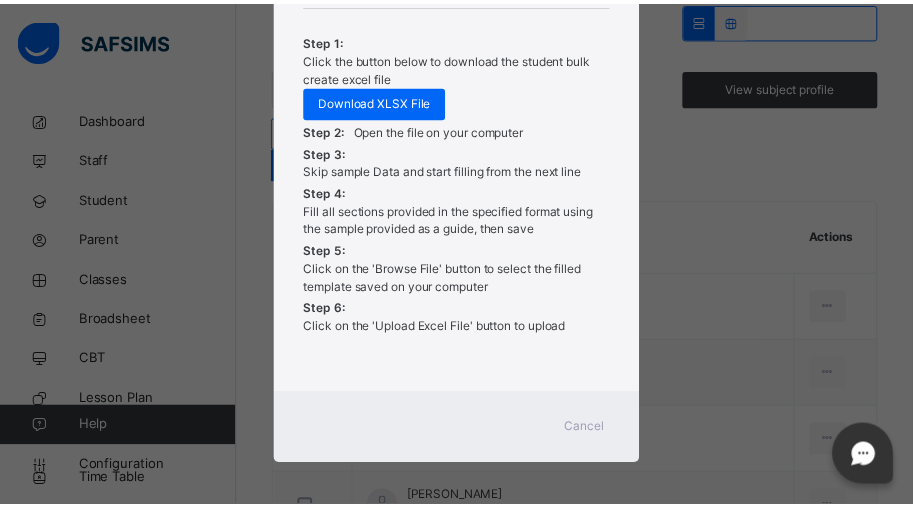 scroll, scrollTop: 783, scrollLeft: 0, axis: vertical 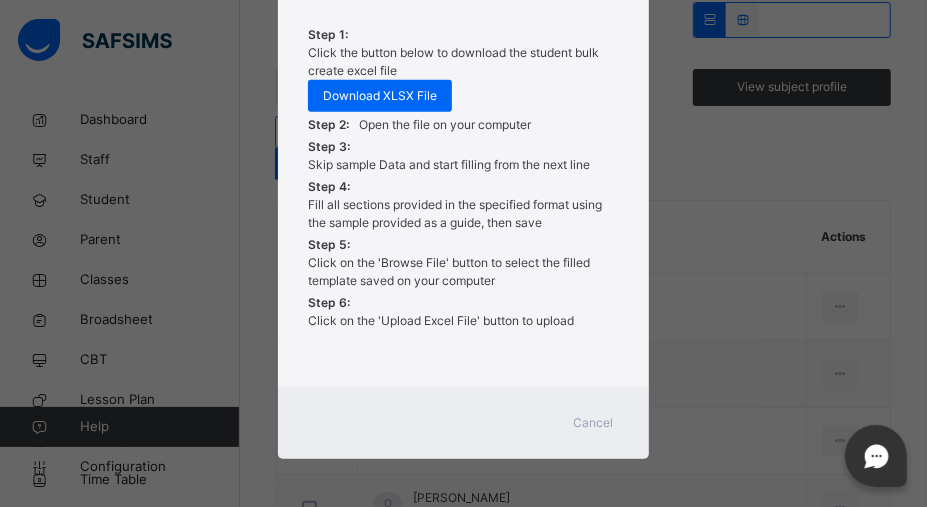 click on "Cancel" at bounding box center [593, 423] 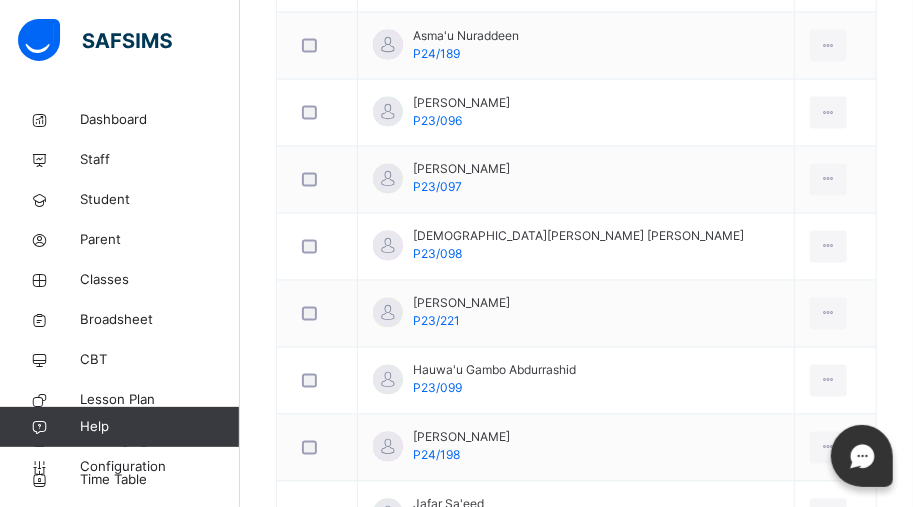 scroll, scrollTop: 0, scrollLeft: 0, axis: both 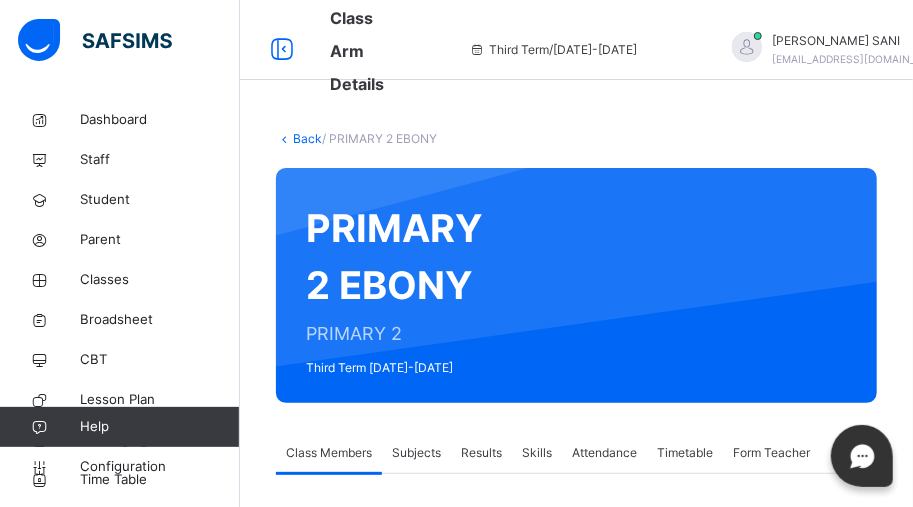 click on "Subjects" at bounding box center (416, 453) 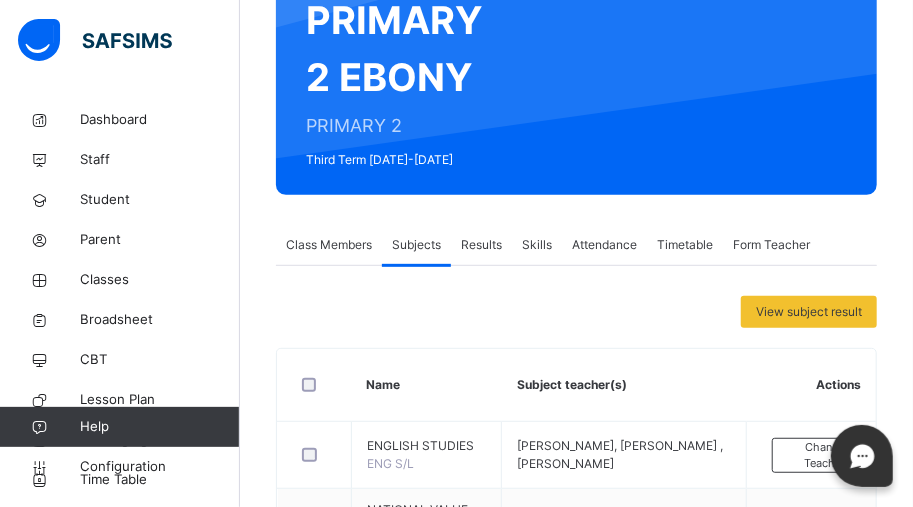 scroll, scrollTop: 207, scrollLeft: 0, axis: vertical 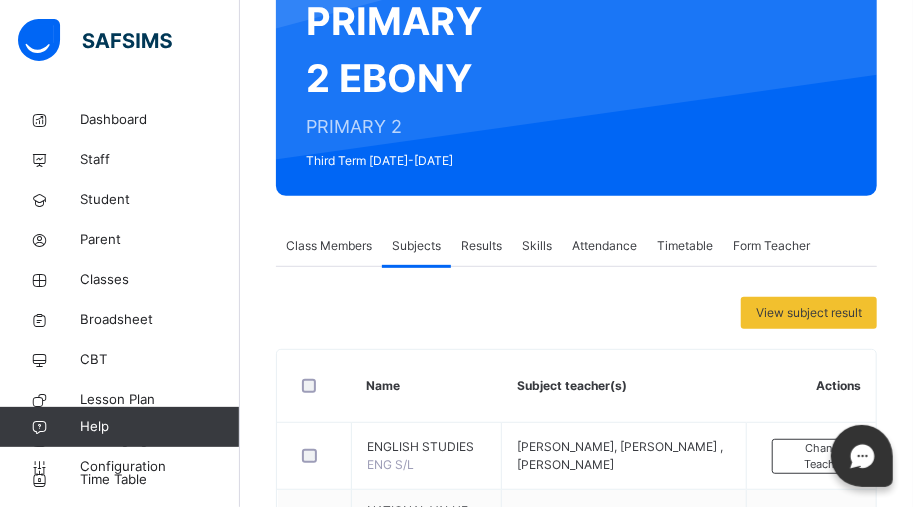 click on "Results" at bounding box center (481, 246) 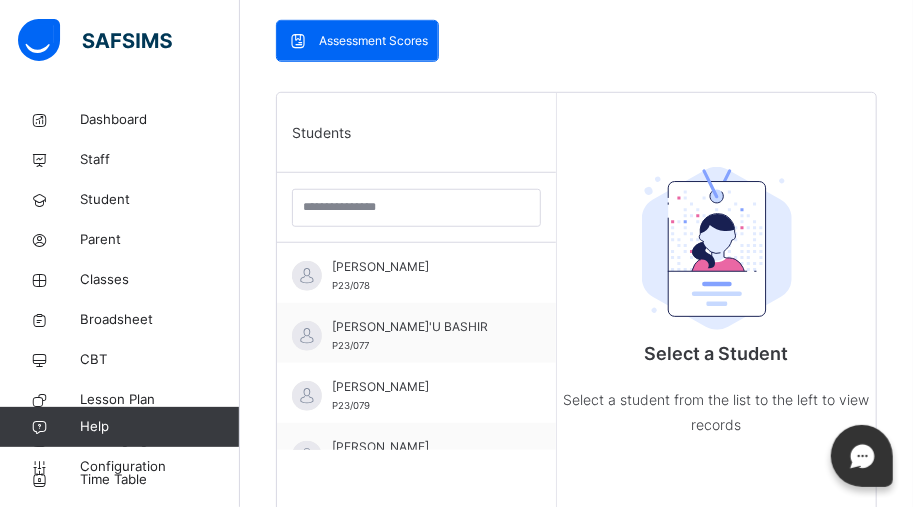 scroll, scrollTop: 485, scrollLeft: 0, axis: vertical 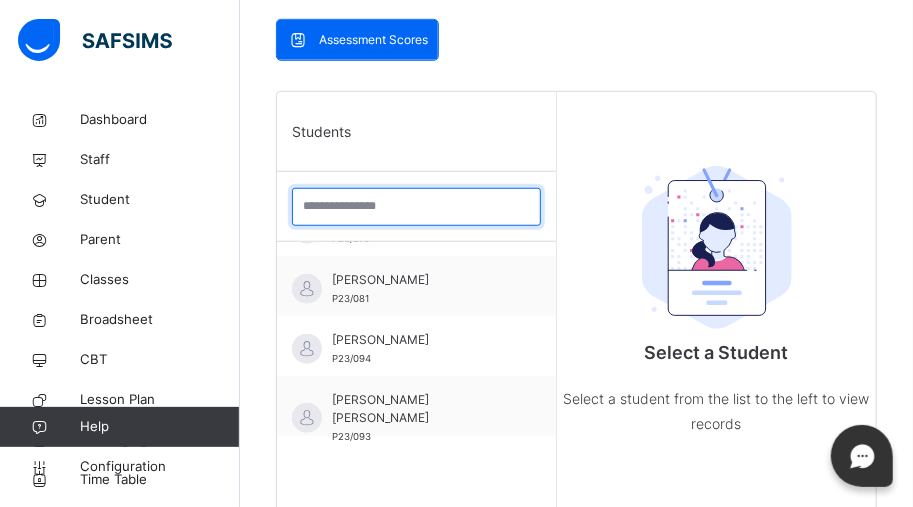 click at bounding box center (416, 207) 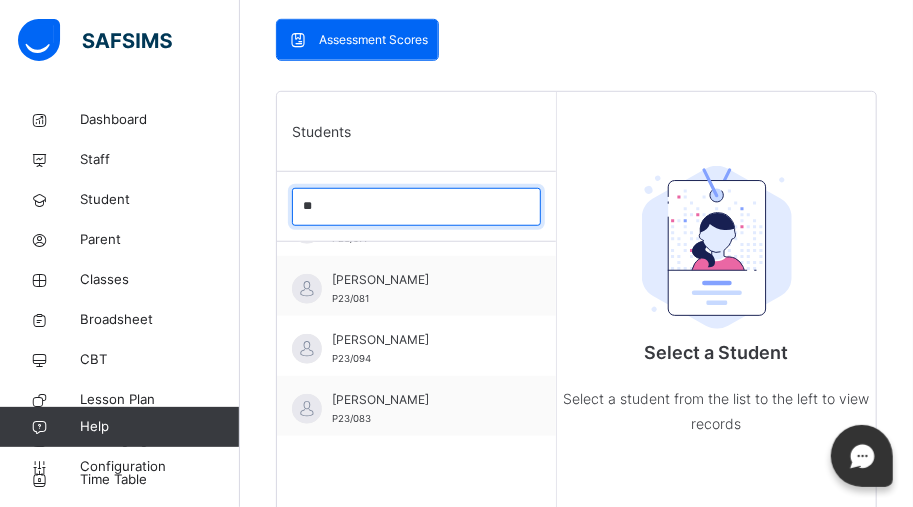 scroll, scrollTop: 0, scrollLeft: 0, axis: both 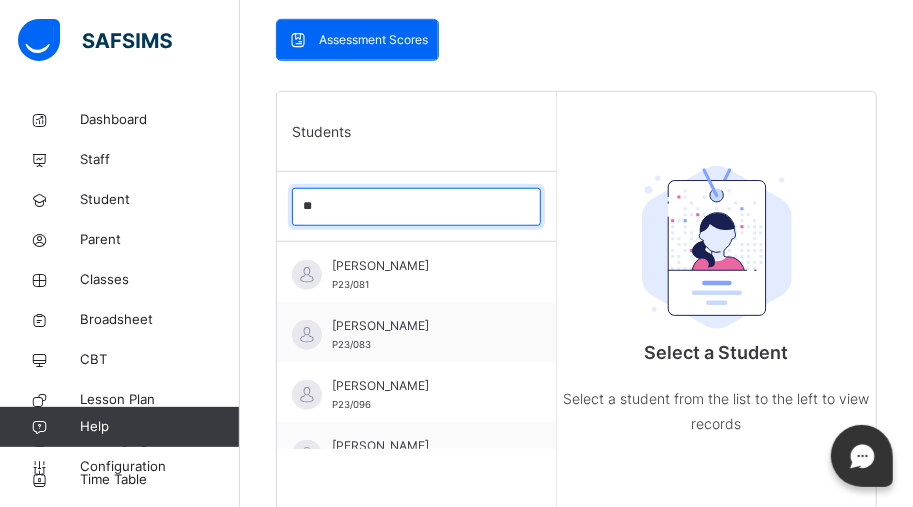 type on "*" 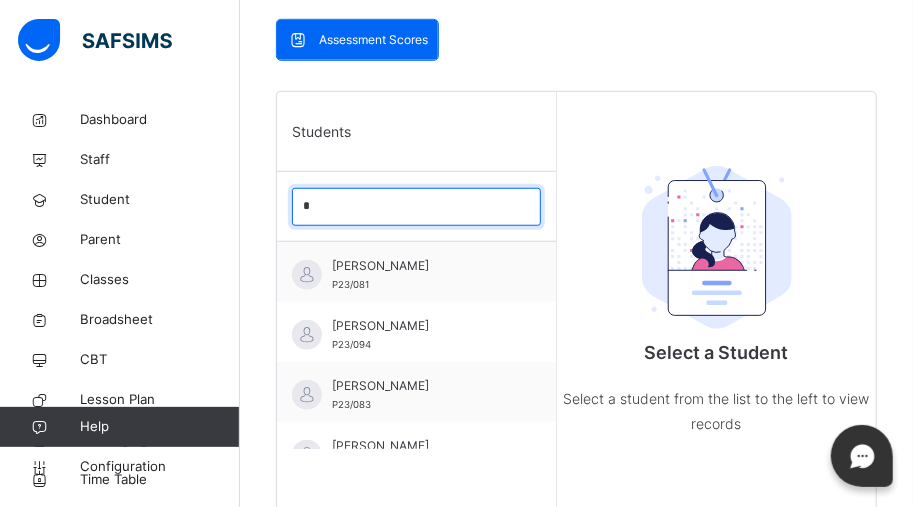 type 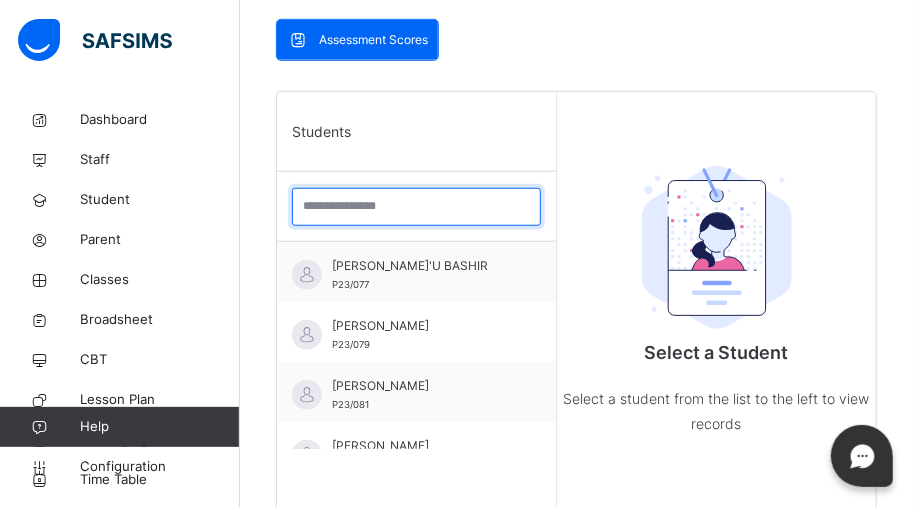 scroll, scrollTop: 180, scrollLeft: 0, axis: vertical 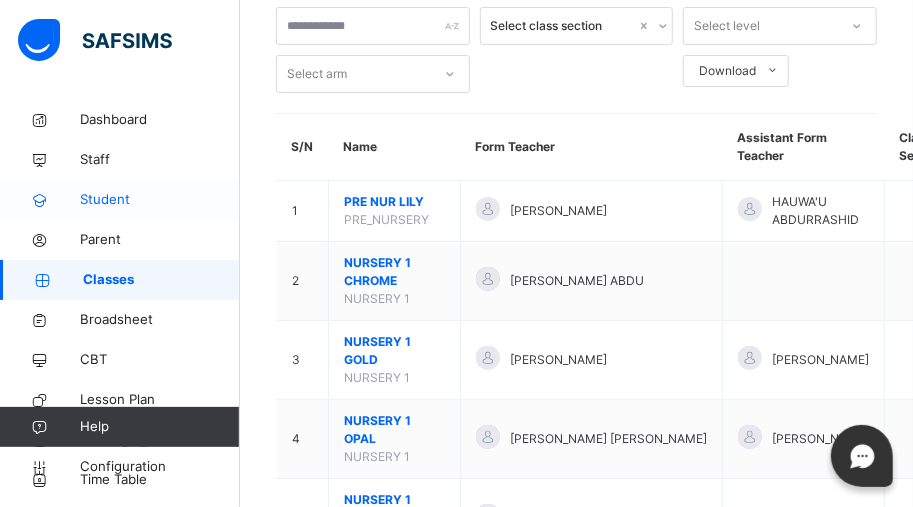 click on "Student" at bounding box center [160, 200] 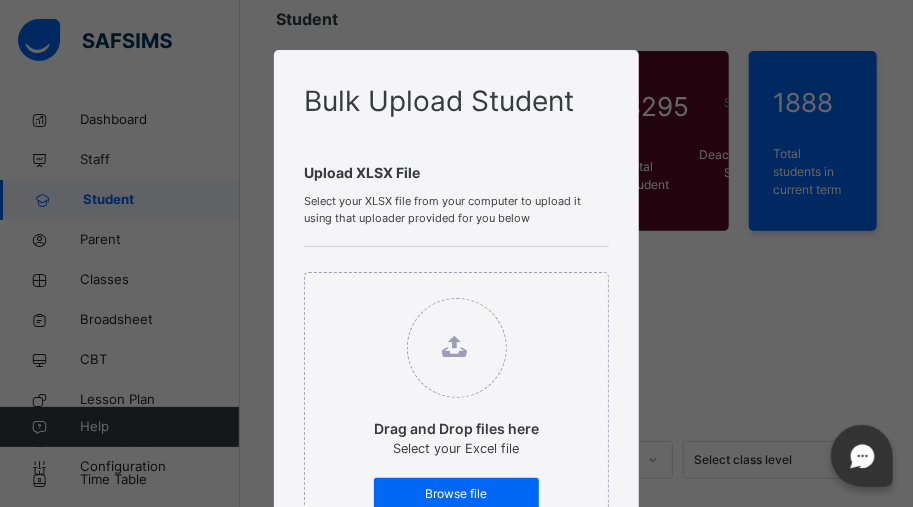 click on "Bulk Upload Student Upload XLSX File   Select your XLSX file from your computer to upload it using that uploader provided for you below   Drag and Drop files here Select your Excel file Browse file Maximum size 2.5mb Select class Select...  ⚠ This action adds all uploaded students to the selected class    Upload Excel File   Download XLSX file   Follow the steps below to download and use the excel file effectively    Step 1:  Click the button below to download the student bulk create excel file   Download XLSX File    Step 2:  Open the file on your computer  Step 3:  Skip sample Data and start filling from the next line  Step 4:  Fill all sections provided in the specified format using the sample provided as a guide, then save  Step 5:  Click on the 'Browse File' button to select the filled template saved on your computer  Step 6:  To add all the students in the file to a particular class, select a class above, else skip to Step 7  Step 7:  Click on the 'Upload Excel File' button to upload Cancel" at bounding box center [456, 253] 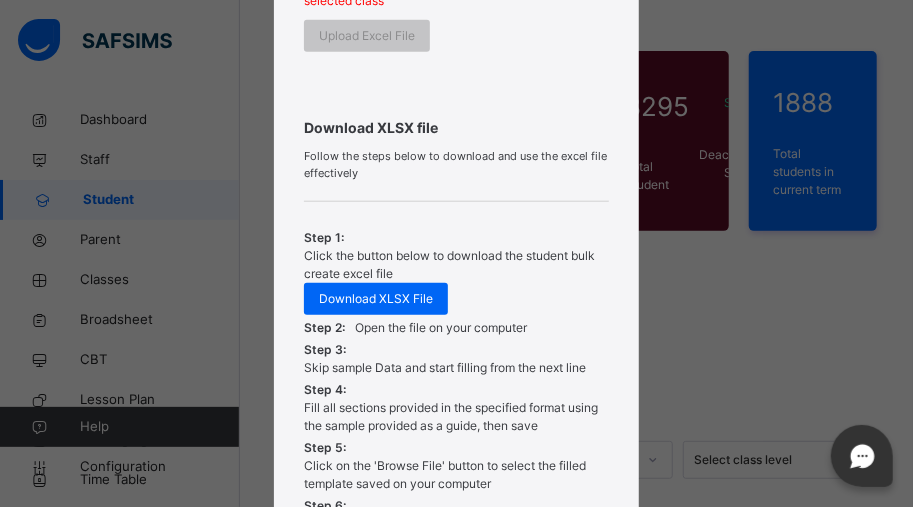 scroll, scrollTop: 955, scrollLeft: 0, axis: vertical 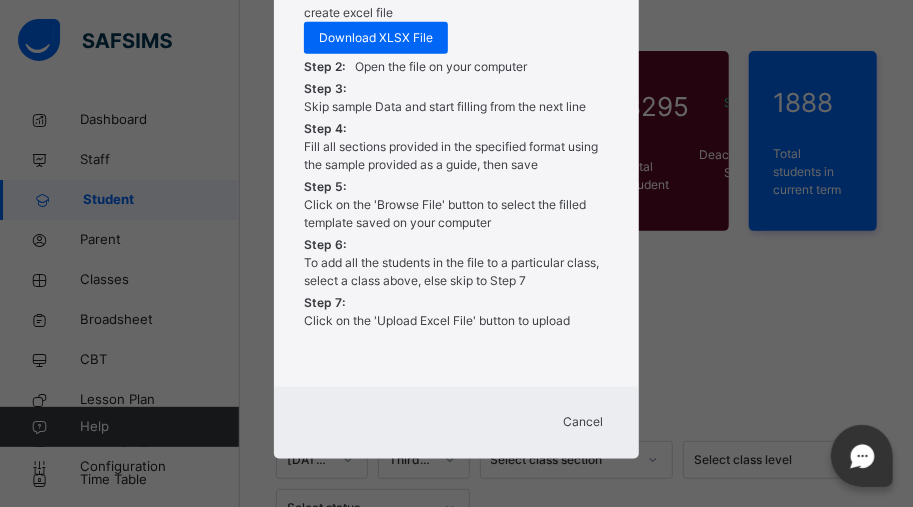 click on "Cancel" at bounding box center (583, 423) 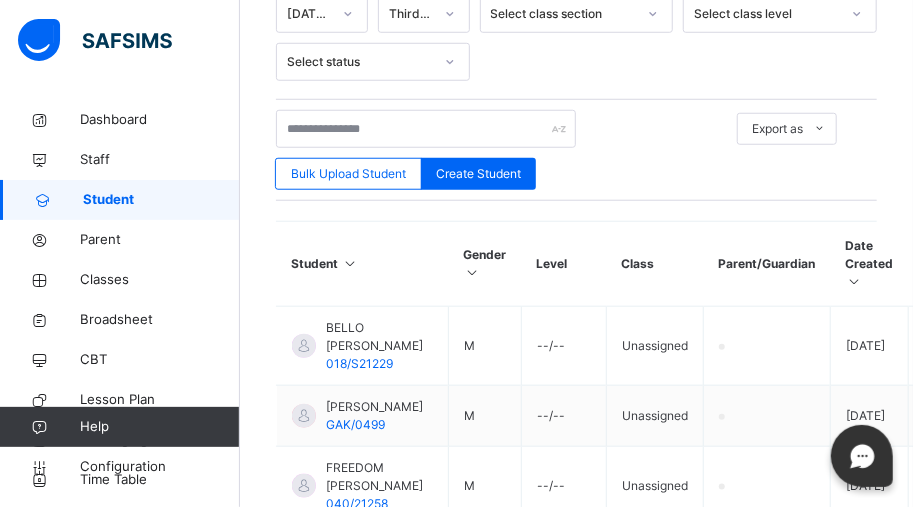 scroll, scrollTop: 570, scrollLeft: 0, axis: vertical 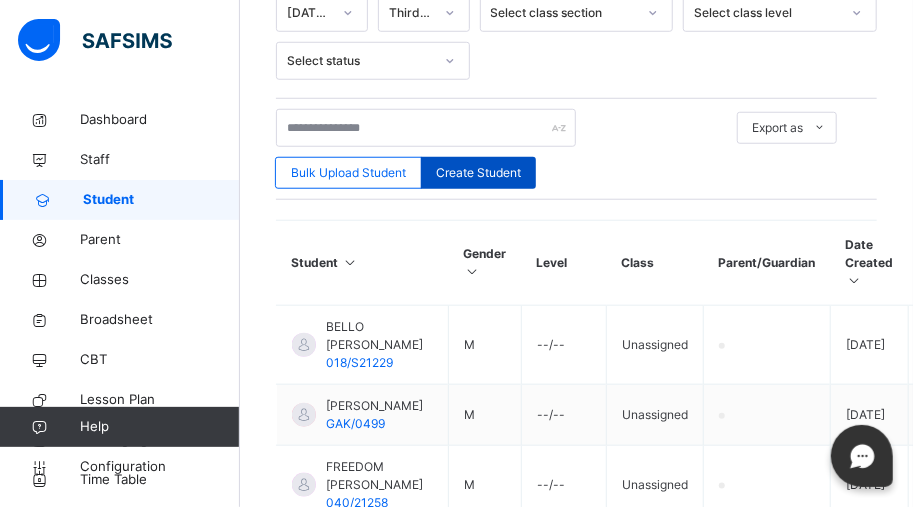 click on "Create Student" at bounding box center [478, 173] 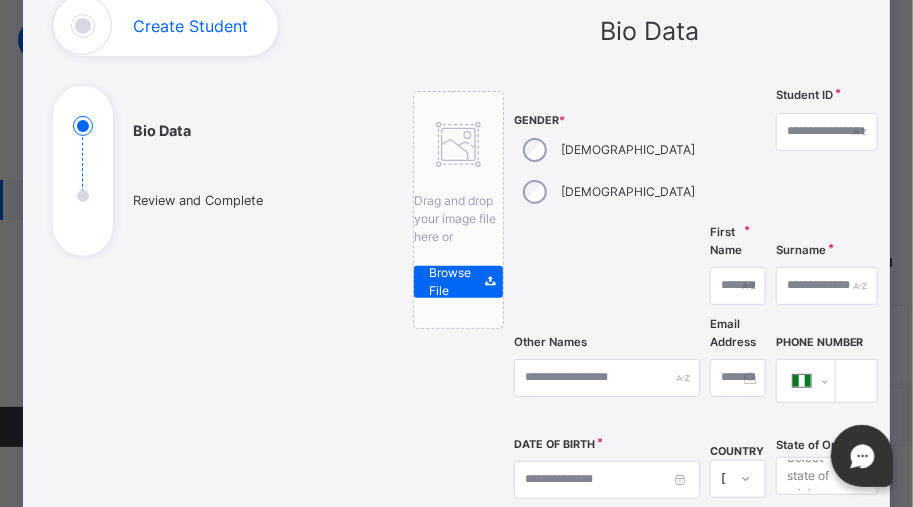 scroll, scrollTop: 0, scrollLeft: 0, axis: both 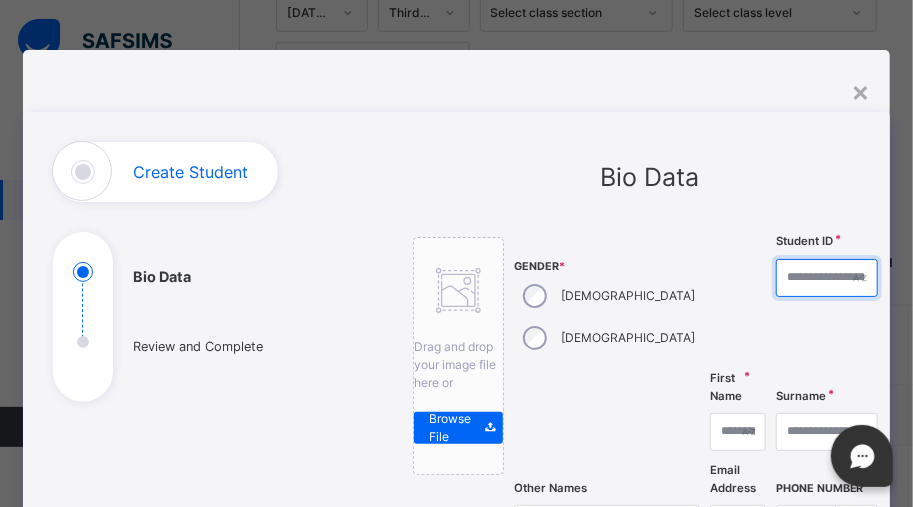 click at bounding box center [827, 278] 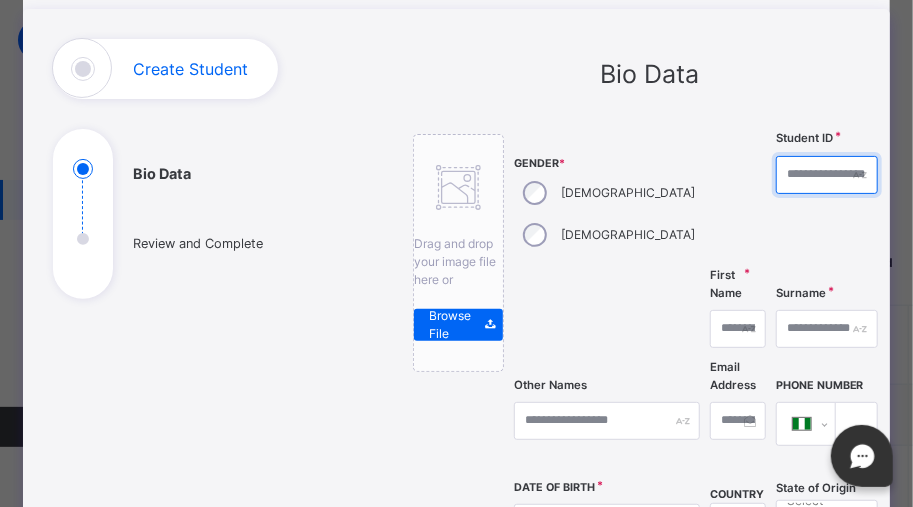 scroll, scrollTop: 108, scrollLeft: 0, axis: vertical 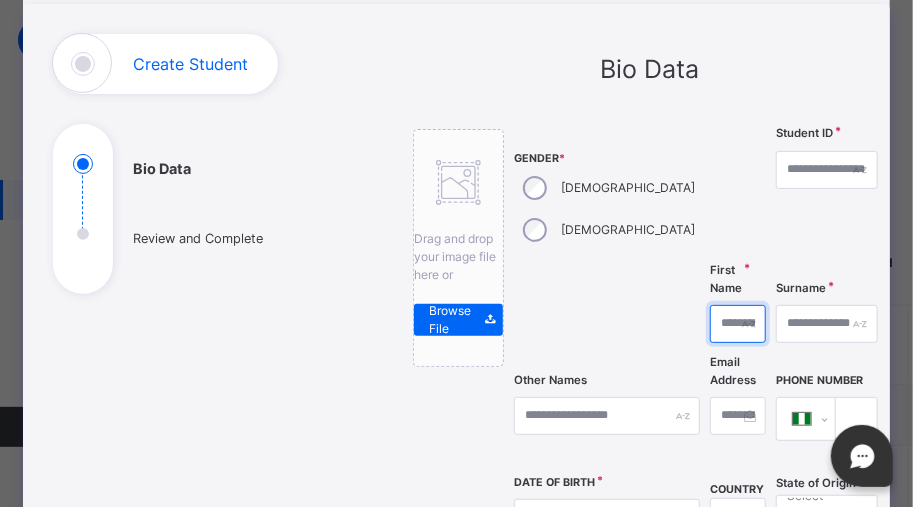 click at bounding box center [738, 324] 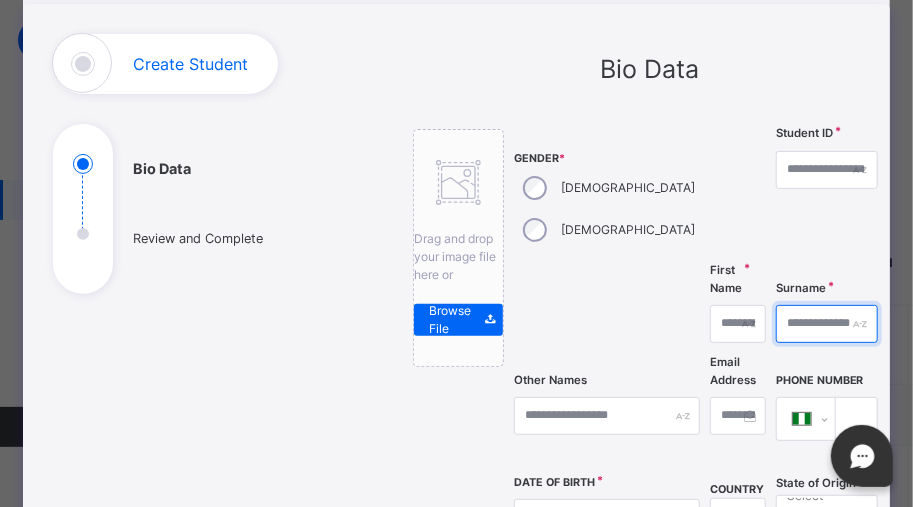 click at bounding box center [827, 324] 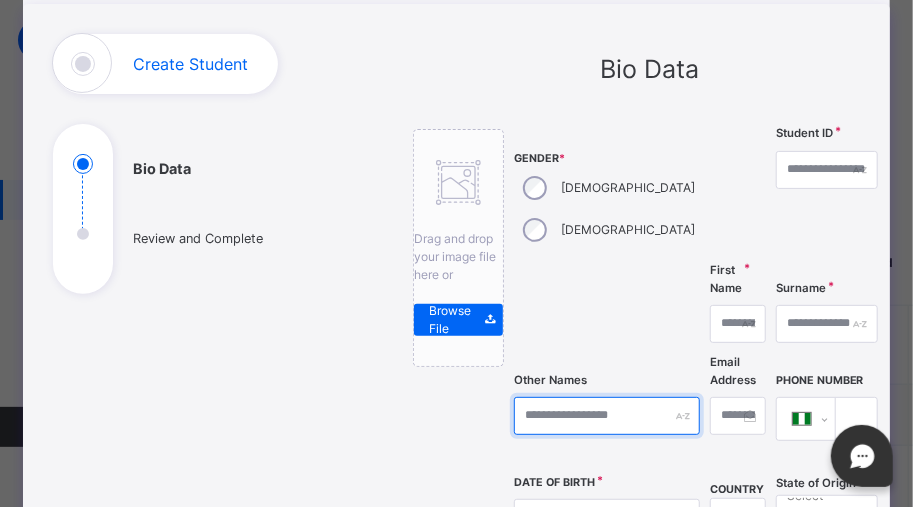 click at bounding box center (607, 416) 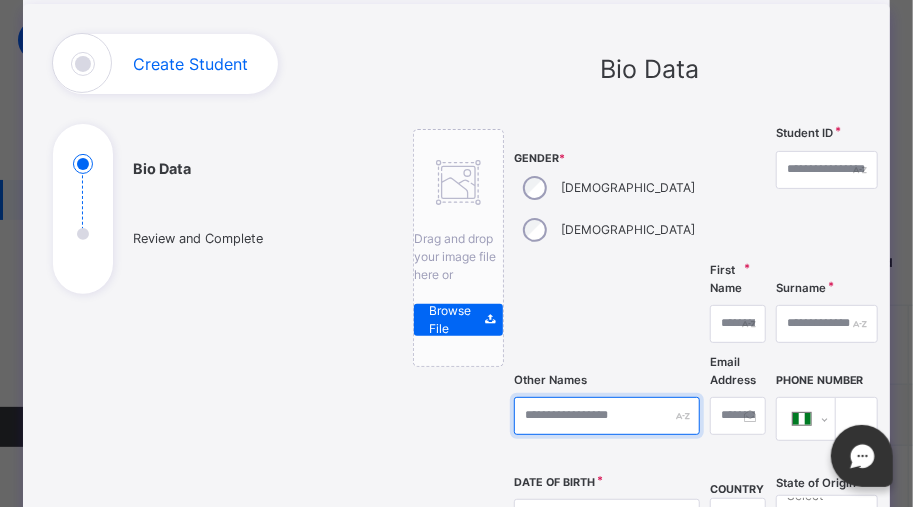 click at bounding box center [607, 416] 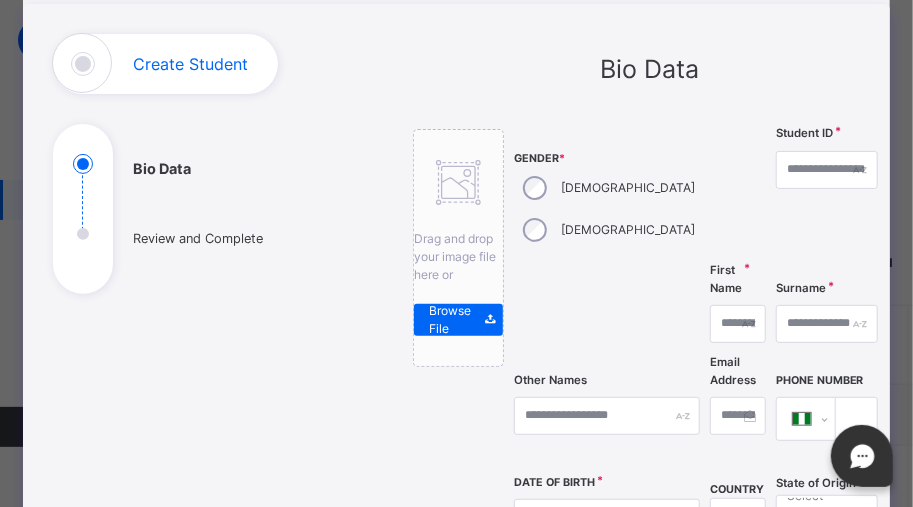 click on "Drag and drop your image file here or Browse File" at bounding box center (458, 568) 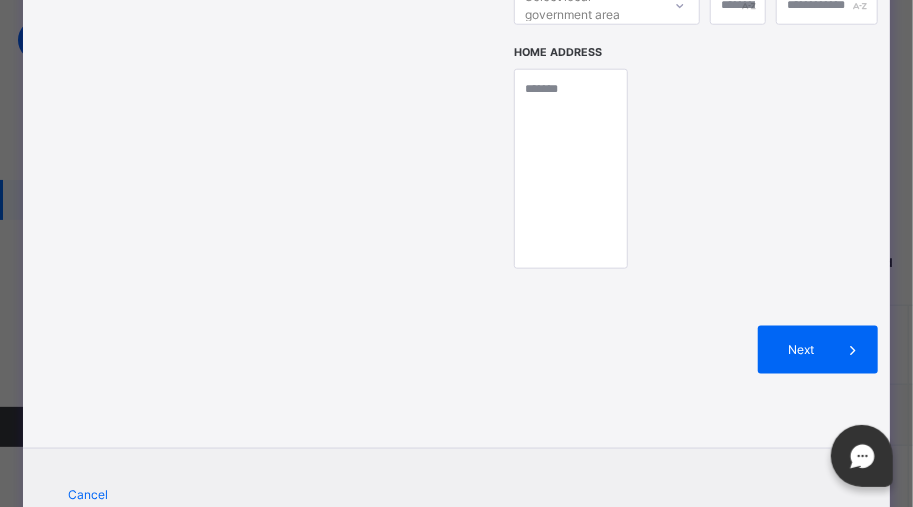 scroll, scrollTop: 794, scrollLeft: 0, axis: vertical 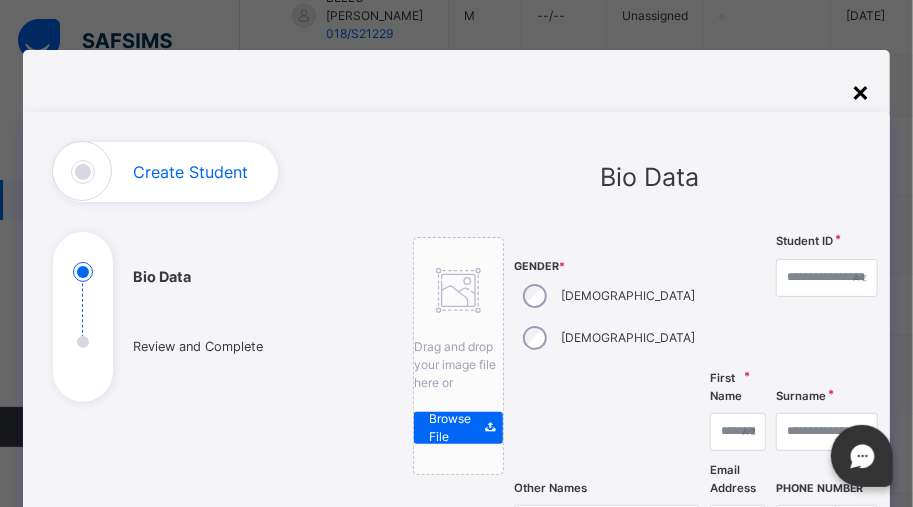 click on "×" at bounding box center (860, 91) 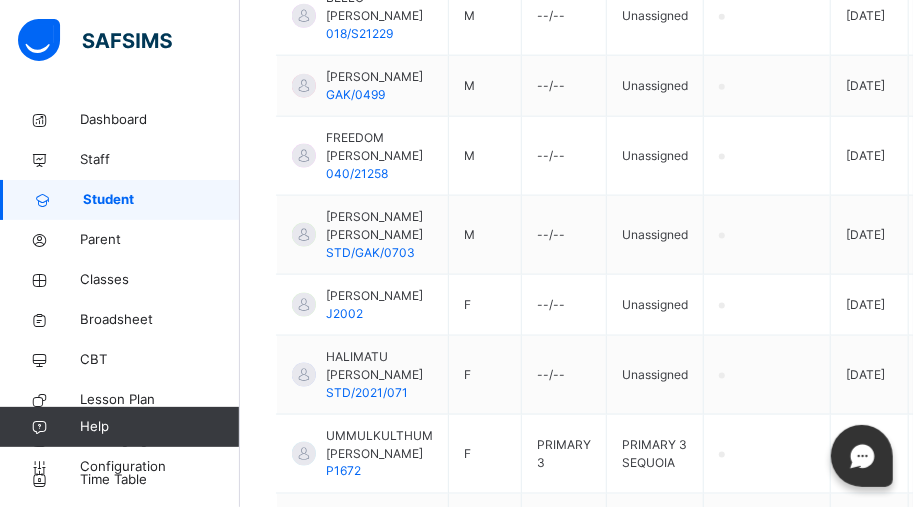 click on "2023-08-21" at bounding box center [870, 86] 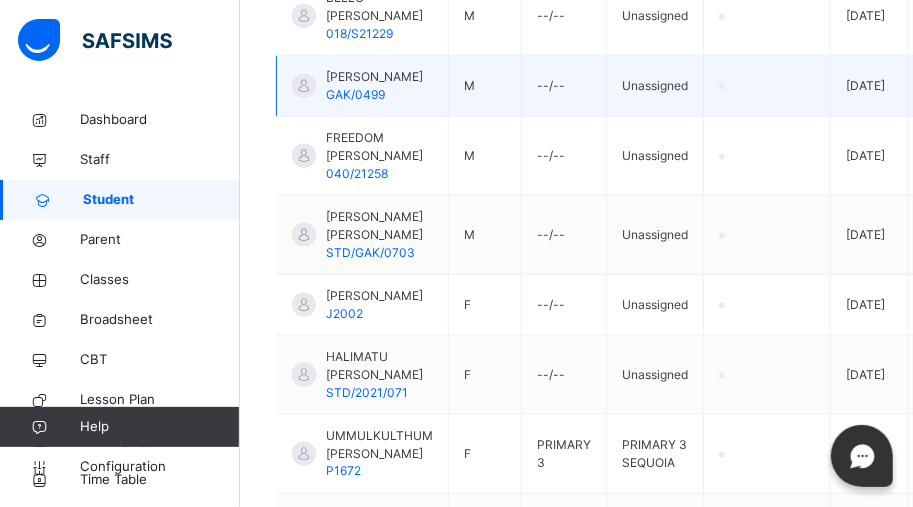 click on "2023-08-21" at bounding box center [870, 86] 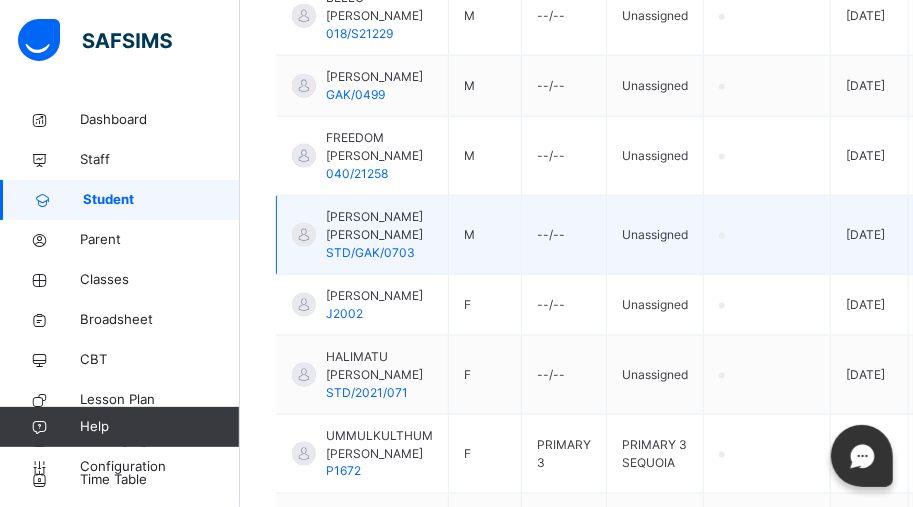 click at bounding box center [767, 235] 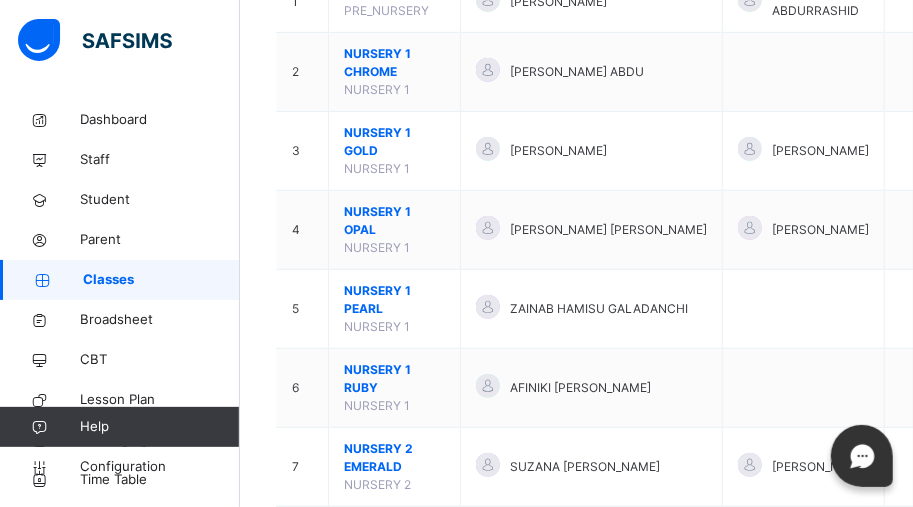 scroll, scrollTop: 0, scrollLeft: 0, axis: both 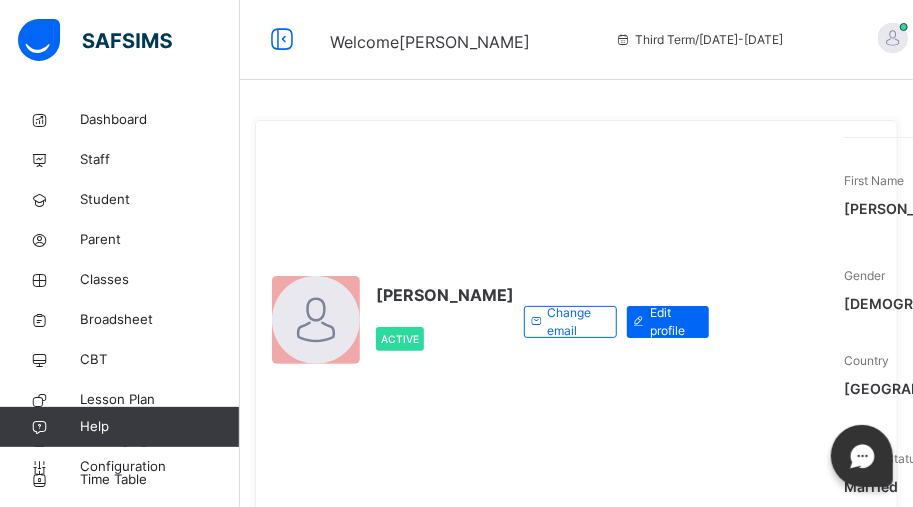 drag, startPoint x: 284, startPoint y: 53, endPoint x: 415, endPoint y: 34, distance: 132.3707 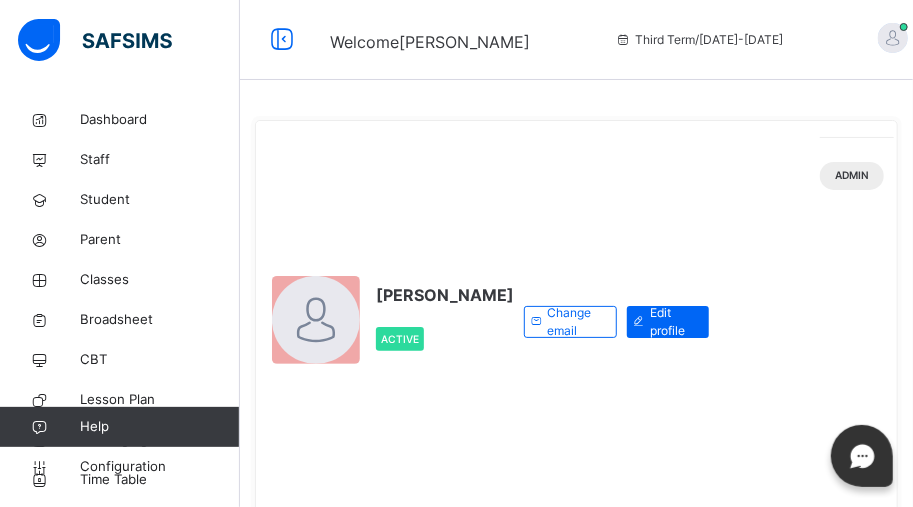 drag, startPoint x: 415, startPoint y: 34, endPoint x: 619, endPoint y: 6, distance: 205.9126 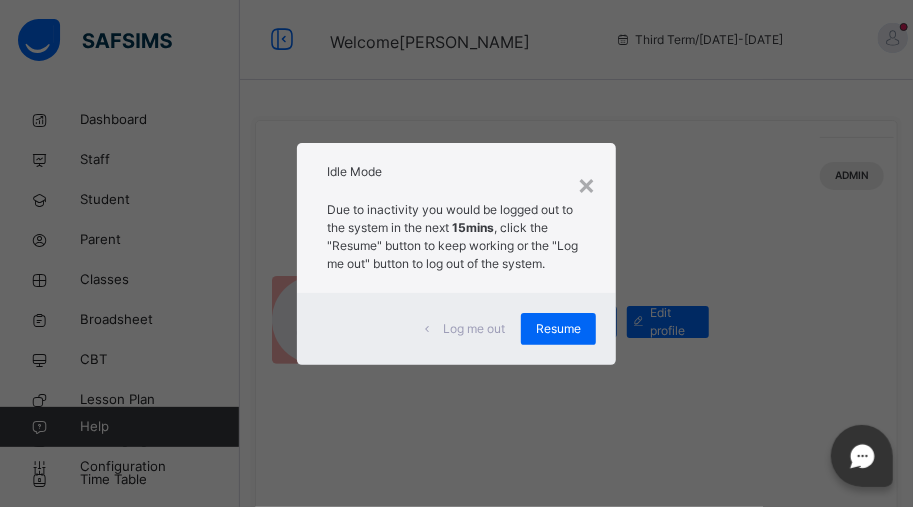 click on "× Idle Mode Due to inactivity you would be logged out to the system in the next   15mins , click the "Resume" button to keep working or the "Log me out" button to log out of the system. Log me out Resume" at bounding box center (456, 253) 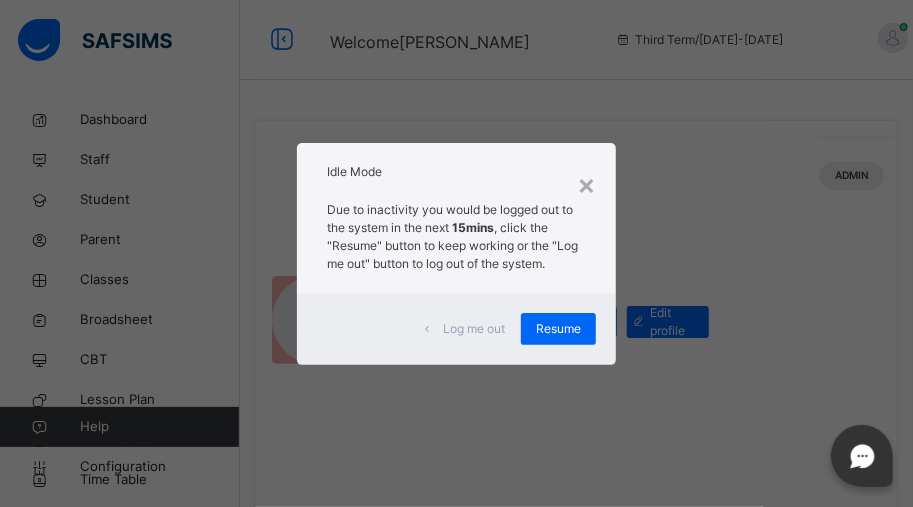 click on "× Idle Mode Due to inactivity you would be logged out to the system in the next   15mins , click the "Resume" button to keep working or the "Log me out" button to log out of the system. Log me out Resume" at bounding box center [456, 253] 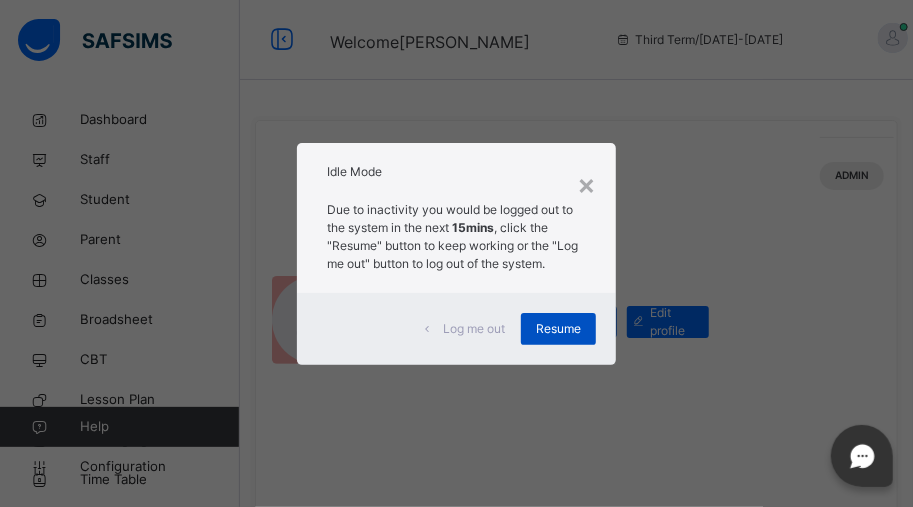 click on "Resume" at bounding box center [558, 329] 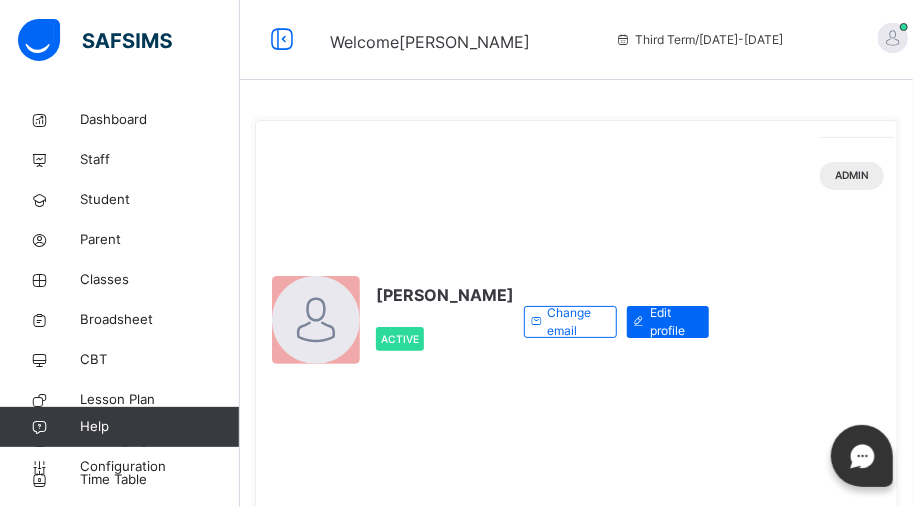 click on "Change email Edit profile" at bounding box center [616, 322] 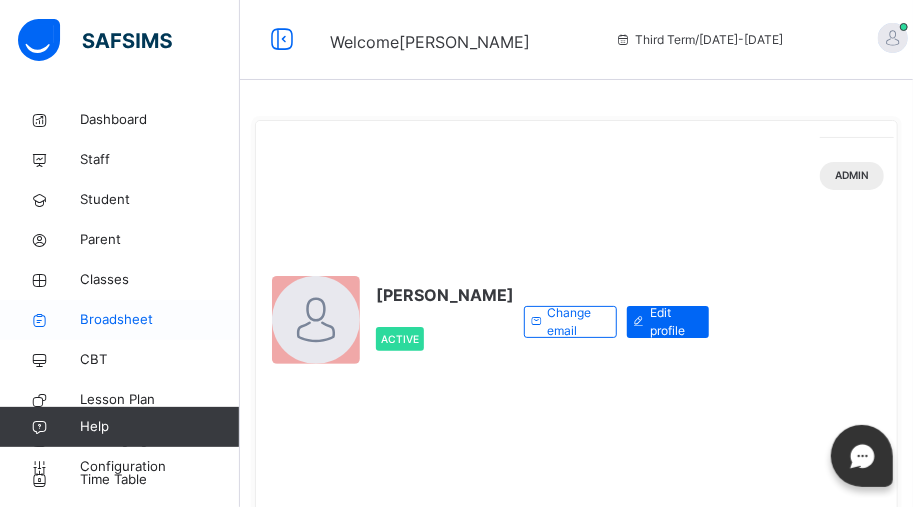 click on "Broadsheet" at bounding box center (160, 320) 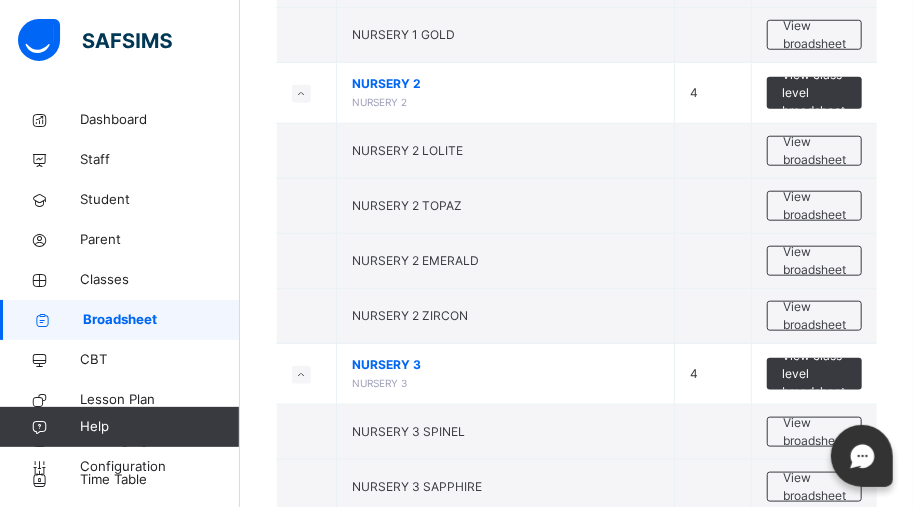 scroll, scrollTop: 647, scrollLeft: 0, axis: vertical 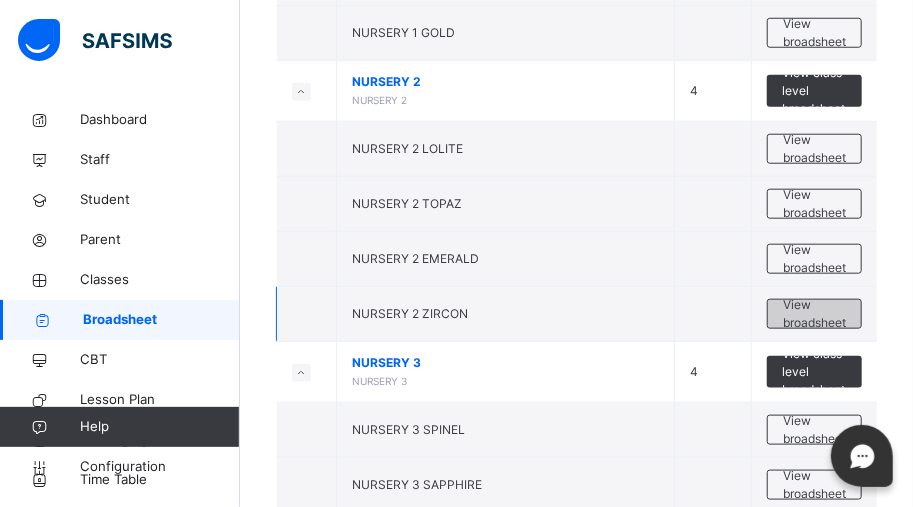 click on "View broadsheet" at bounding box center (814, 314) 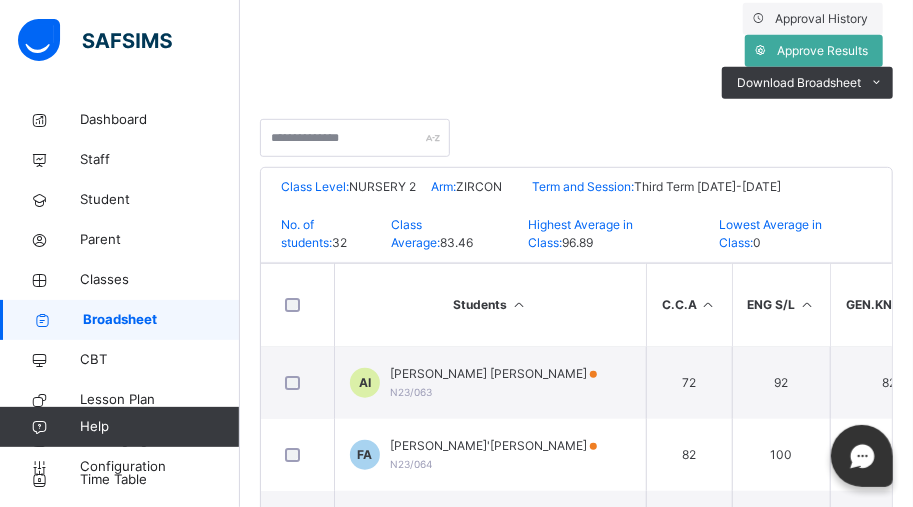 scroll, scrollTop: 373, scrollLeft: 0, axis: vertical 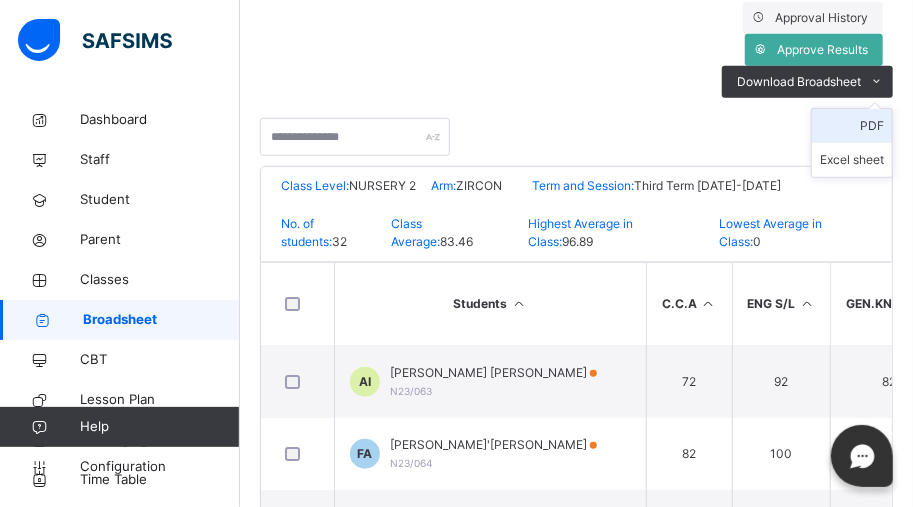 click on "PDF" at bounding box center [852, 126] 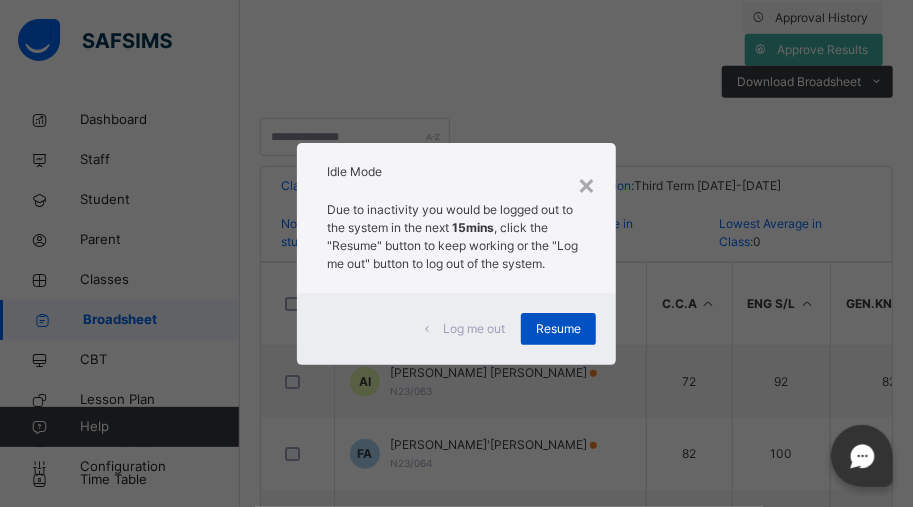click on "Resume" at bounding box center [558, 329] 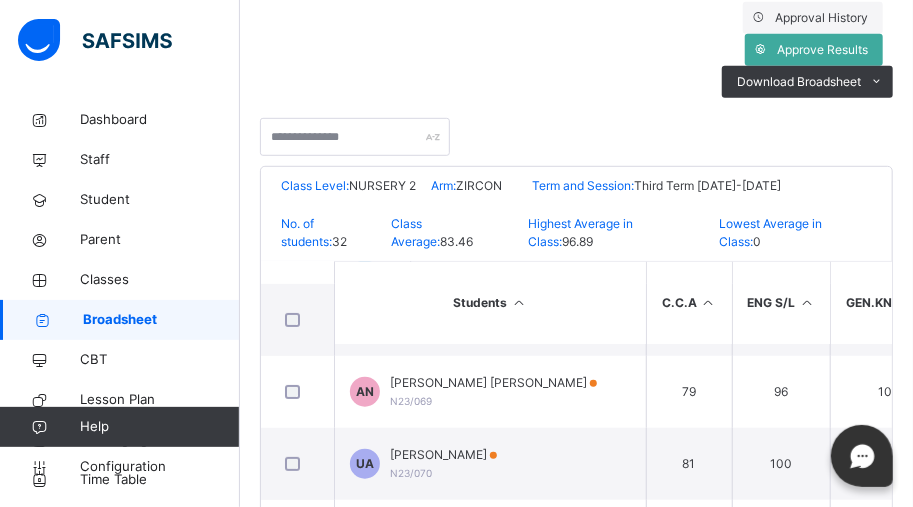 scroll, scrollTop: 0, scrollLeft: 0, axis: both 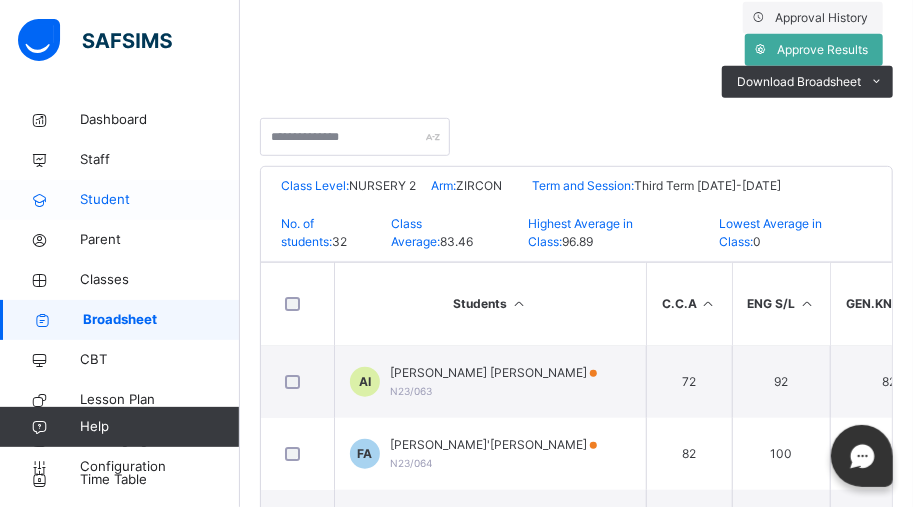 click on "Student" at bounding box center (160, 200) 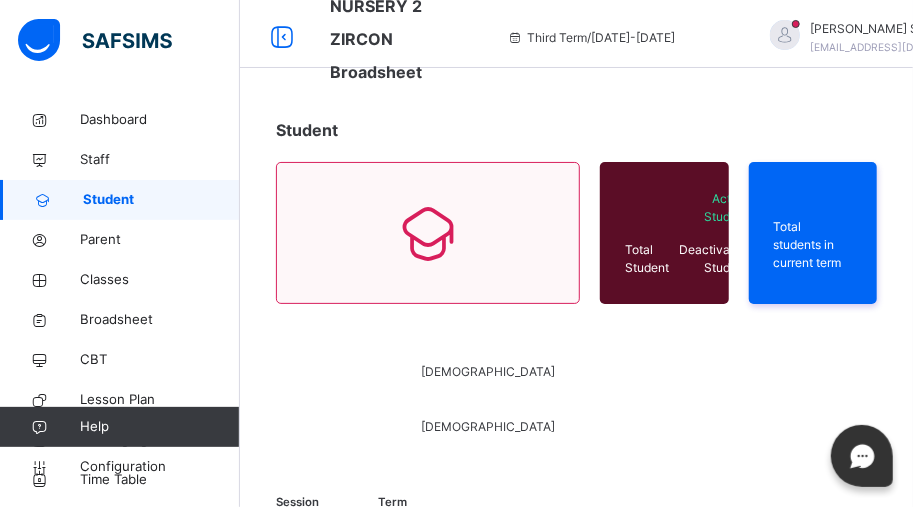scroll, scrollTop: 0, scrollLeft: 0, axis: both 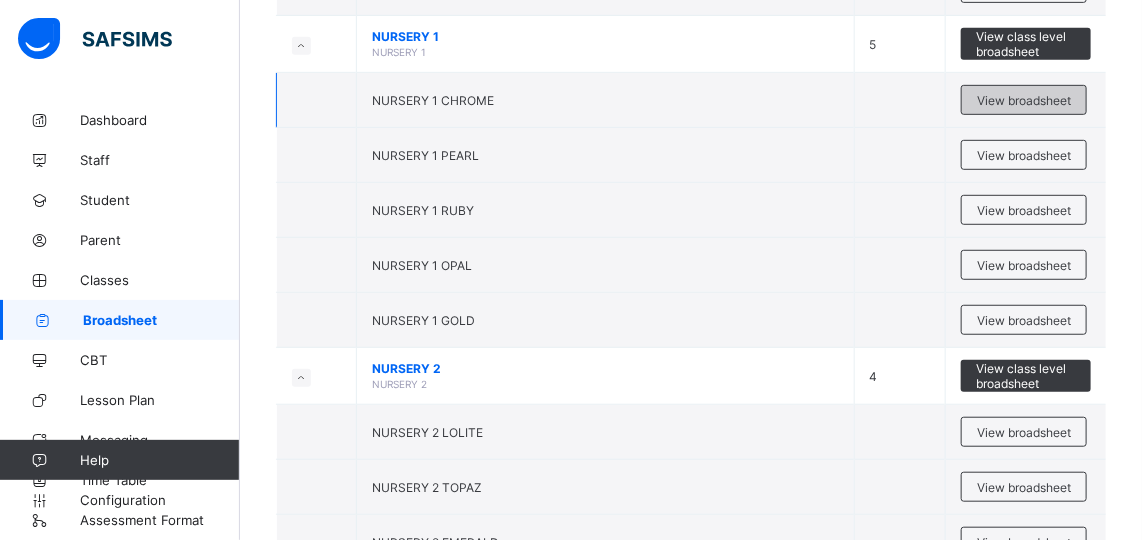 click on "View broadsheet" at bounding box center [1024, 100] 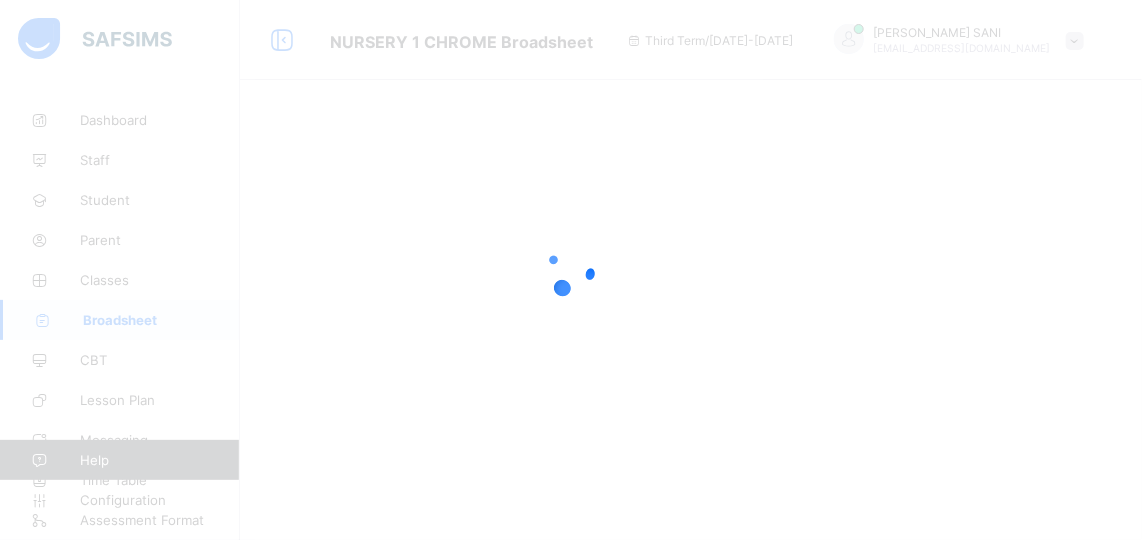 scroll, scrollTop: 0, scrollLeft: 0, axis: both 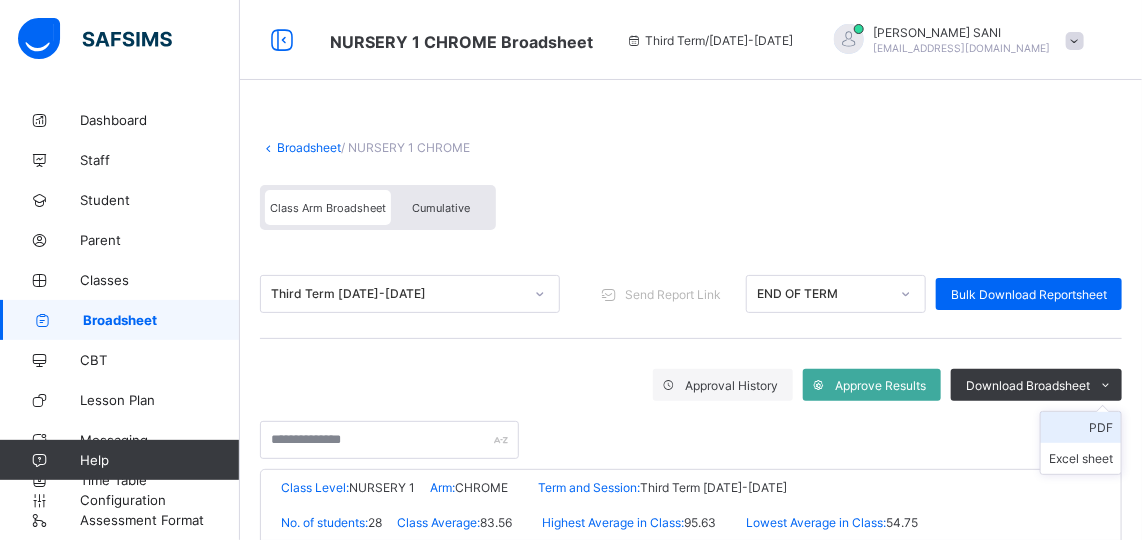 click on "PDF" at bounding box center [1081, 427] 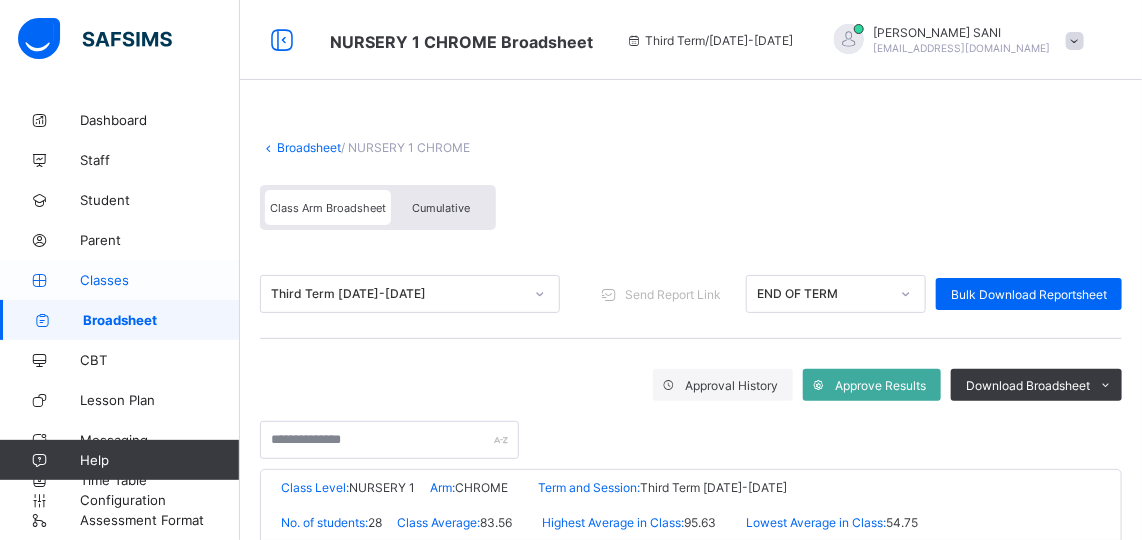 click on "Classes" at bounding box center (160, 280) 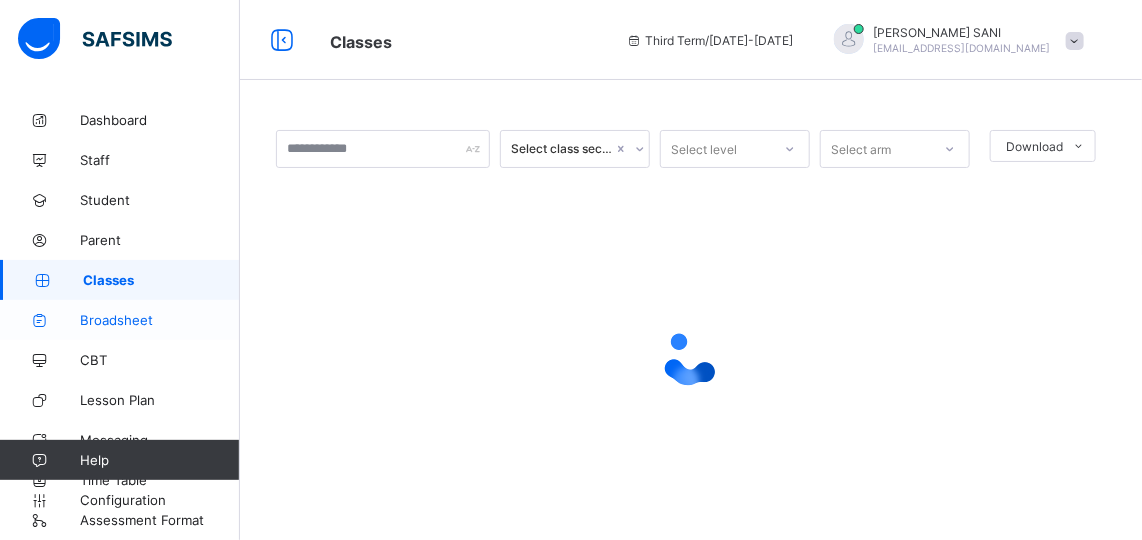 click on "Broadsheet" at bounding box center (160, 320) 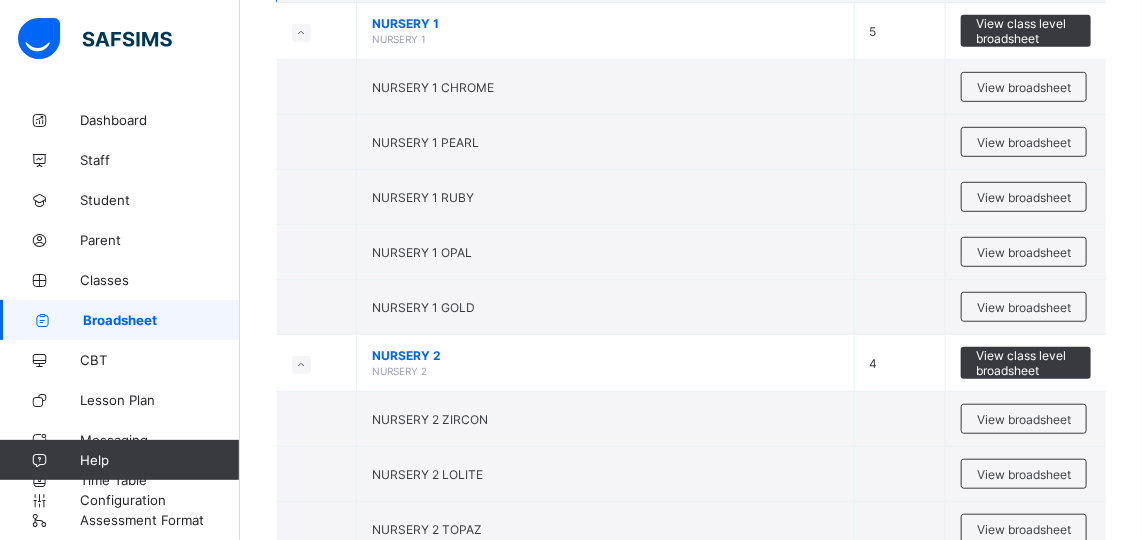 scroll, scrollTop: 356, scrollLeft: 0, axis: vertical 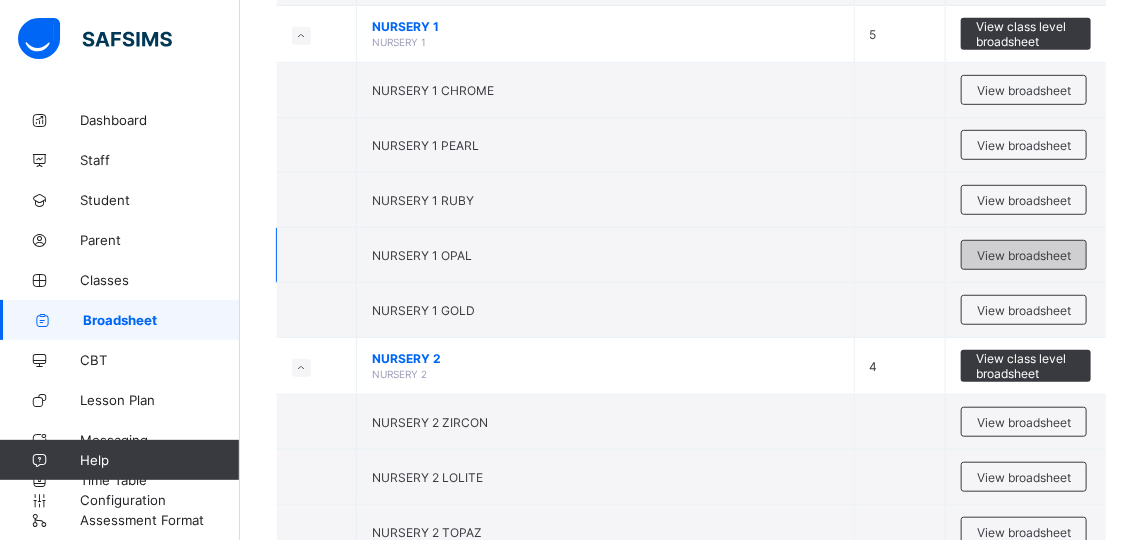 click on "View broadsheet" at bounding box center (1024, 255) 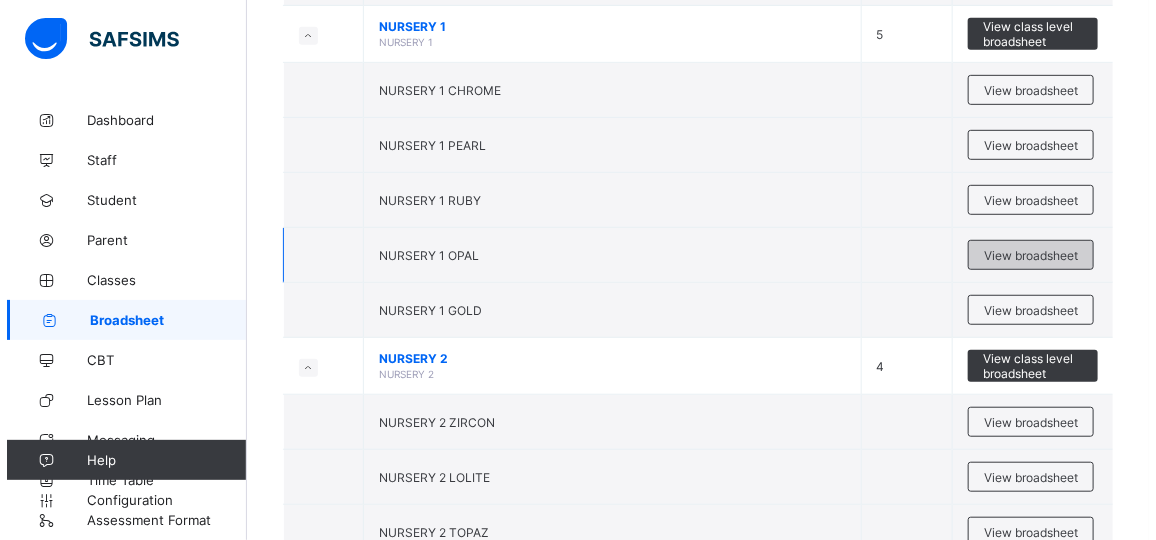 scroll, scrollTop: 0, scrollLeft: 0, axis: both 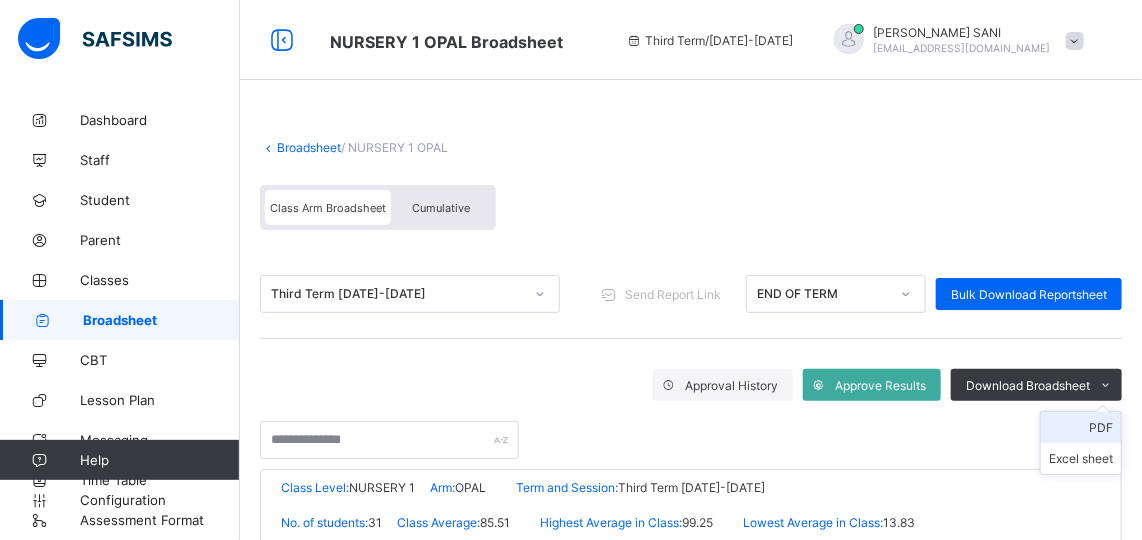 click on "PDF" at bounding box center (1081, 427) 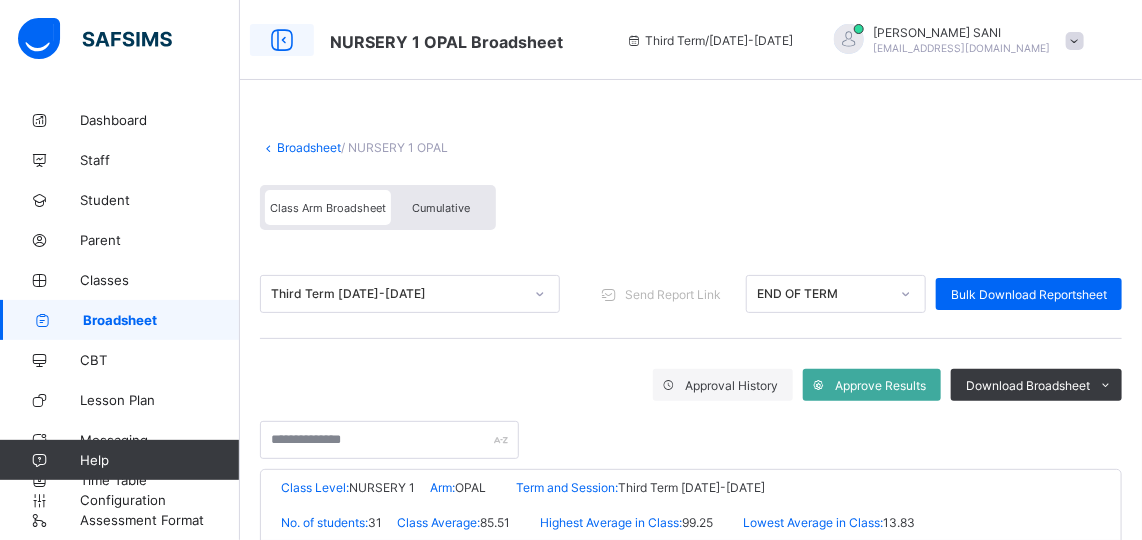 click at bounding box center [282, 40] 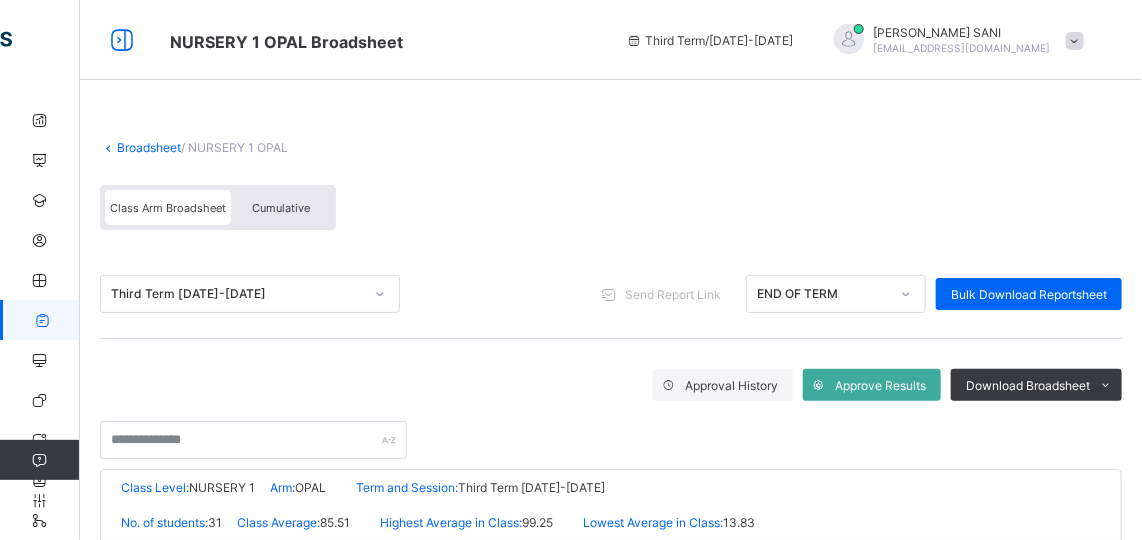 click on "NURSERY 1 OPAL Broadsheet" at bounding box center (286, 42) 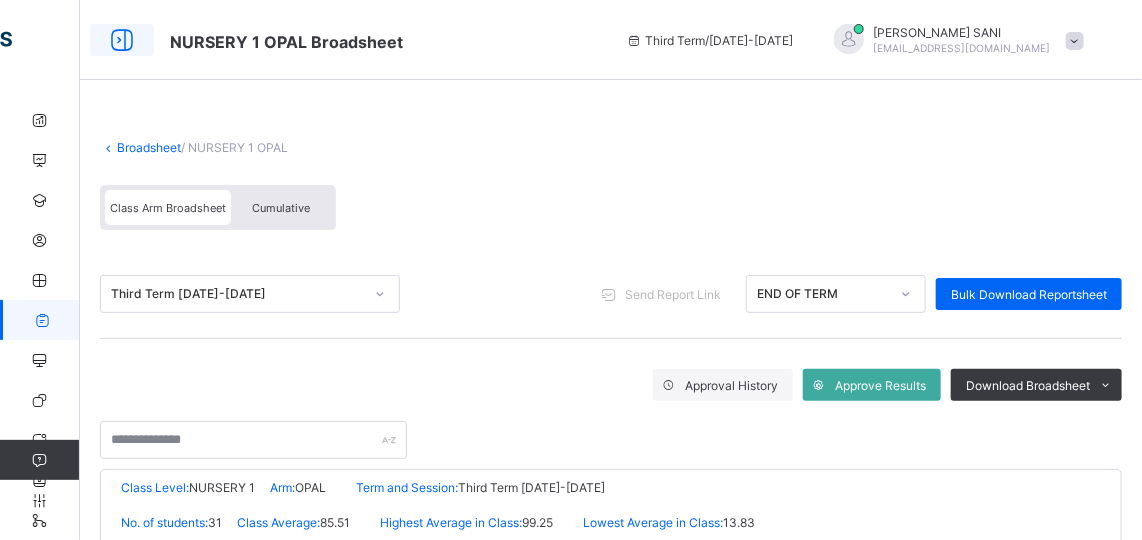 click at bounding box center (122, 40) 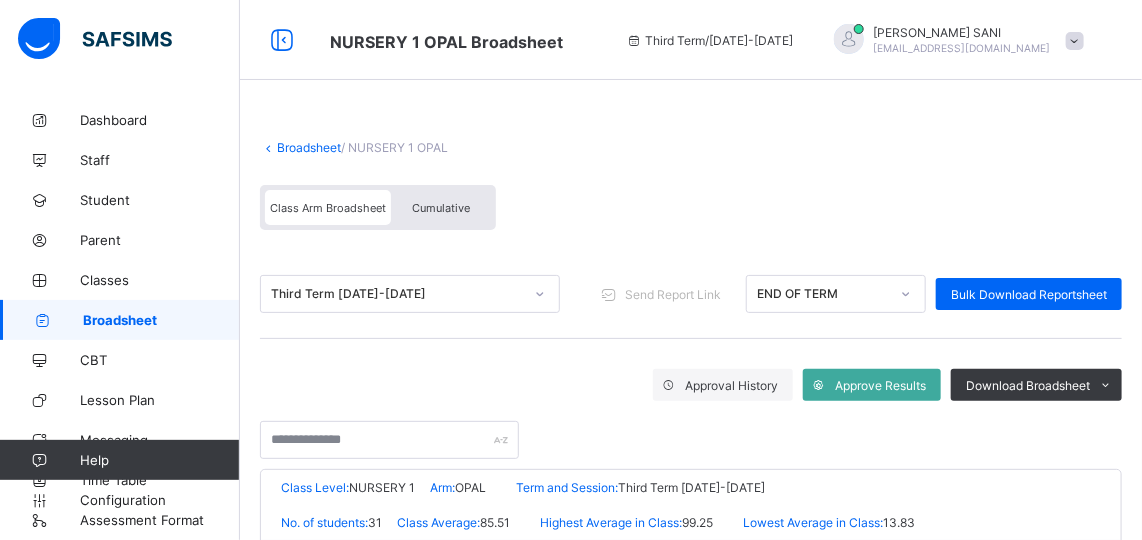 click on "Broadsheet" at bounding box center (161, 320) 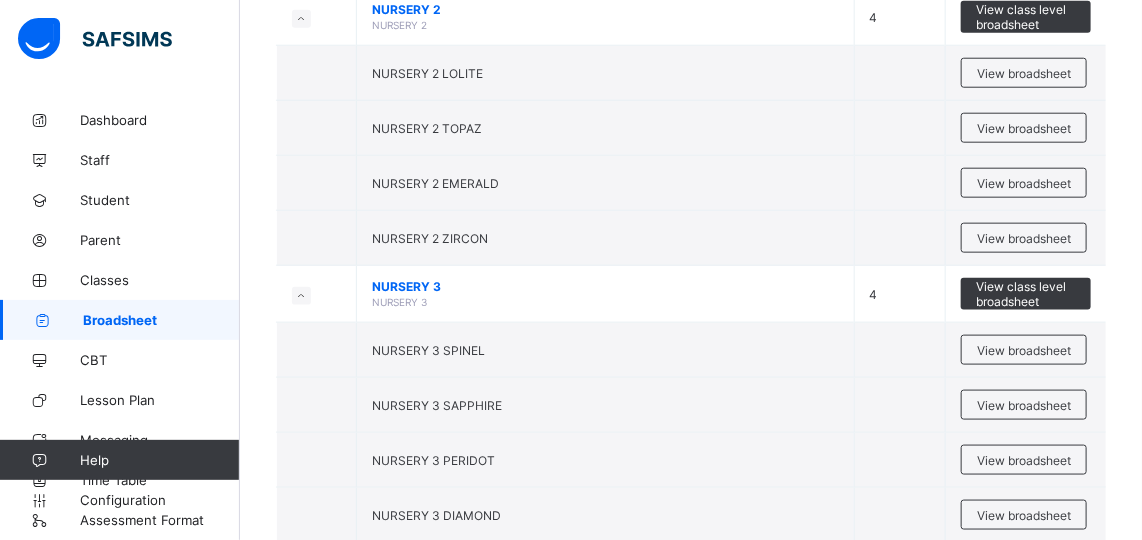 scroll, scrollTop: 707, scrollLeft: 0, axis: vertical 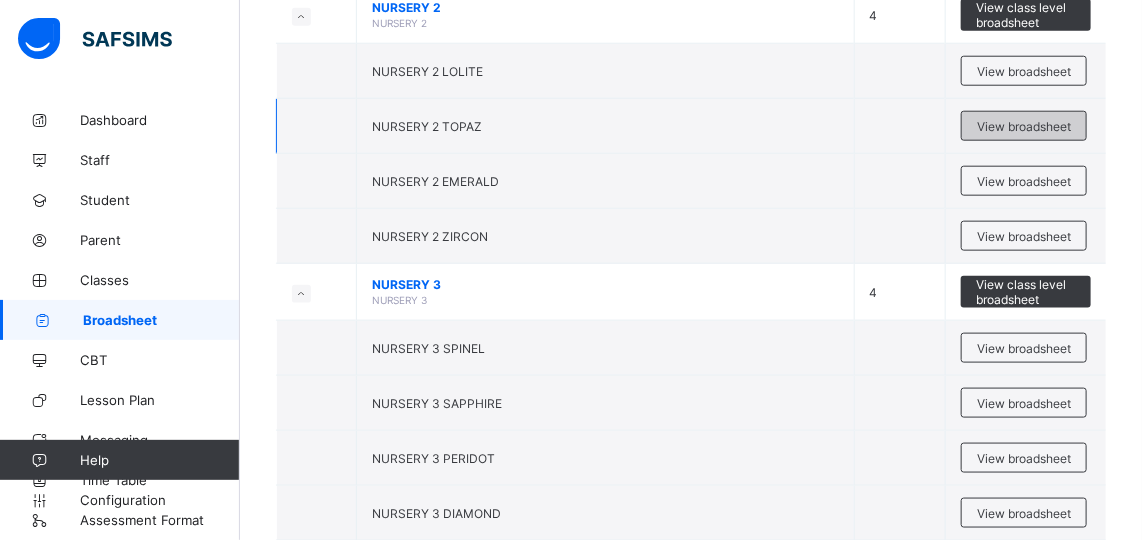 click on "View broadsheet" at bounding box center [1024, 126] 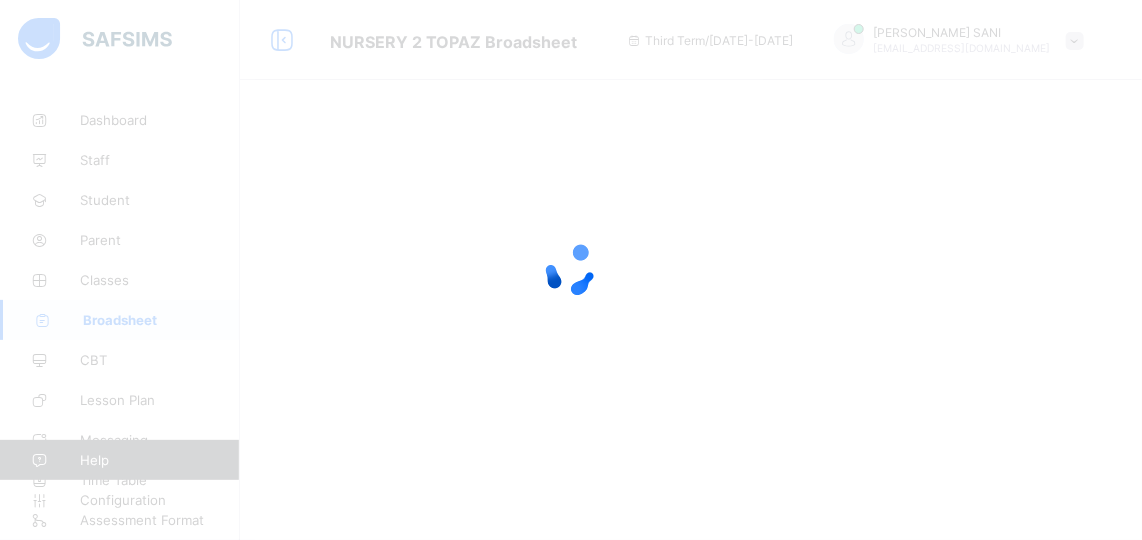 scroll, scrollTop: 0, scrollLeft: 0, axis: both 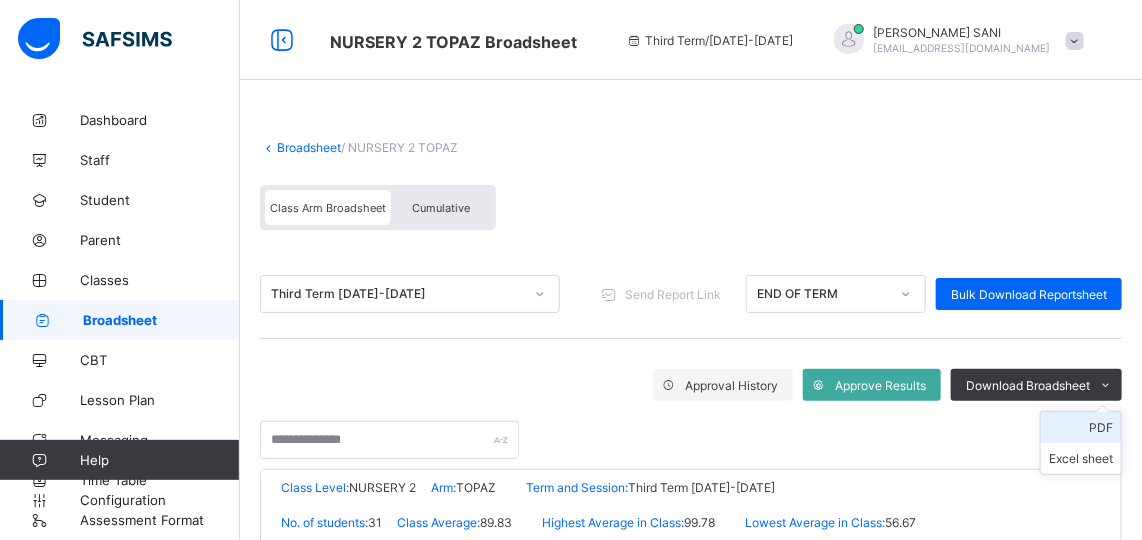 click on "PDF" at bounding box center [1081, 427] 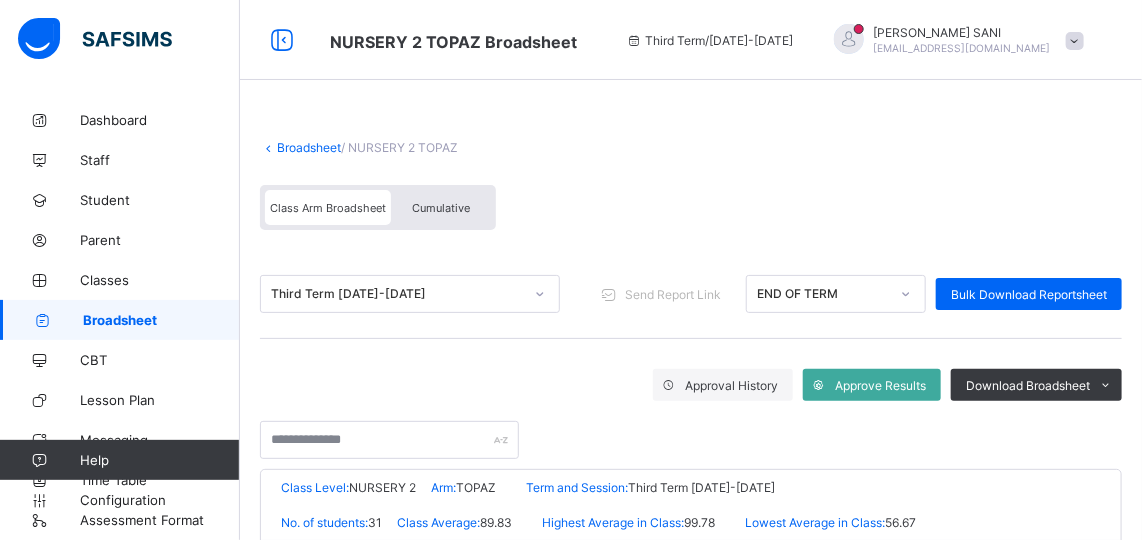 click on "Third Term  /  2024-2025" at bounding box center (710, 40) 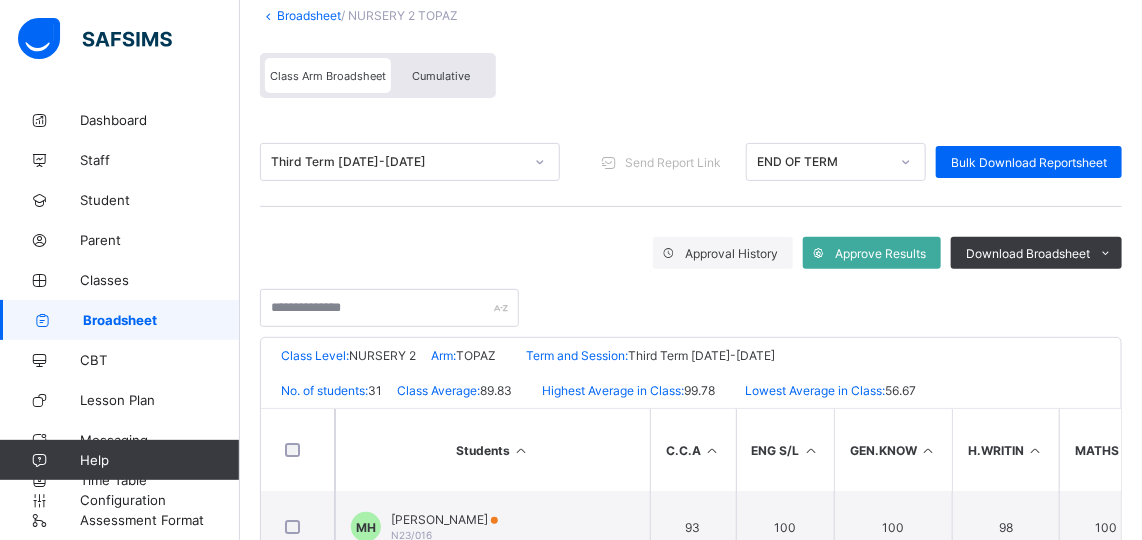scroll, scrollTop: 133, scrollLeft: 0, axis: vertical 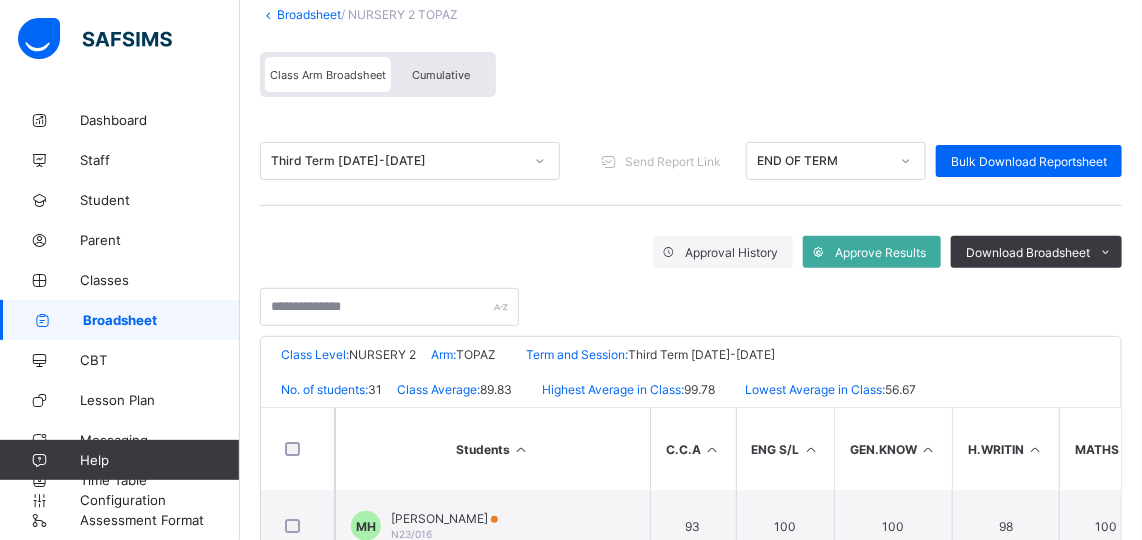 click on "Broadsheet" at bounding box center (120, 320) 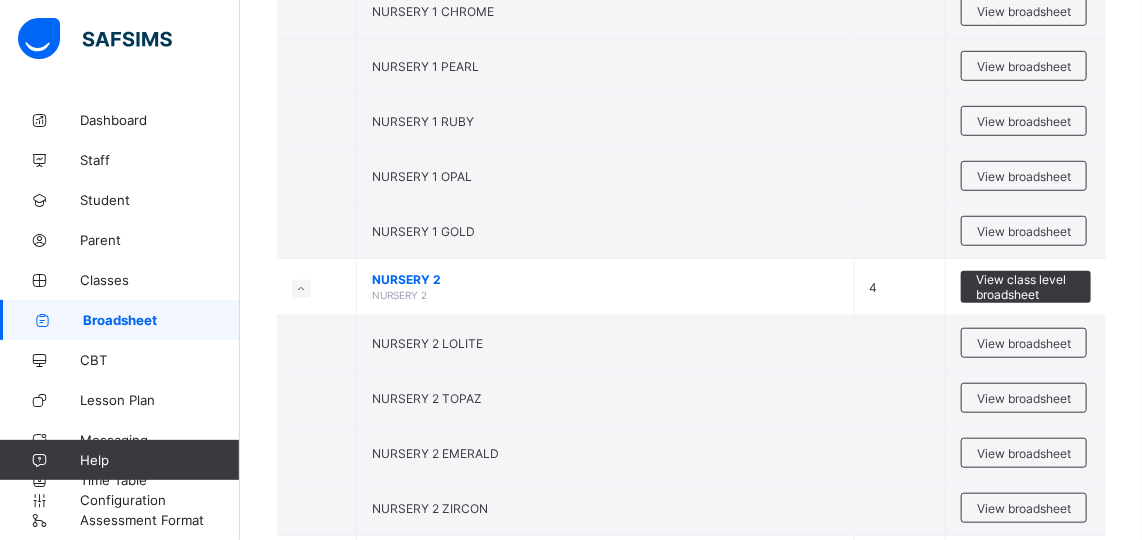 scroll, scrollTop: 469, scrollLeft: 0, axis: vertical 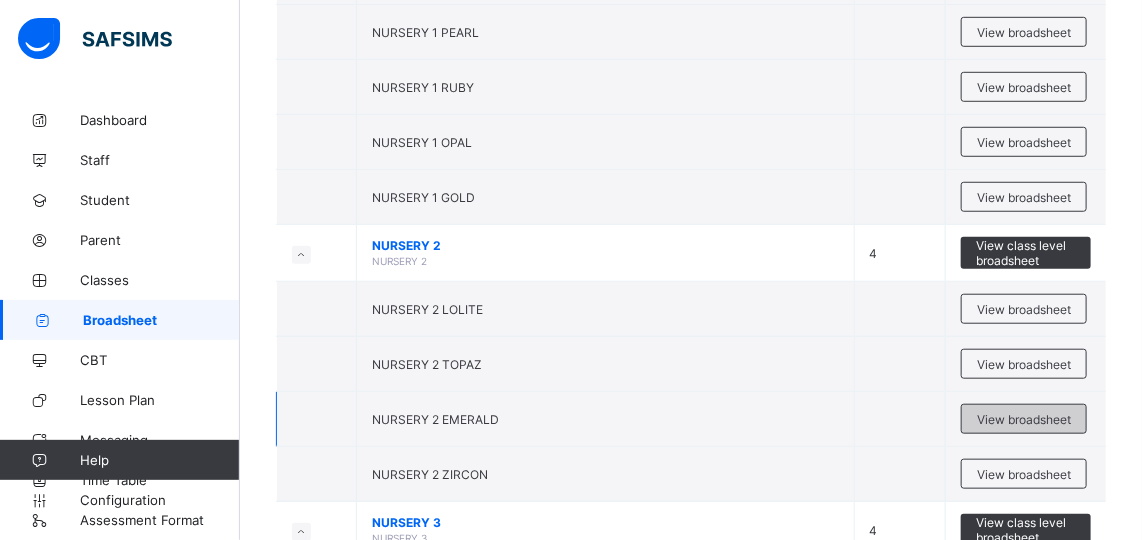 click on "View broadsheet" at bounding box center [1024, 419] 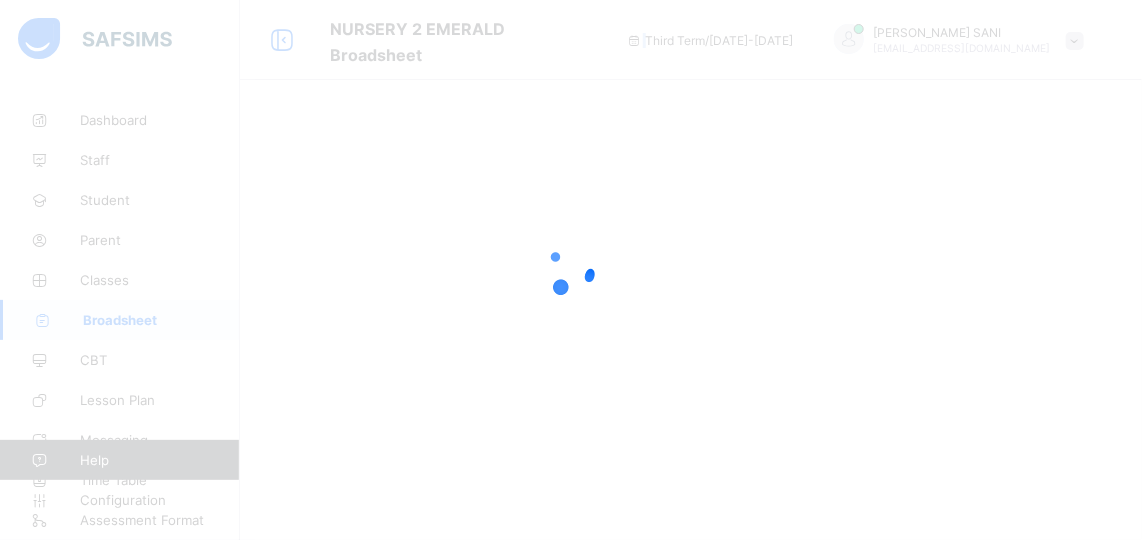 scroll, scrollTop: 0, scrollLeft: 0, axis: both 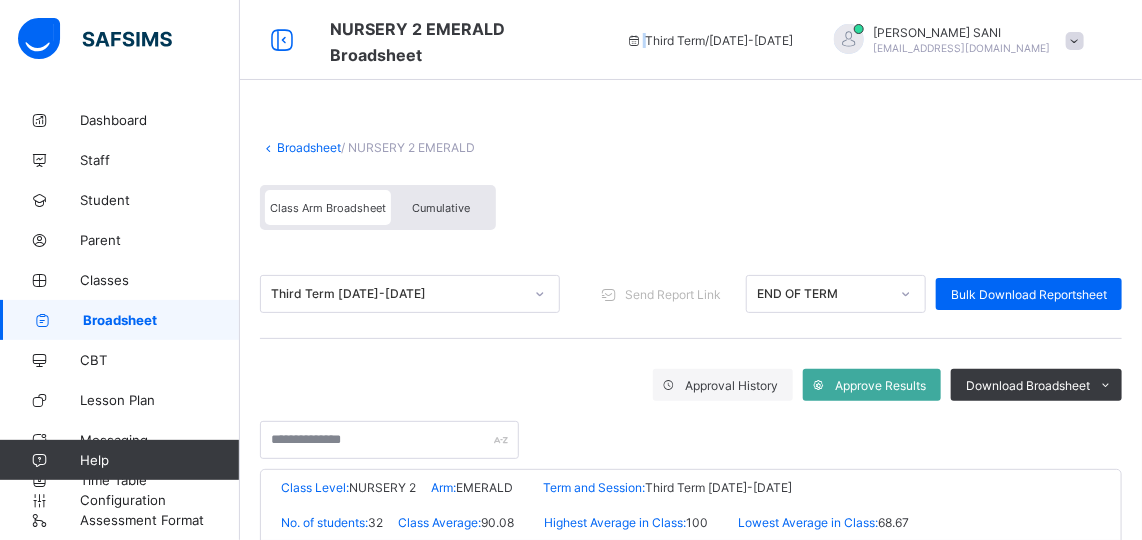 click on "Send Report Link" at bounding box center [664, 294] 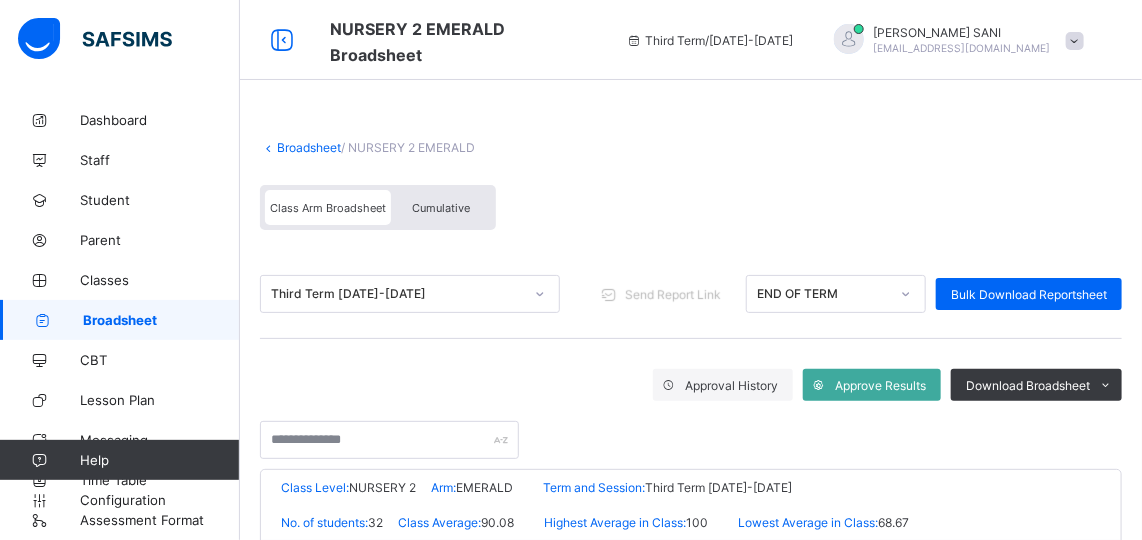 click on "Send Report Link" at bounding box center [664, 294] 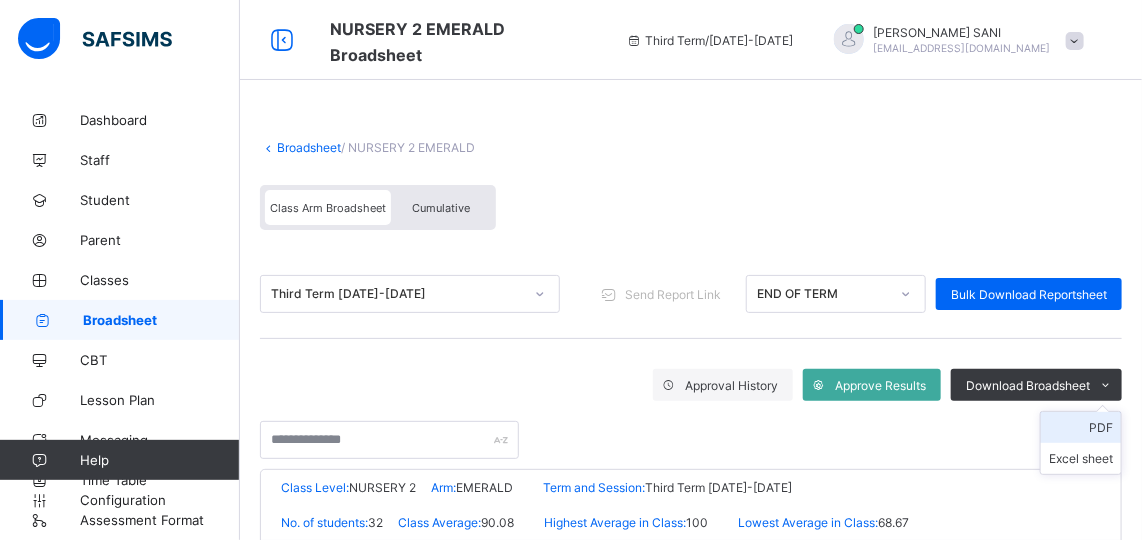 click on "PDF" at bounding box center (1081, 427) 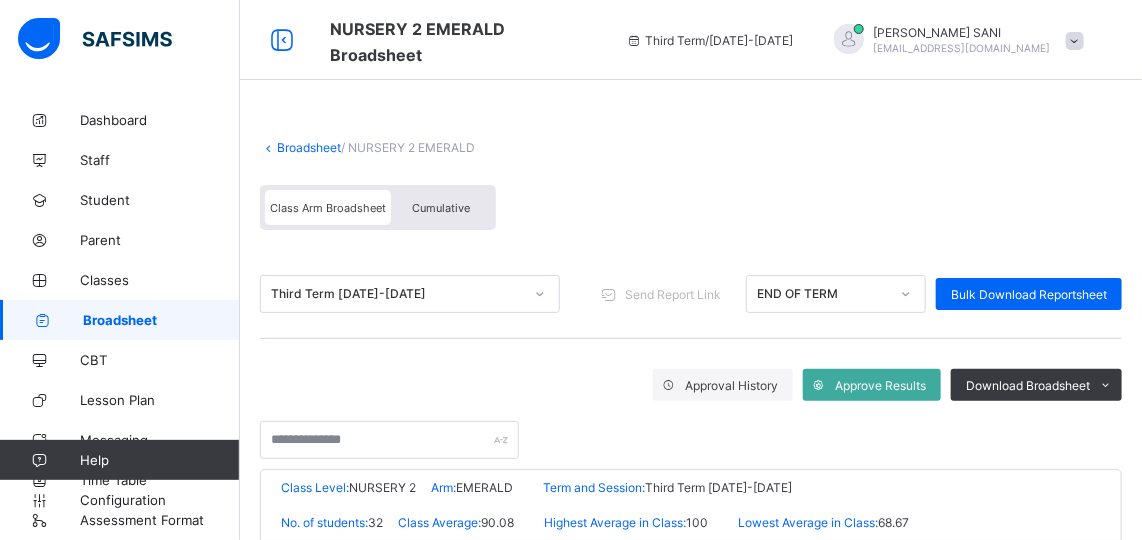 click on "Broadsheet" at bounding box center (161, 320) 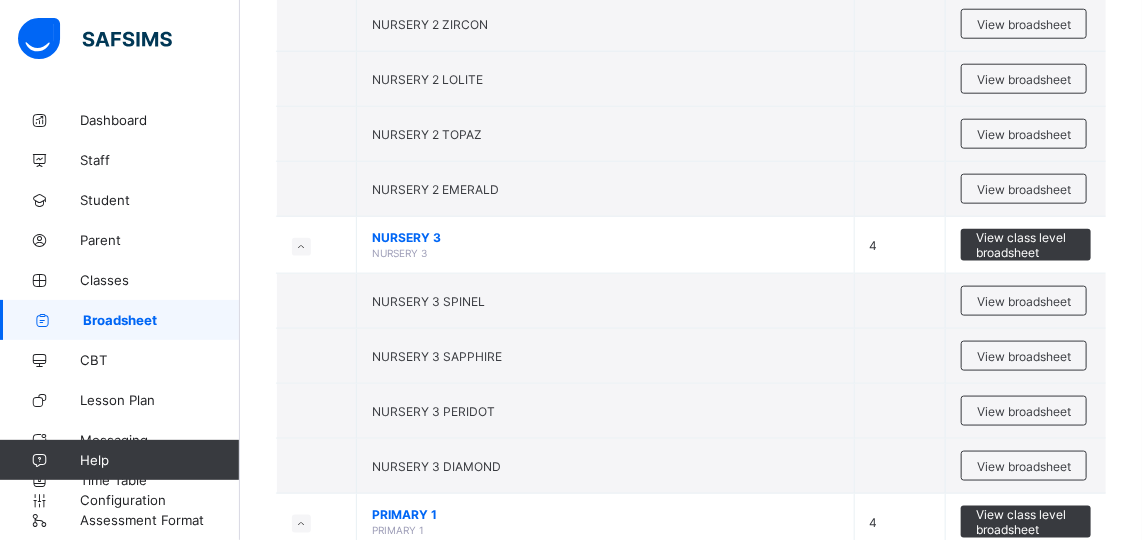 scroll, scrollTop: 758, scrollLeft: 0, axis: vertical 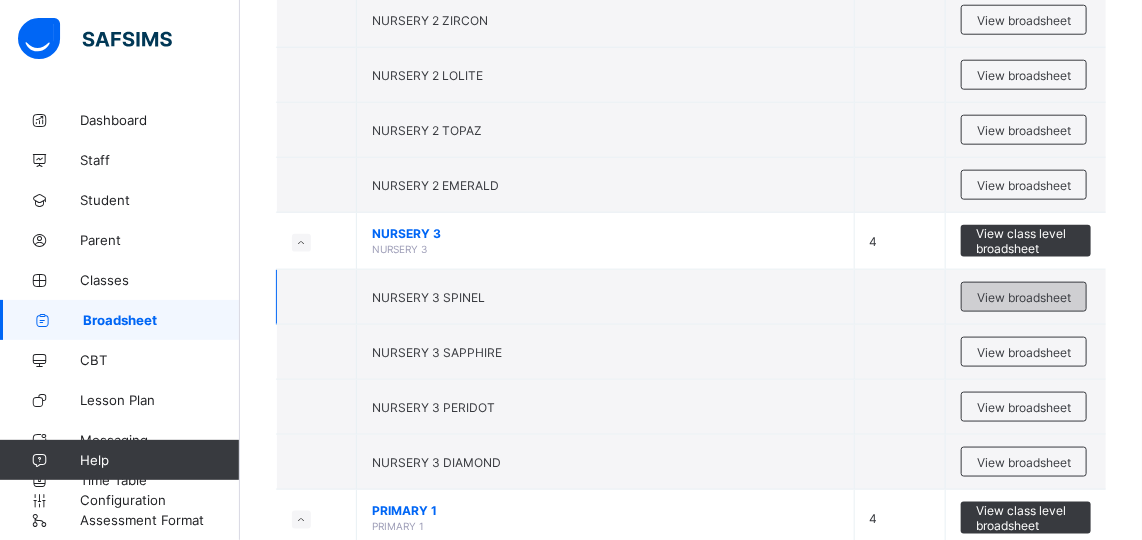 click on "View broadsheet" at bounding box center (1024, 297) 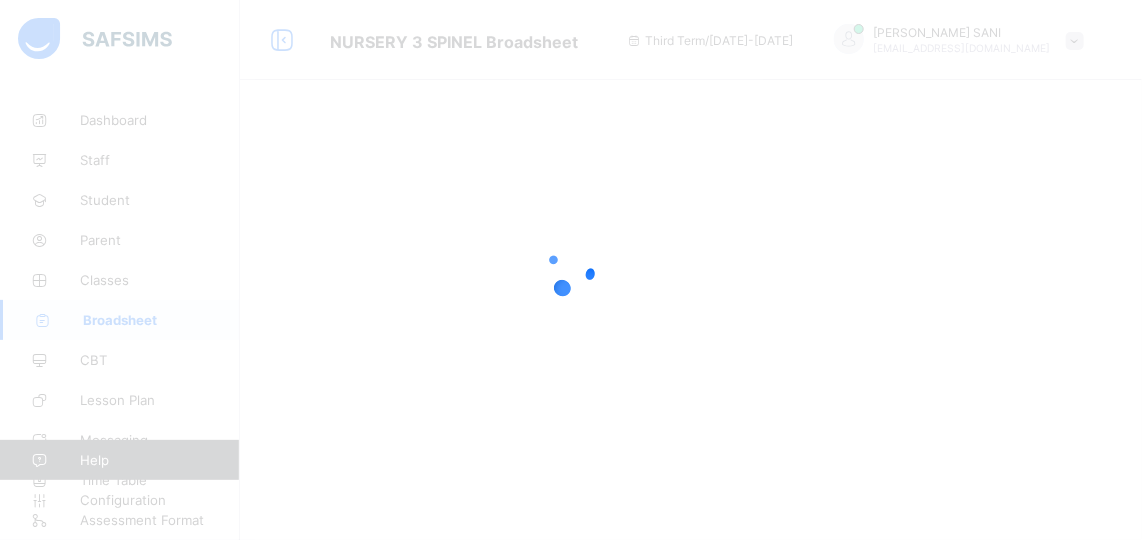 scroll, scrollTop: 0, scrollLeft: 0, axis: both 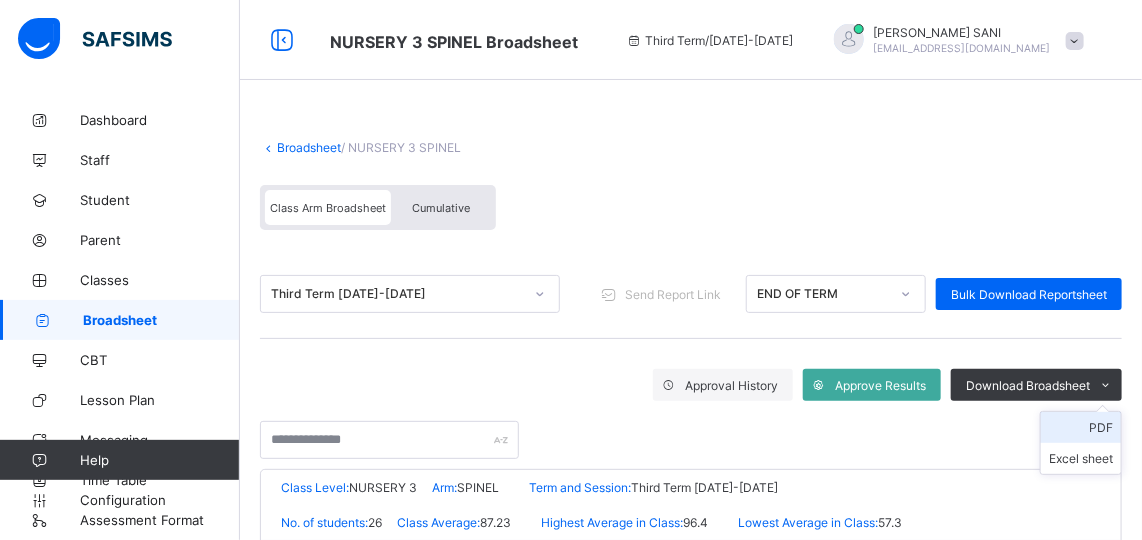 click on "PDF" at bounding box center [1081, 427] 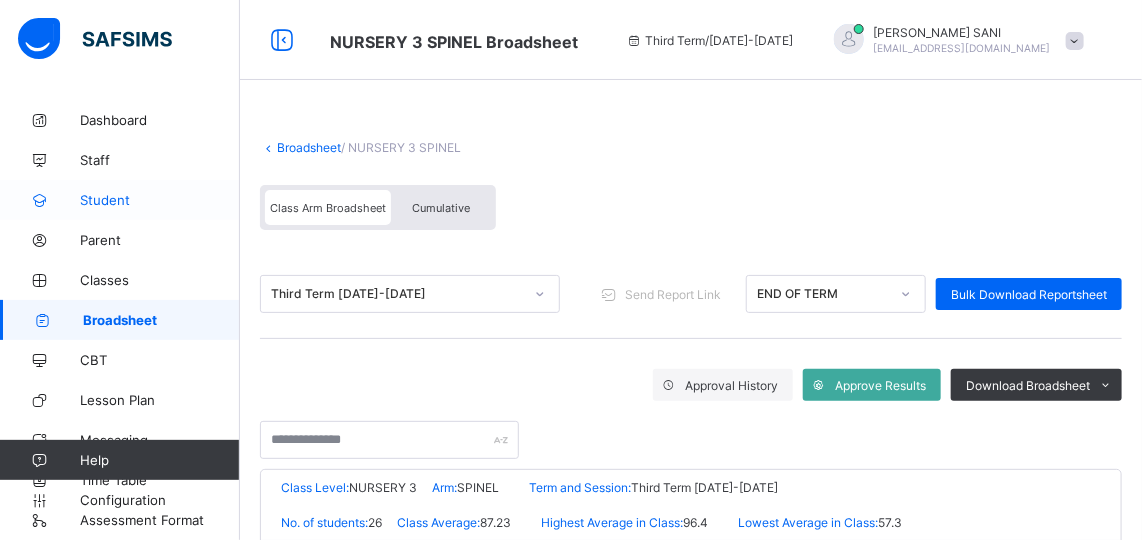 click on "Student" at bounding box center [160, 200] 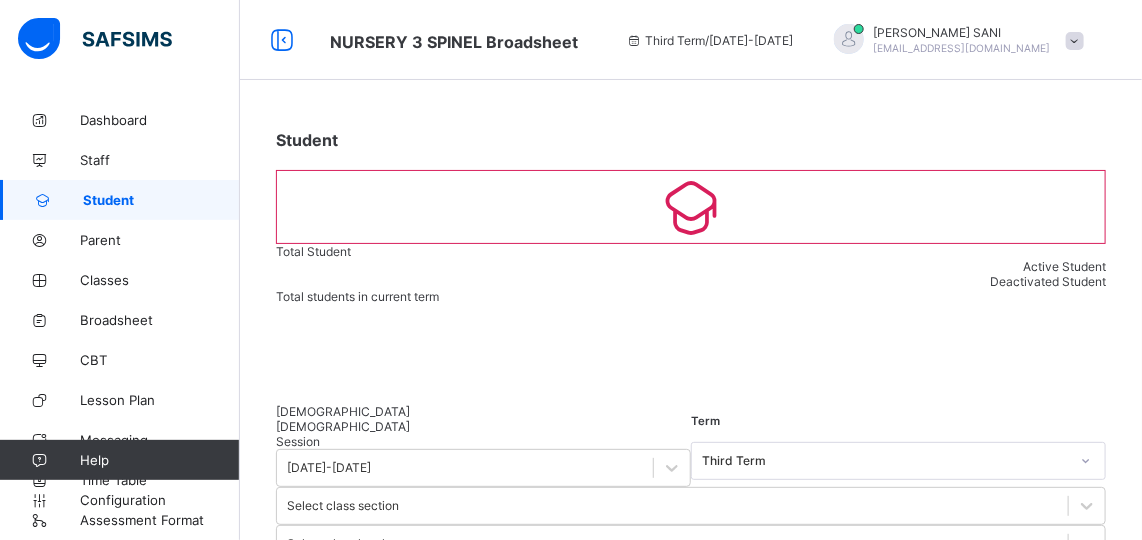 click on "Create Student" at bounding box center (333, 747) 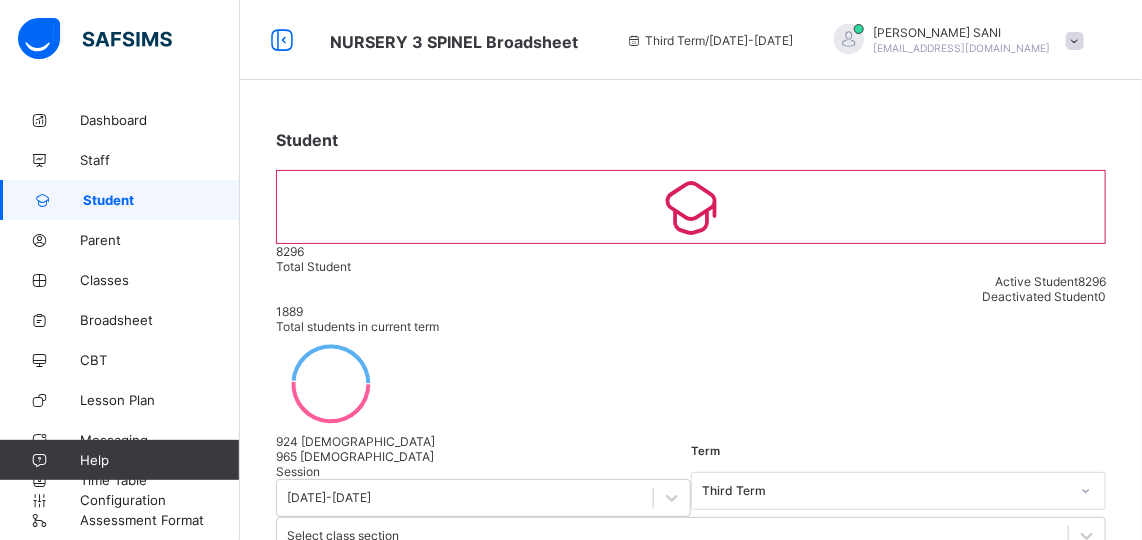 click at bounding box center (347, 1853) 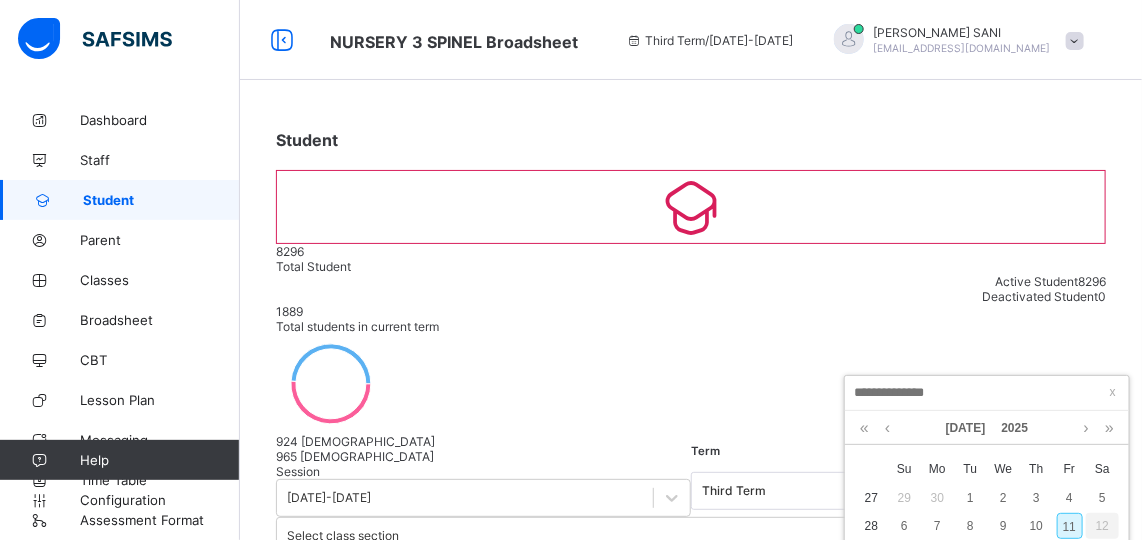 scroll, scrollTop: 492, scrollLeft: 0, axis: vertical 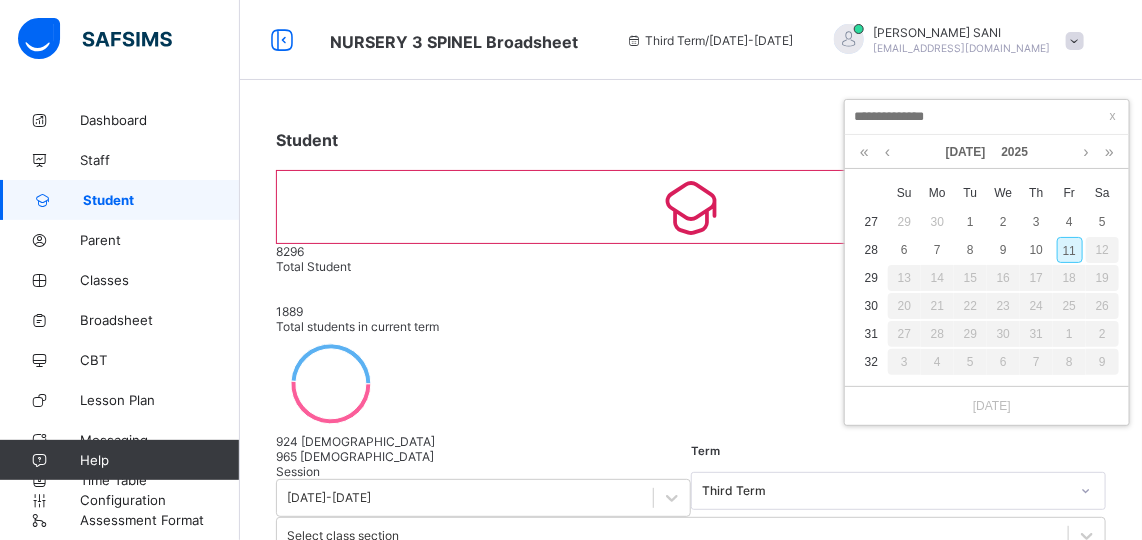 click on "NURSERY 3 SPINEL Broadsheet   Third Term  /  2024-2025   YUSUF   SANI yusufsanibtg@gmail.com Dashboard Staff Student Parent Classes Broadsheet CBT Lesson Plan Messaging Time Table Assessment Format   Help   Configuration Onboarding Great job! You have finished setting up all essential configurations. Our wizard which has lots of in-built templates will continue to guide you through with the academic configurations. Academic Configuration Steps Continue × Idle Mode Due to inactivity you would be logged out to the system in the next   15mins , click the "Resume" button to keep working or the "Log me out" button to log out of the system. Log me out Resume Student 8296 Total Student Active Student 8296 Deactivated Student 0 1889 Total students in current term 924   Male  965   Female Session 2024-2025 Term Third Term Select class section Select class level Select status Export as Pdf Report Excel Report Excel Report  (LMS)   Bulk Upload Student Create Student Student   Gender   Level   Class   Parent/Guardian" at bounding box center (571, 1873) 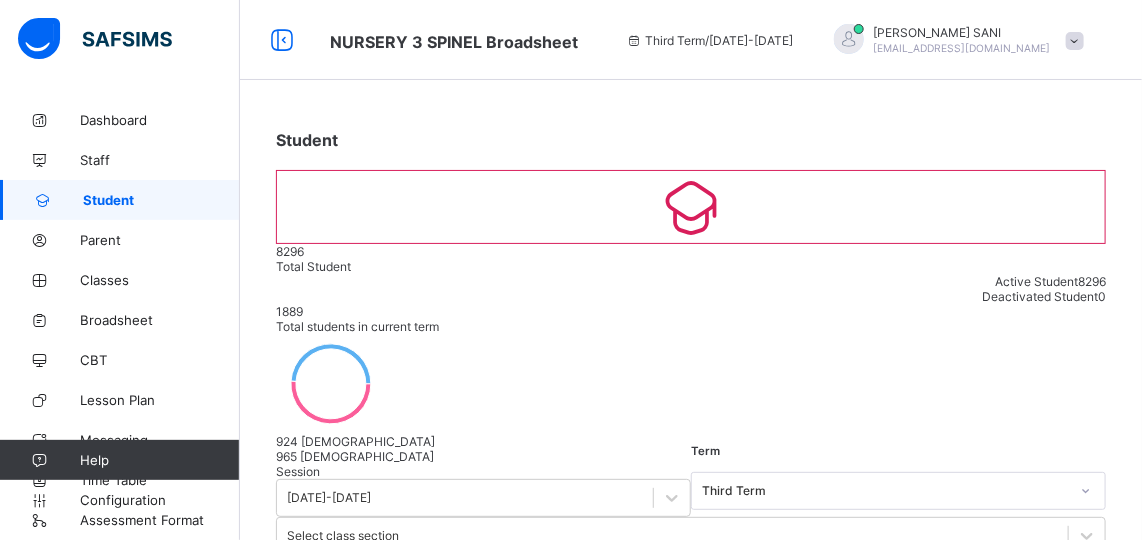 click on "Nigeria" at bounding box center (347, 2154) 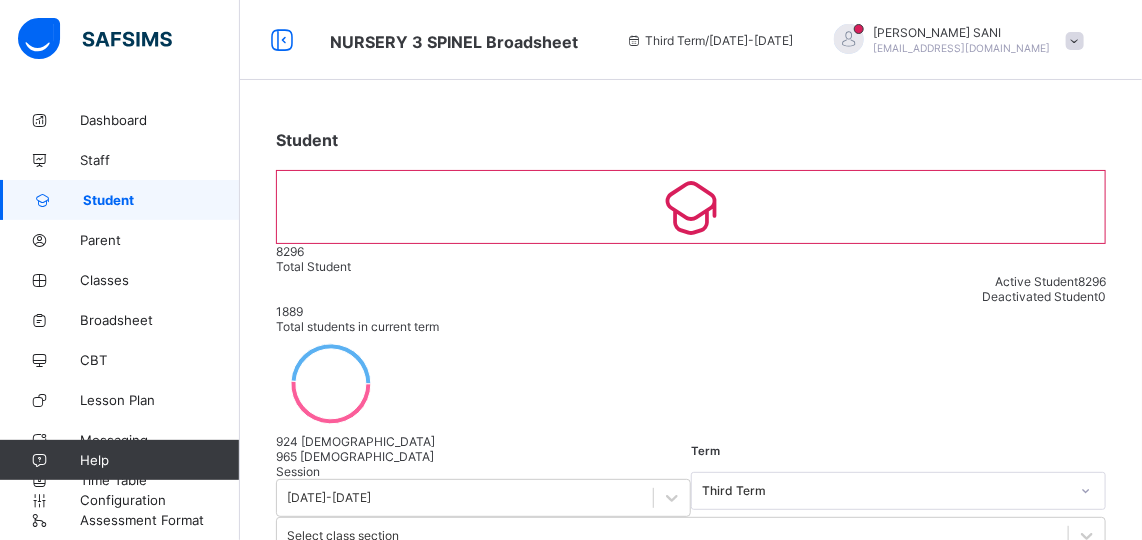 drag, startPoint x: 984, startPoint y: 301, endPoint x: 775, endPoint y: 76, distance: 307.09283 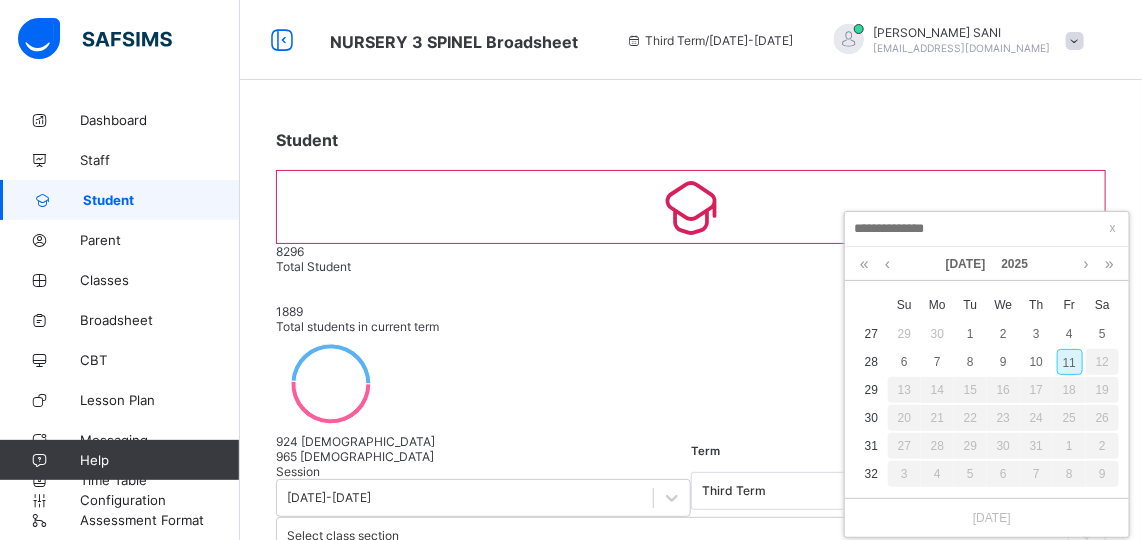 type on "**********" 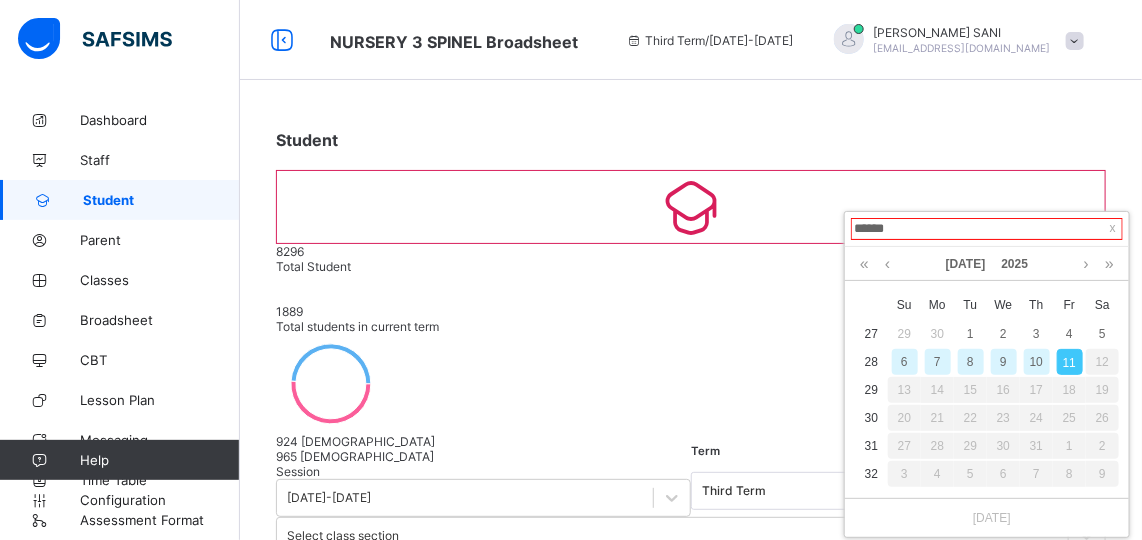 type on "*******" 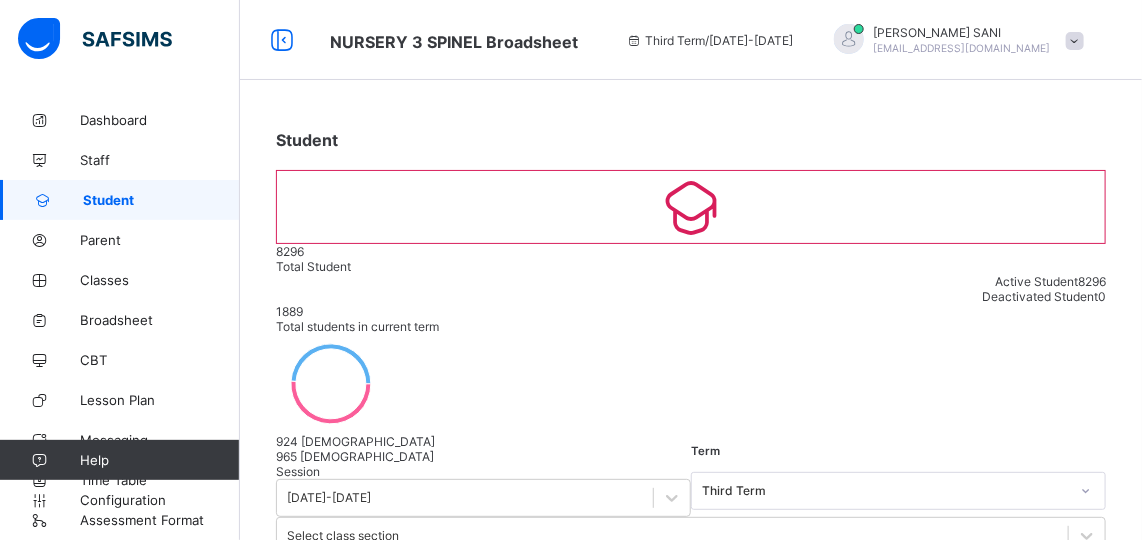 scroll, scrollTop: 630, scrollLeft: 0, axis: vertical 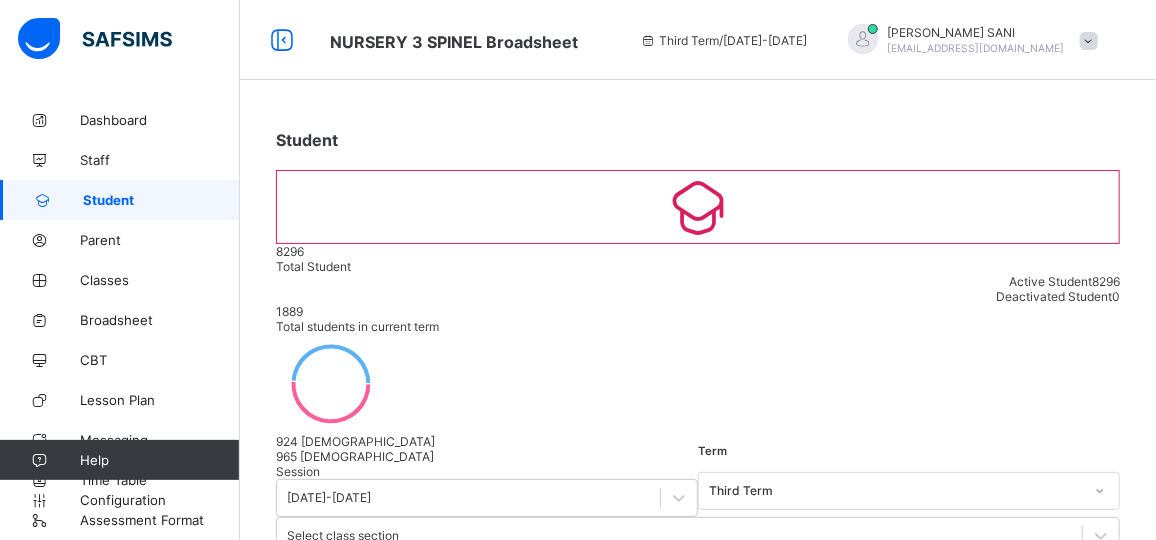 drag, startPoint x: 944, startPoint y: 301, endPoint x: 956, endPoint y: 299, distance: 12.165525 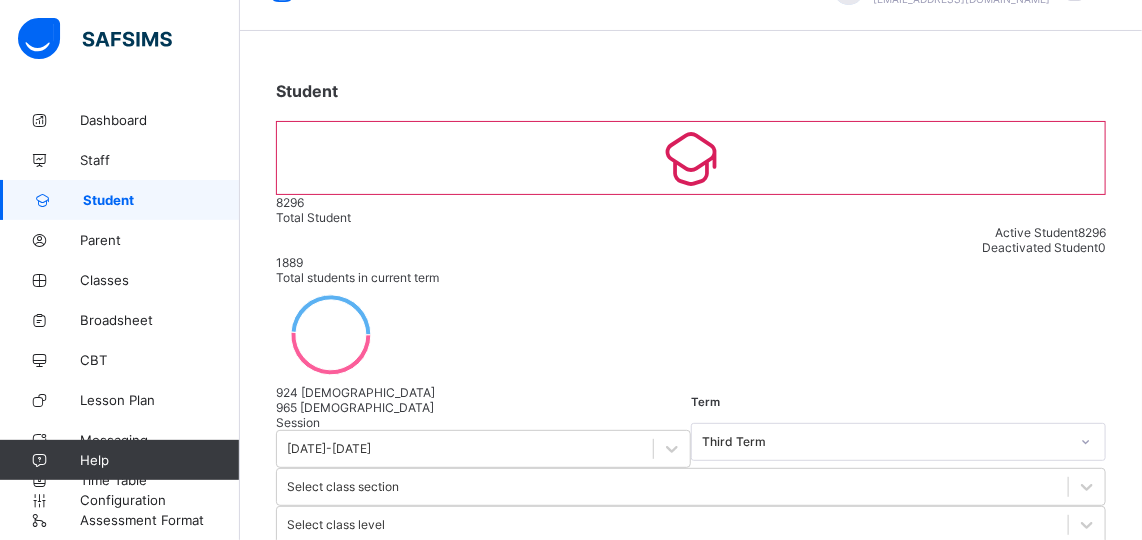 scroll, scrollTop: 48, scrollLeft: 0, axis: vertical 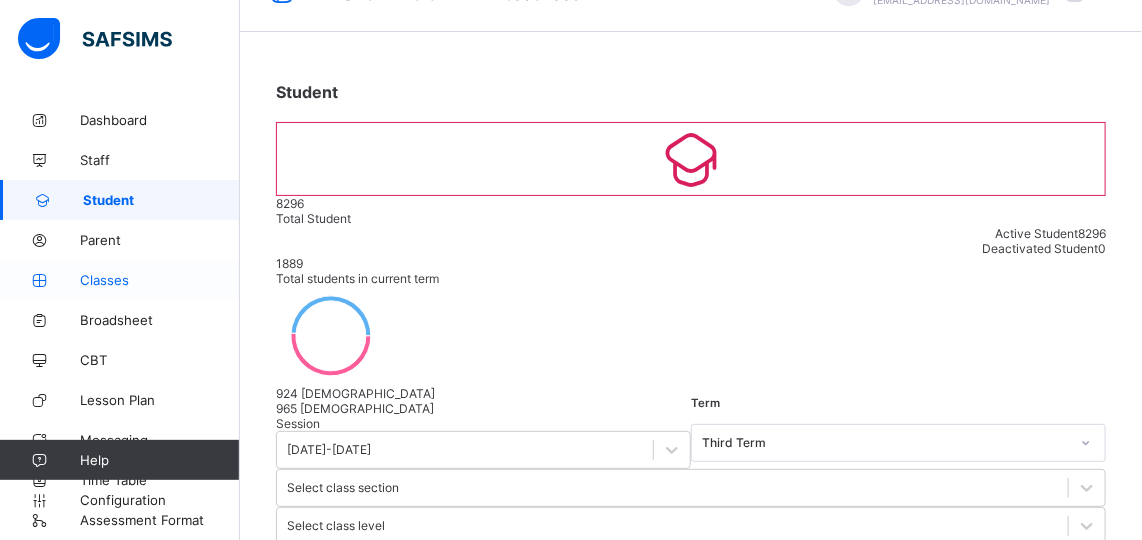 click on "Classes" at bounding box center (160, 280) 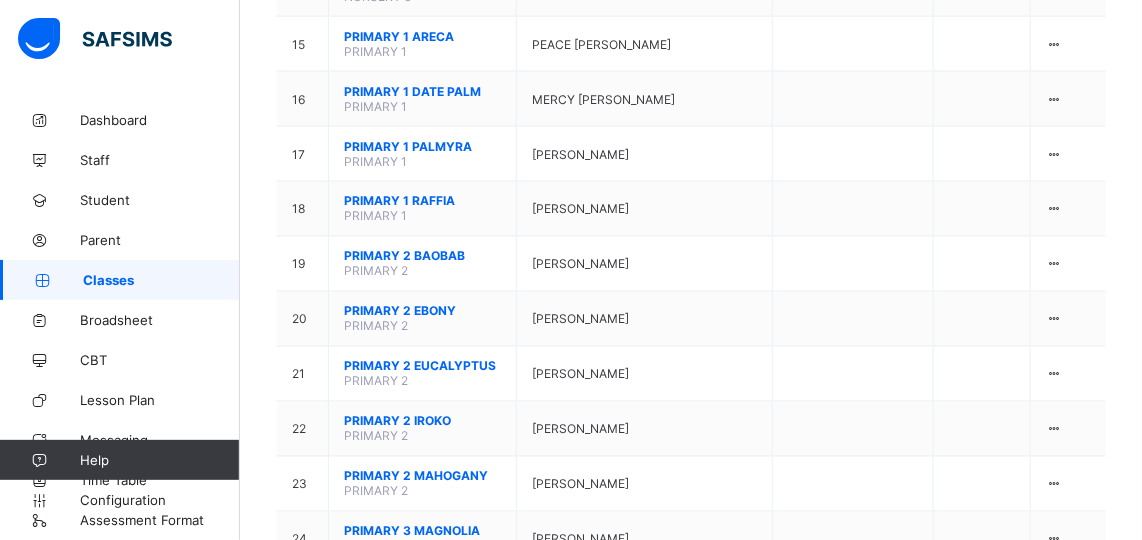 scroll, scrollTop: 1153, scrollLeft: 0, axis: vertical 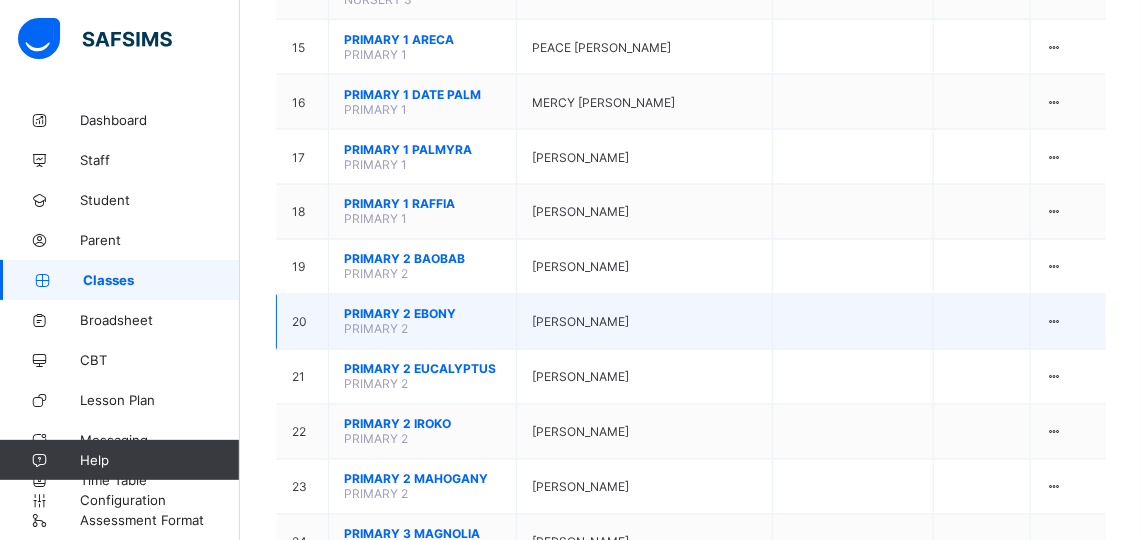 click on "PRIMARY 2   EBONY" at bounding box center (422, 314) 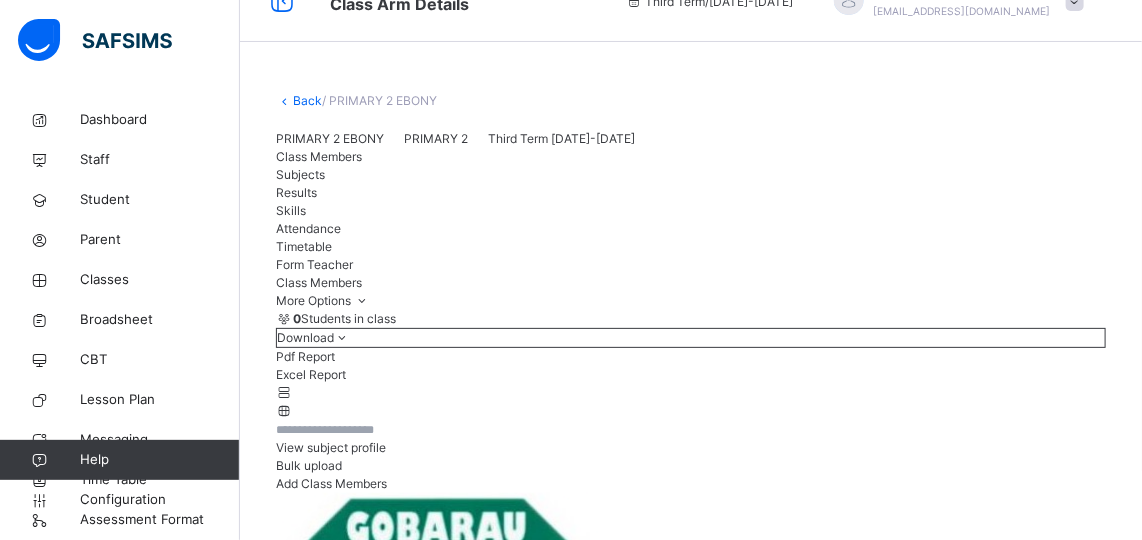 scroll, scrollTop: 1153, scrollLeft: 0, axis: vertical 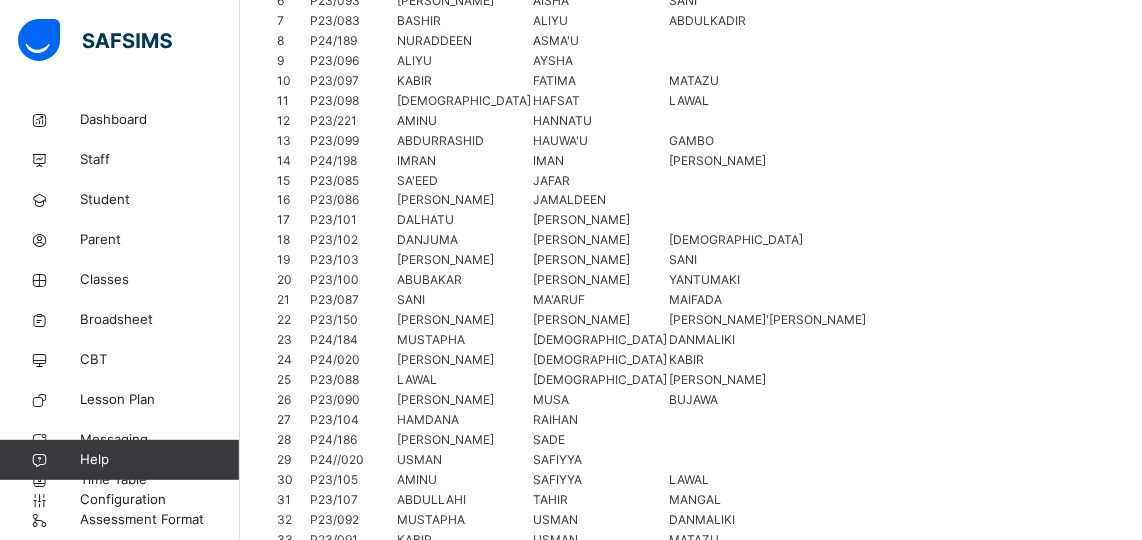 click on "Fatima Matazu Kabir P23/097" at bounding box center [415, 1073] 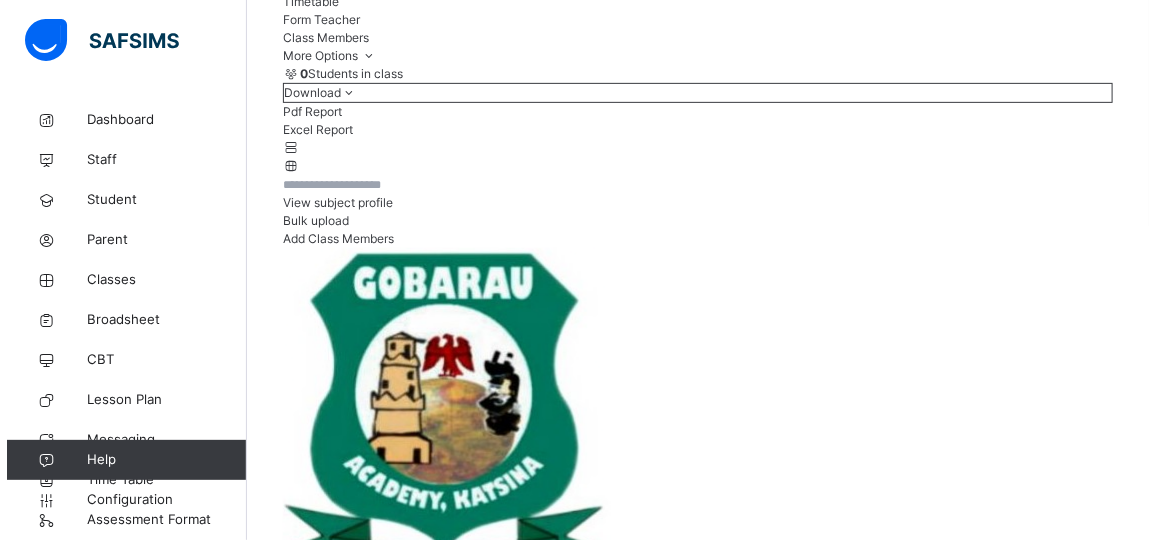 scroll, scrollTop: 284, scrollLeft: 0, axis: vertical 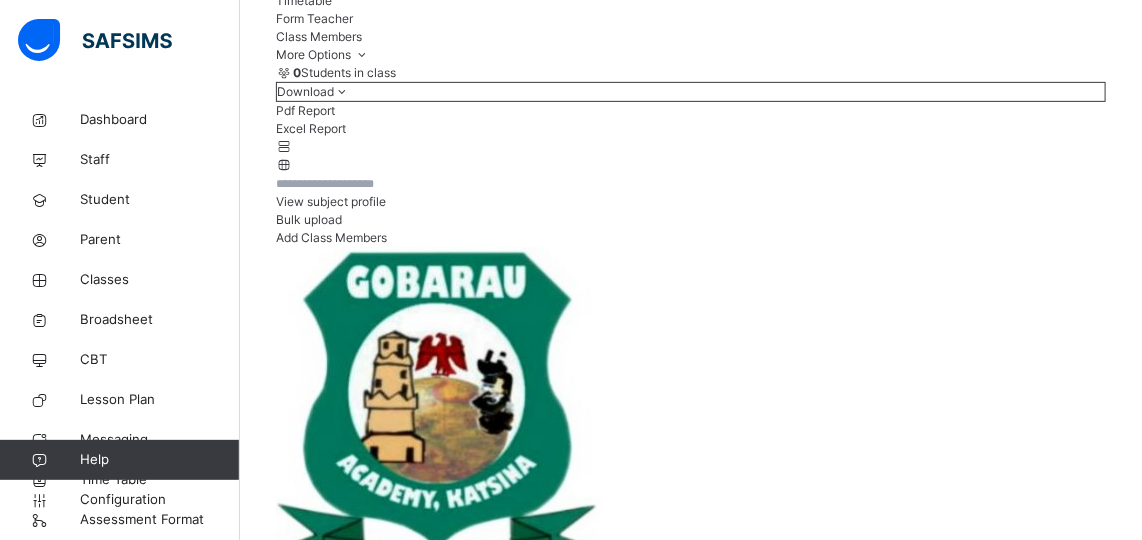 click on "Add Class Members" at bounding box center [331, 237] 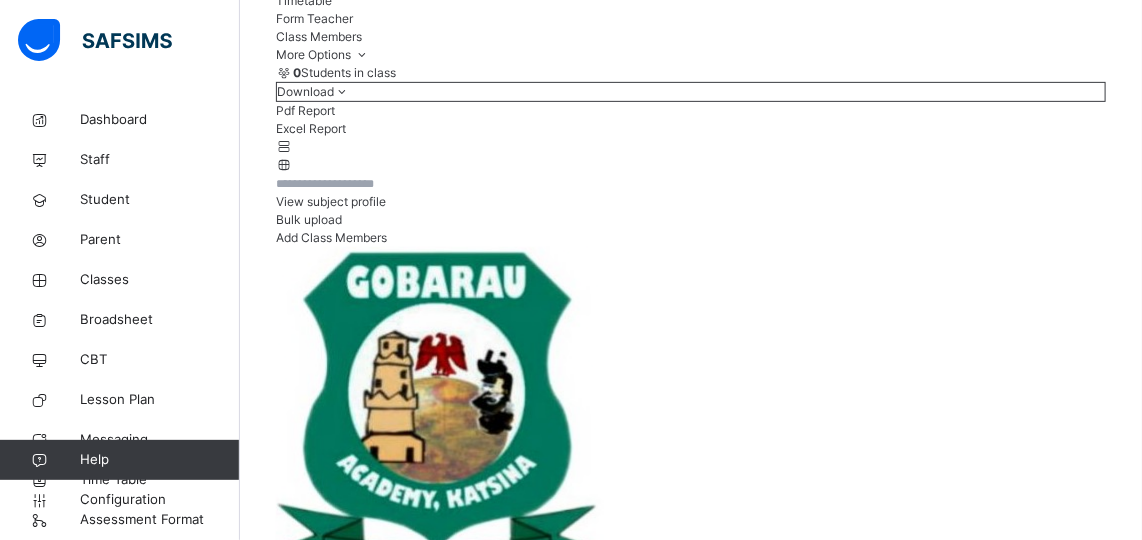 click at bounding box center (366, 3164) 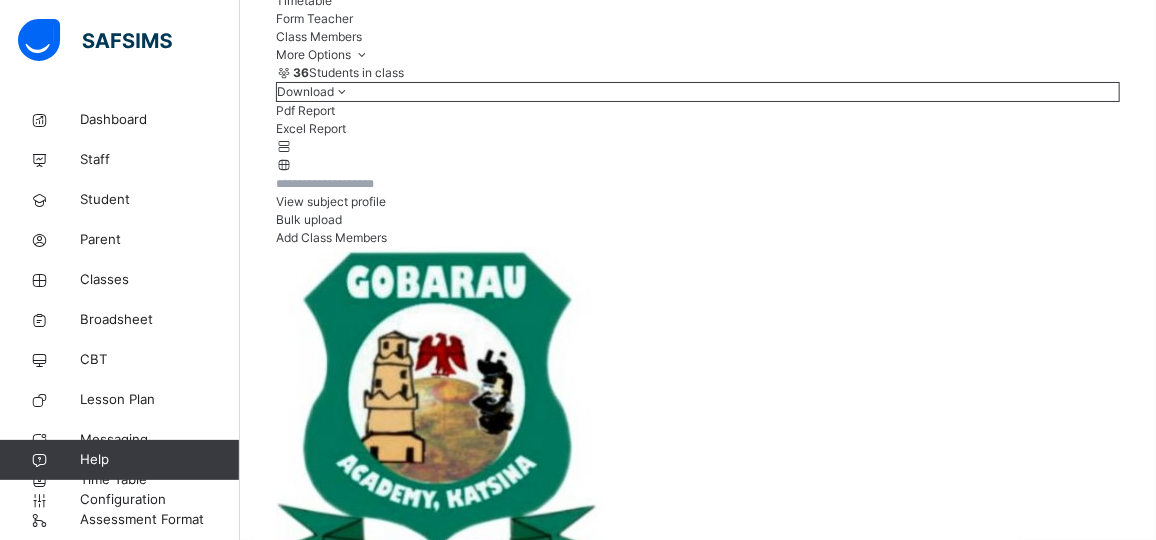 type on "*" 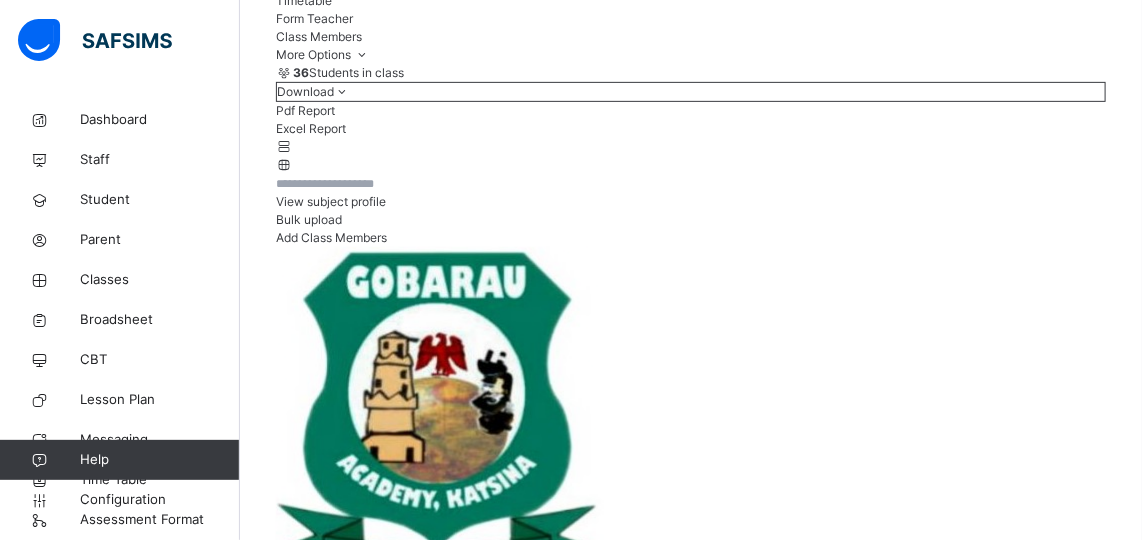 type on "*" 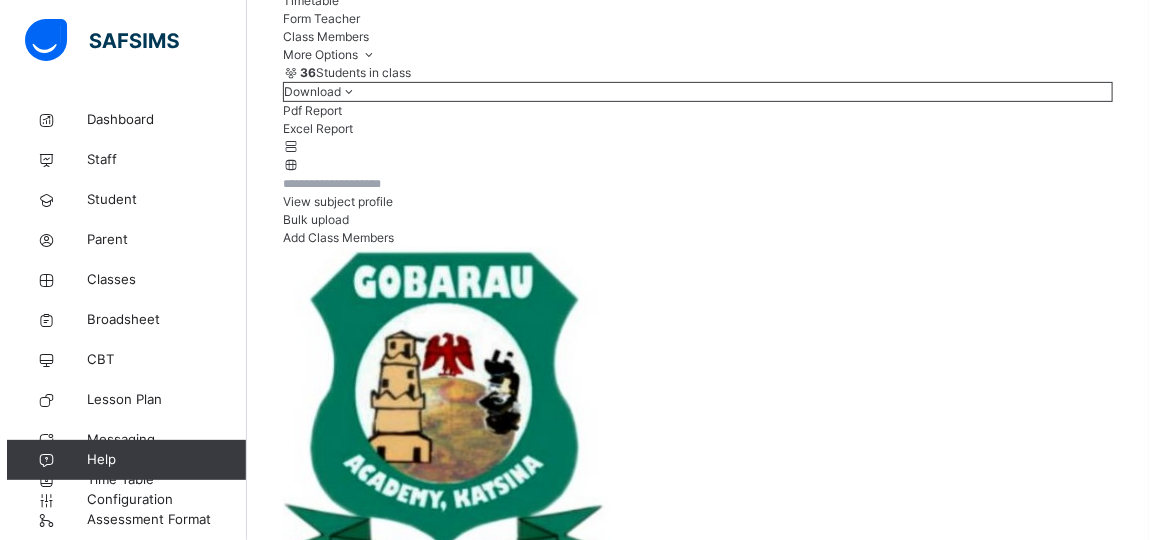 scroll, scrollTop: 123, scrollLeft: 0, axis: vertical 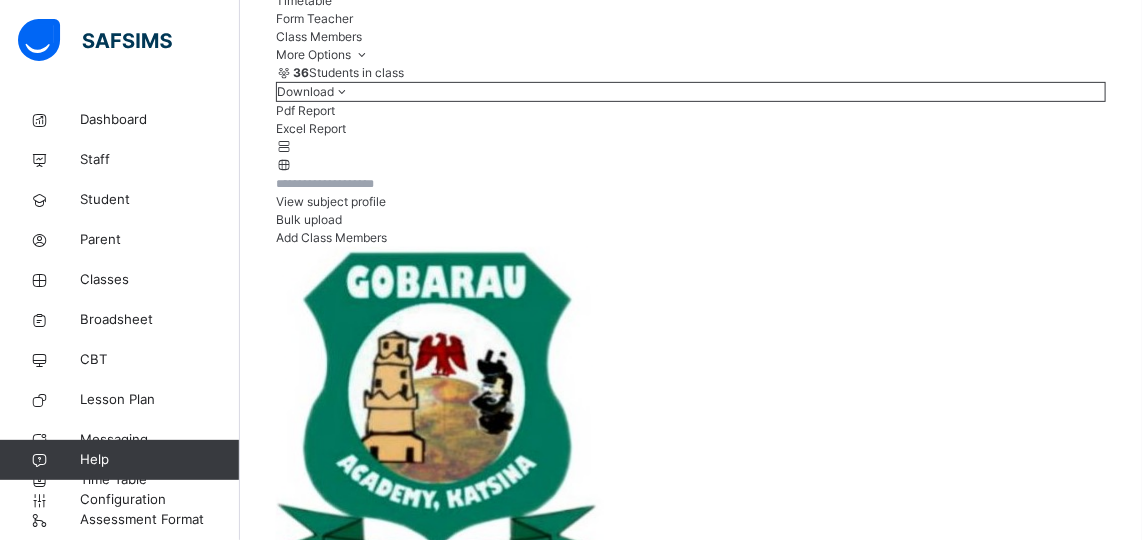type on "*******" 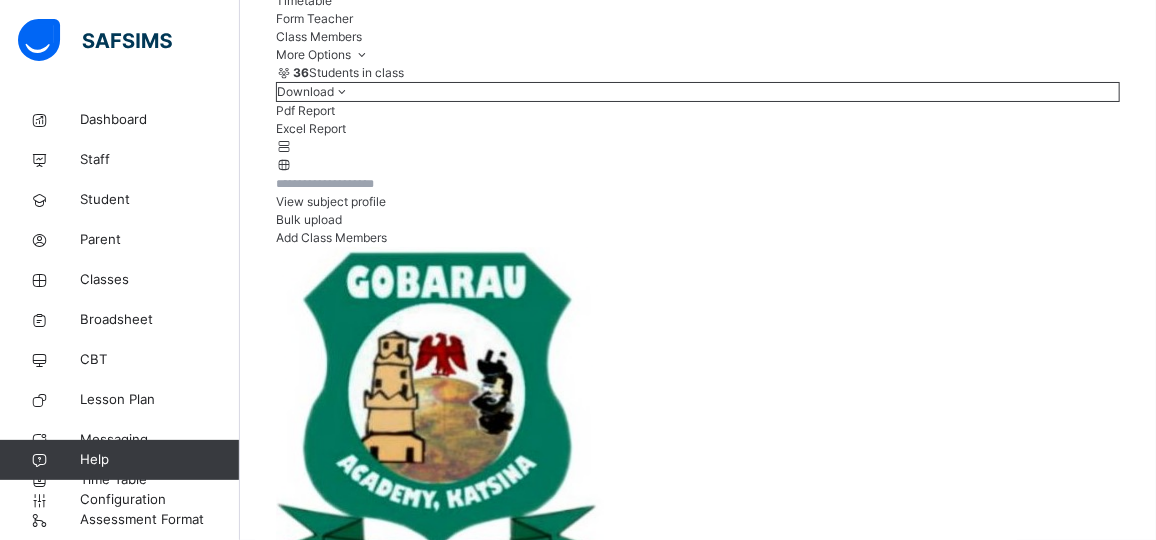 scroll, scrollTop: 352, scrollLeft: 0, axis: vertical 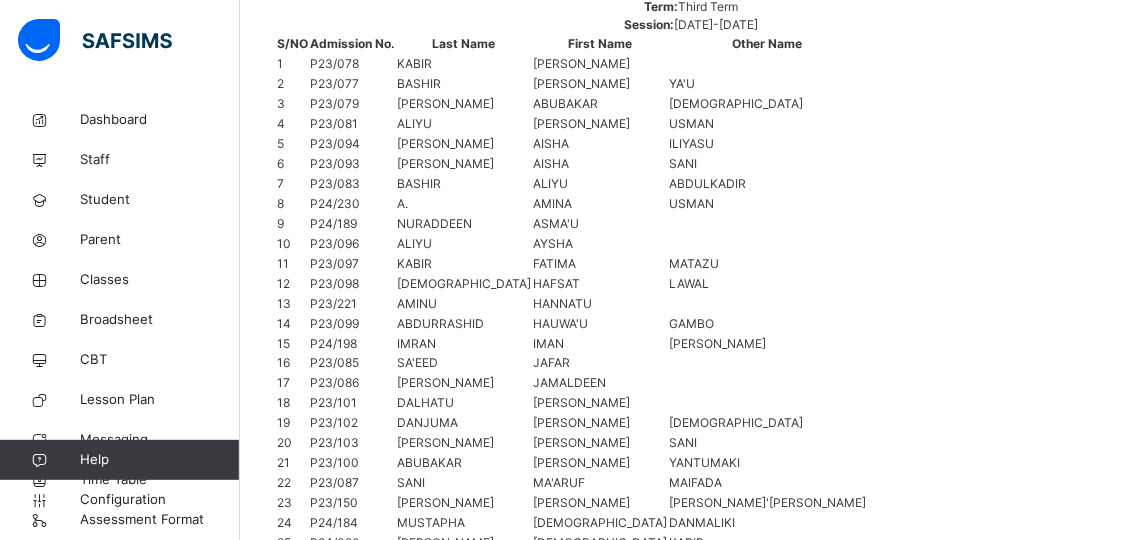 click on "Aliyu Abdulkadir Bashir P23/083" at bounding box center (527, 1124) 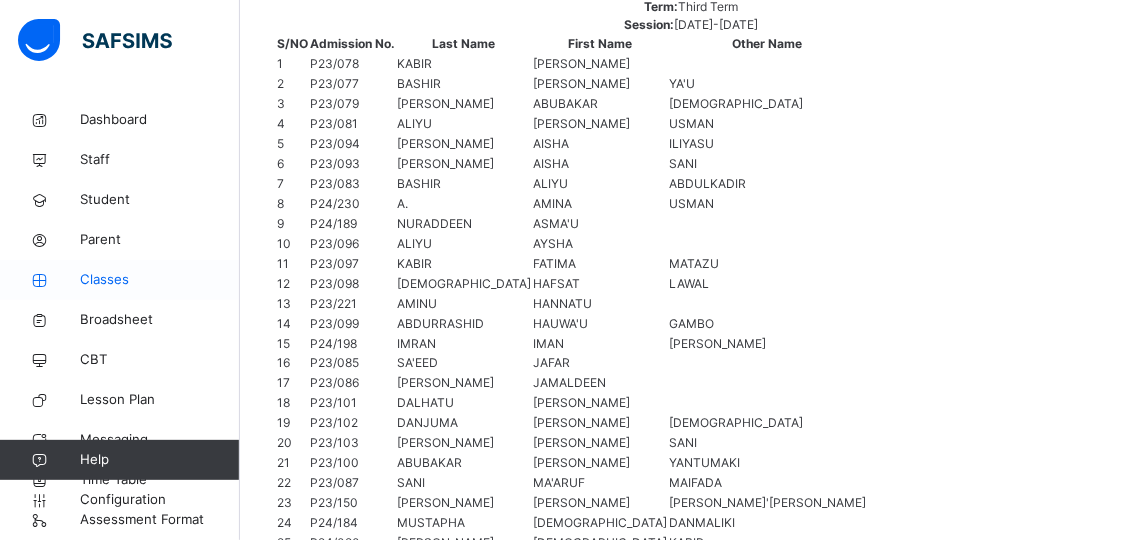 click on "Classes" at bounding box center [160, 280] 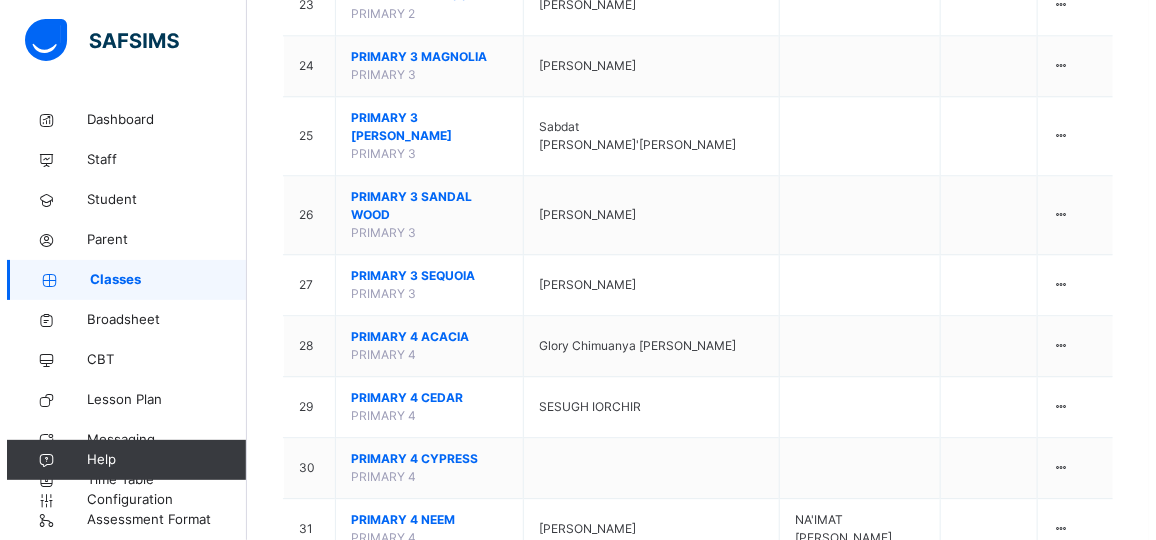 scroll, scrollTop: 1772, scrollLeft: 0, axis: vertical 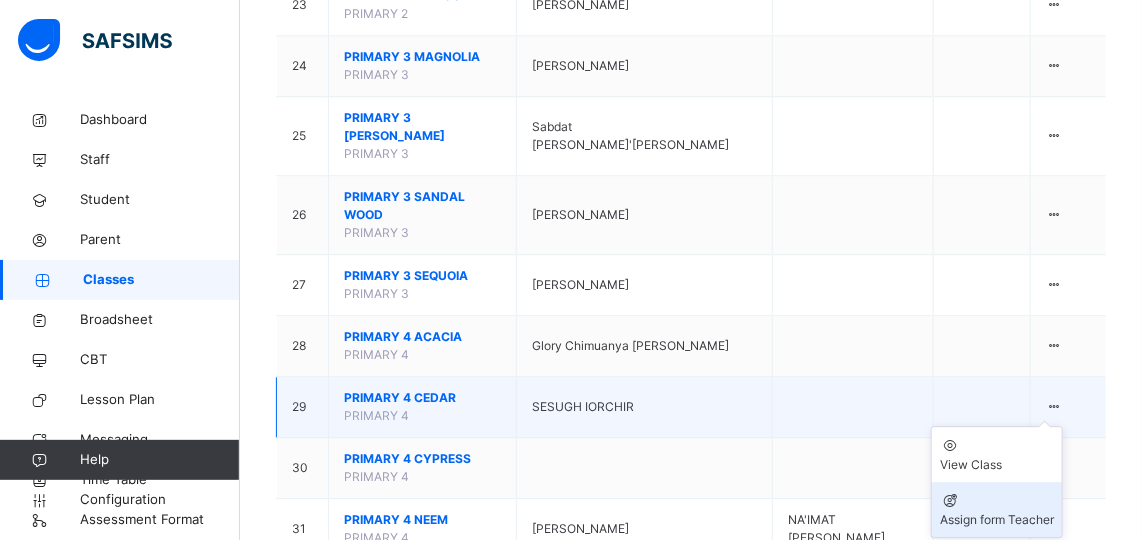 click on "Assign form Teacher" at bounding box center [997, 520] 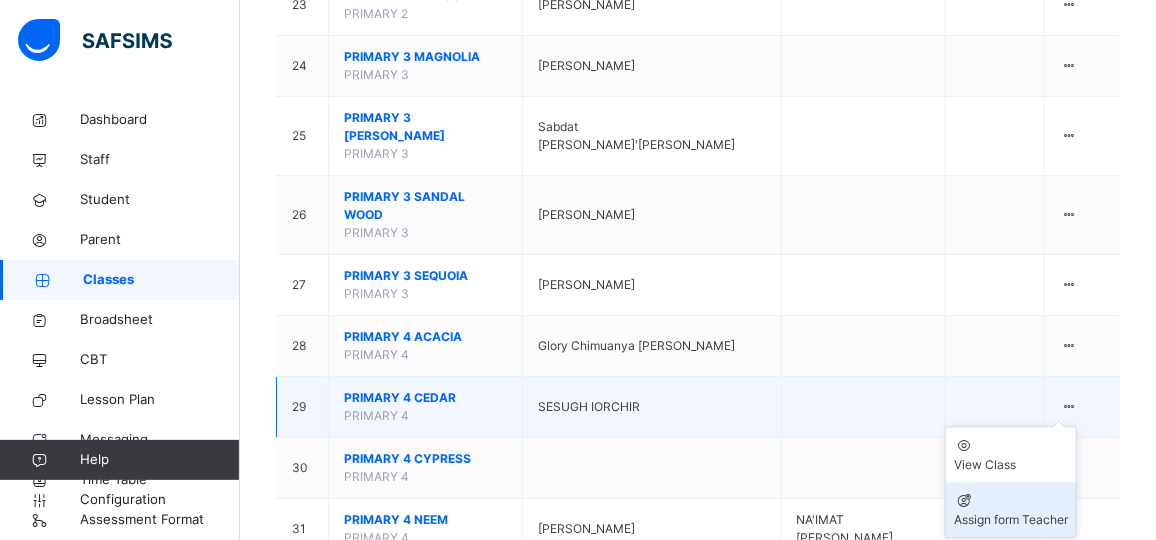 click on "× Form Teacher Select Form Teacher SESUGH IORCHIR  Select Assistant Form Teacher Cancel Save" at bounding box center [698, 2760] 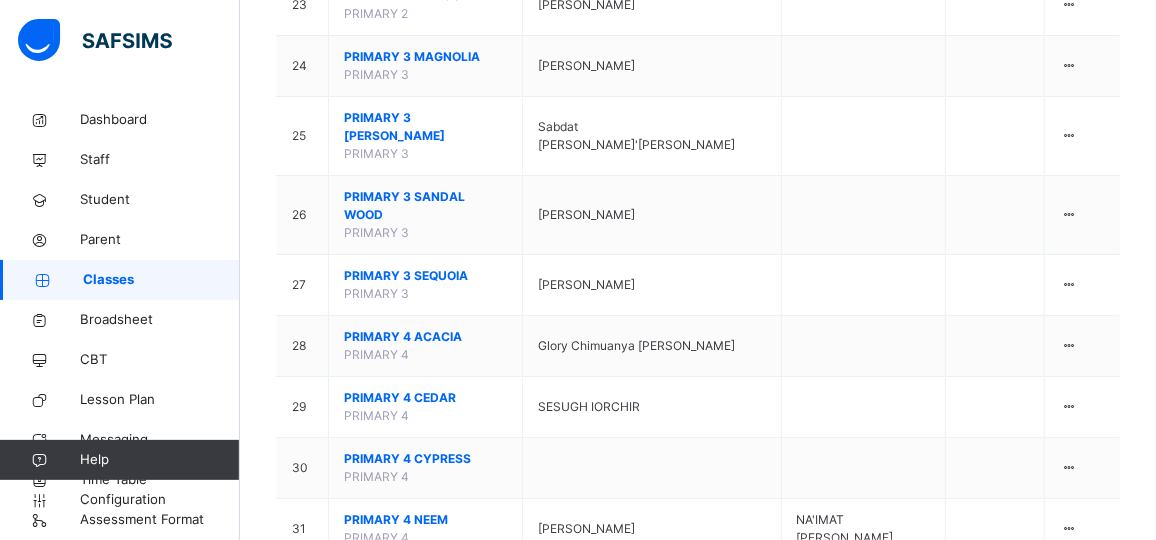 scroll, scrollTop: 0, scrollLeft: 0, axis: both 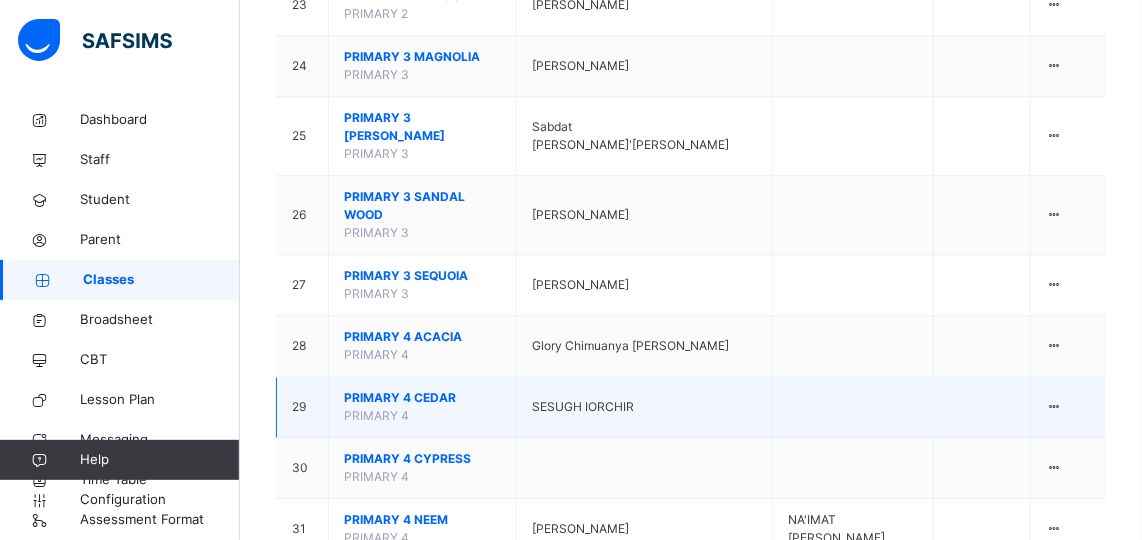 click on "PRIMARY 4   CEDAR   PRIMARY 4" at bounding box center (423, 407) 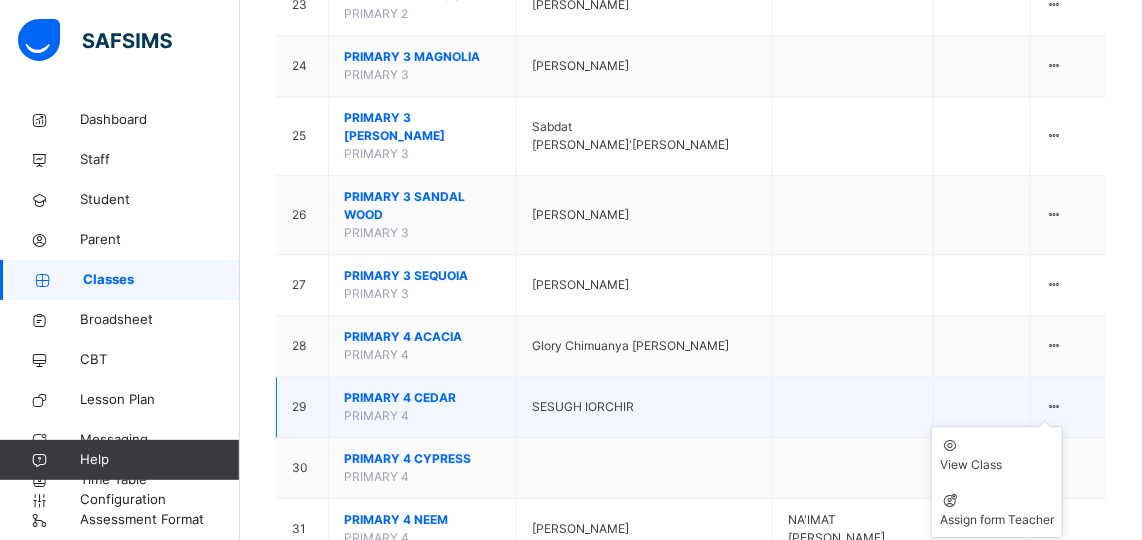 click at bounding box center (1054, 406) 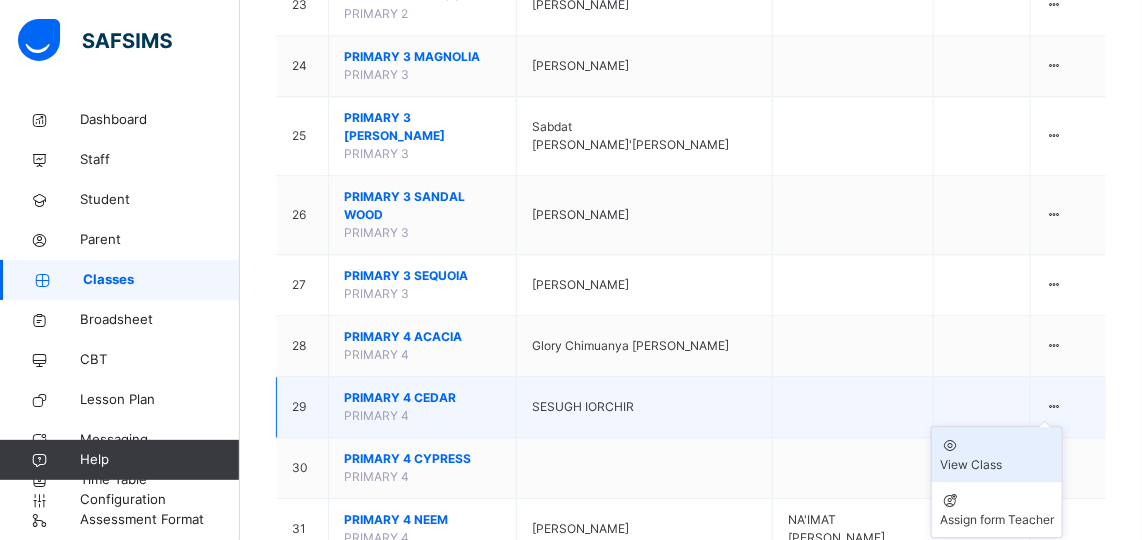 click on "View Class" at bounding box center (997, 465) 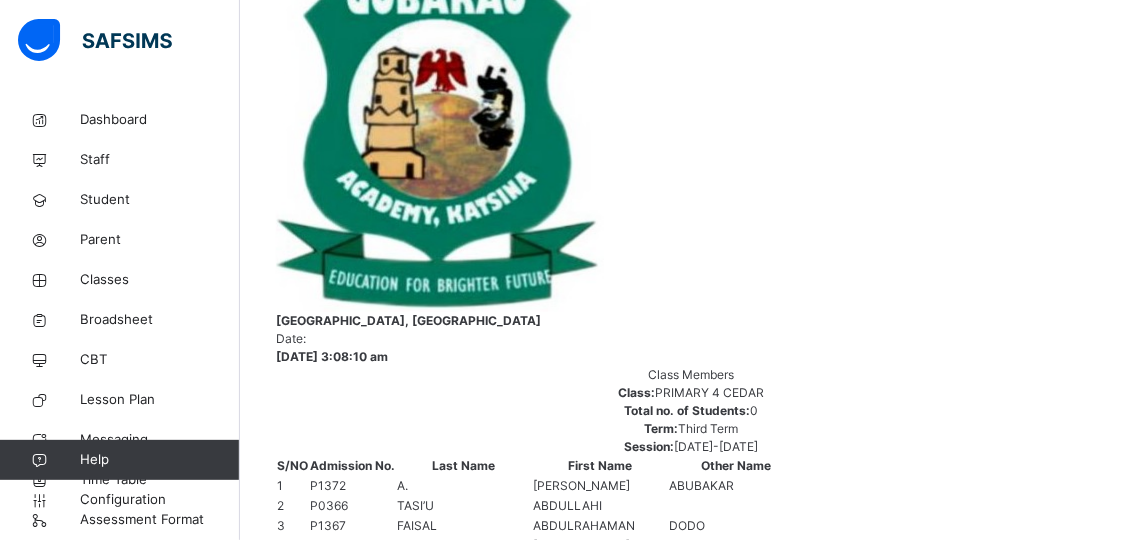 scroll, scrollTop: 0, scrollLeft: 0, axis: both 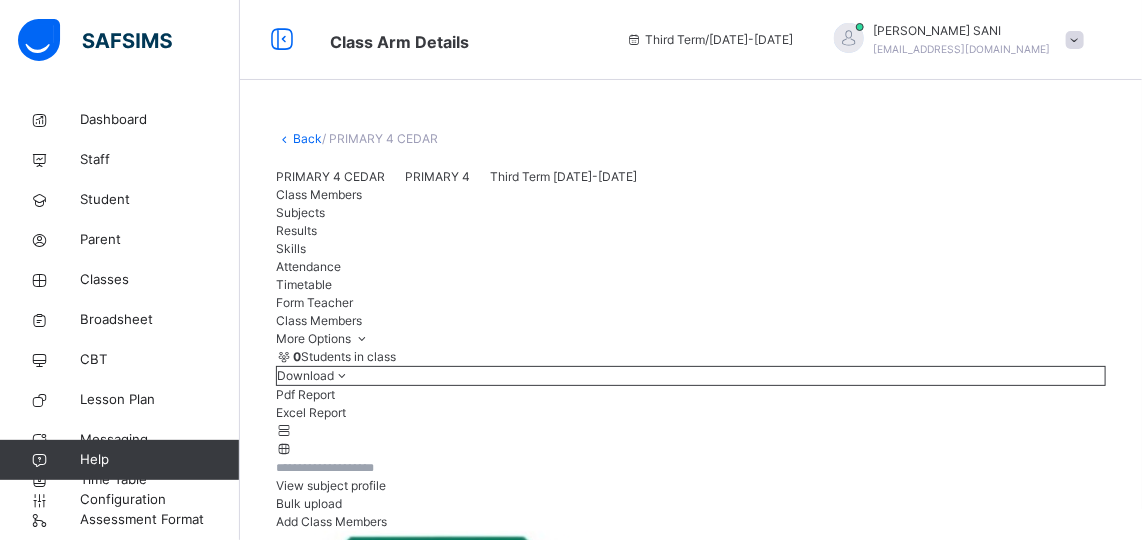 click on "Subjects" at bounding box center [300, 212] 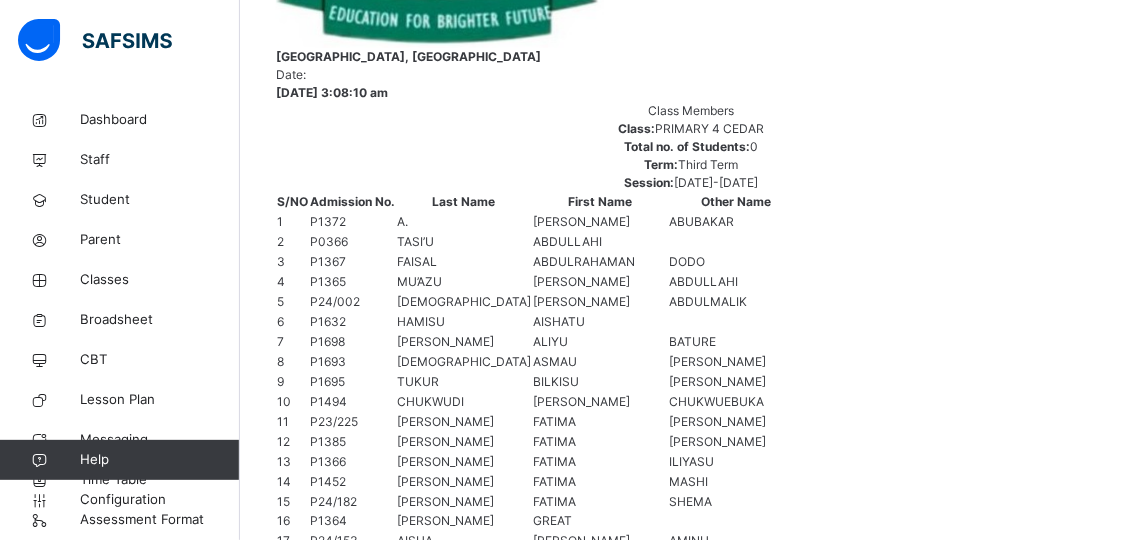 scroll, scrollTop: 832, scrollLeft: 0, axis: vertical 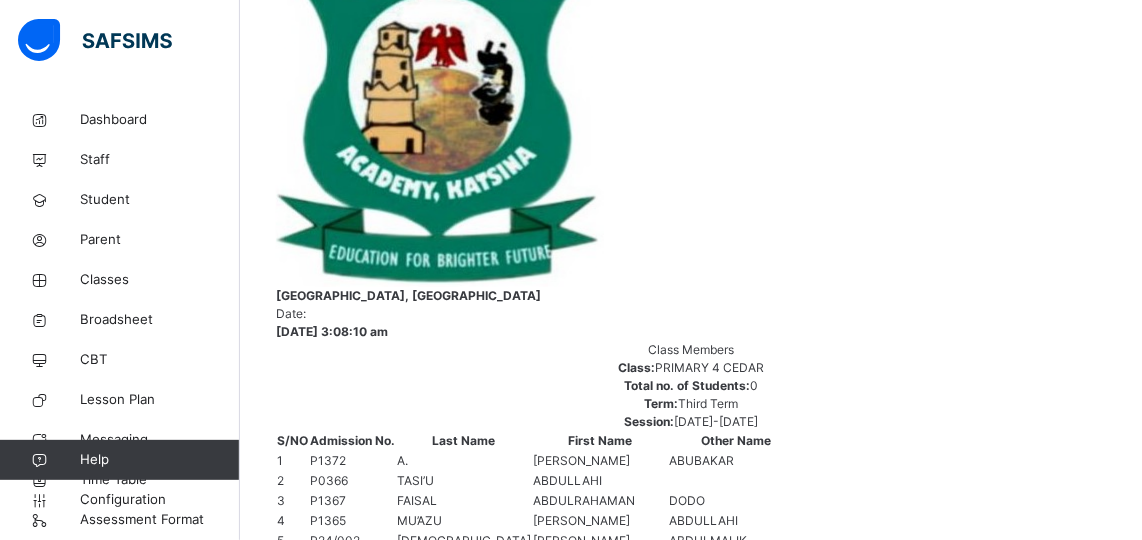 click on "Change Teacher" at bounding box center (950, 3335) 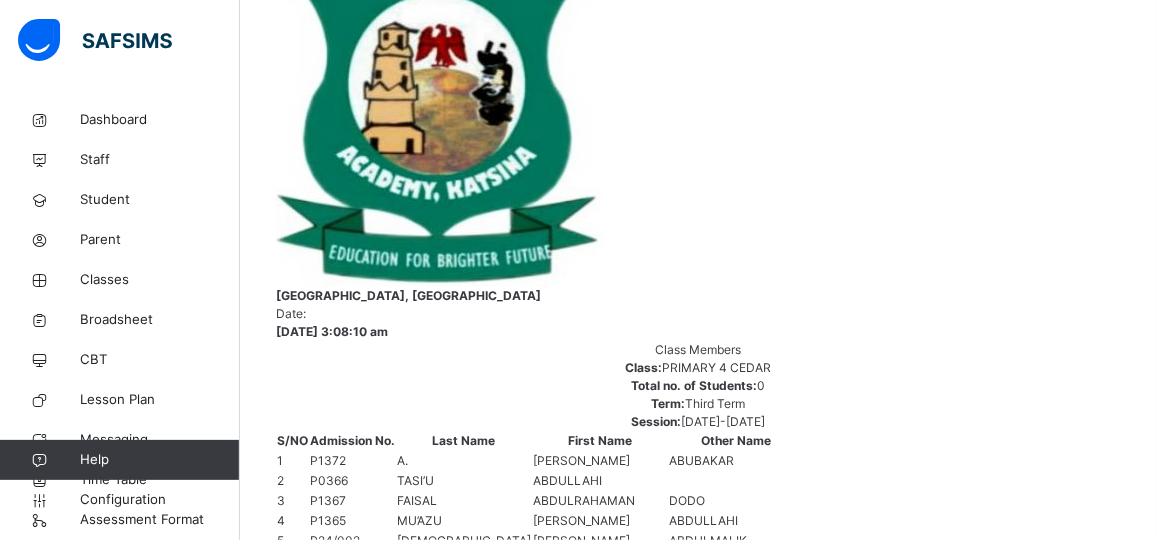 click on "SESUGH IORCHIR  DANIEL ANAJA OKEME USMAN  ABUBAKAR" at bounding box center [679, 3932] 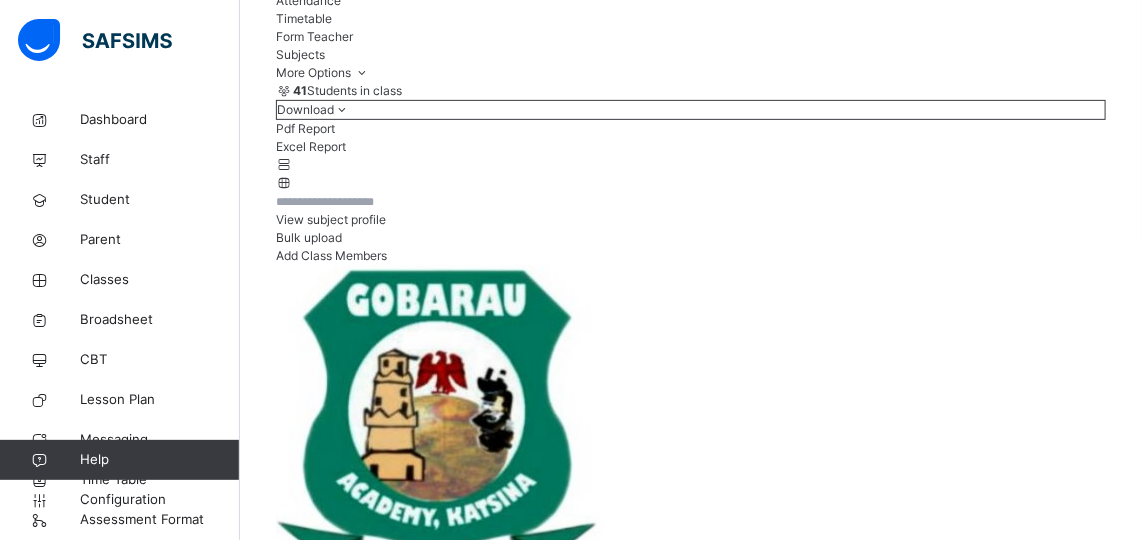 scroll, scrollTop: 257, scrollLeft: 0, axis: vertical 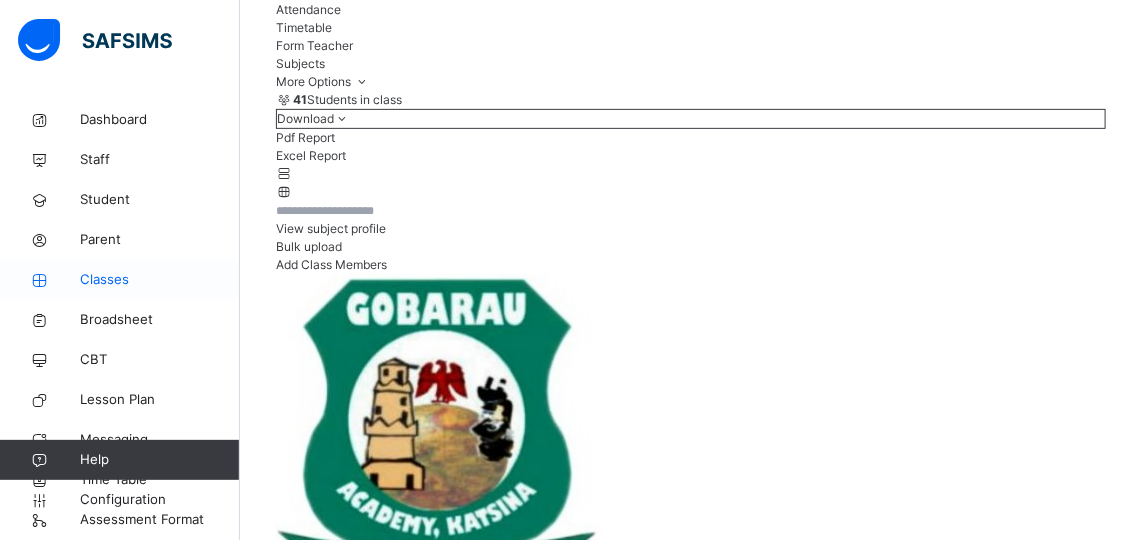click on "Classes" at bounding box center [160, 280] 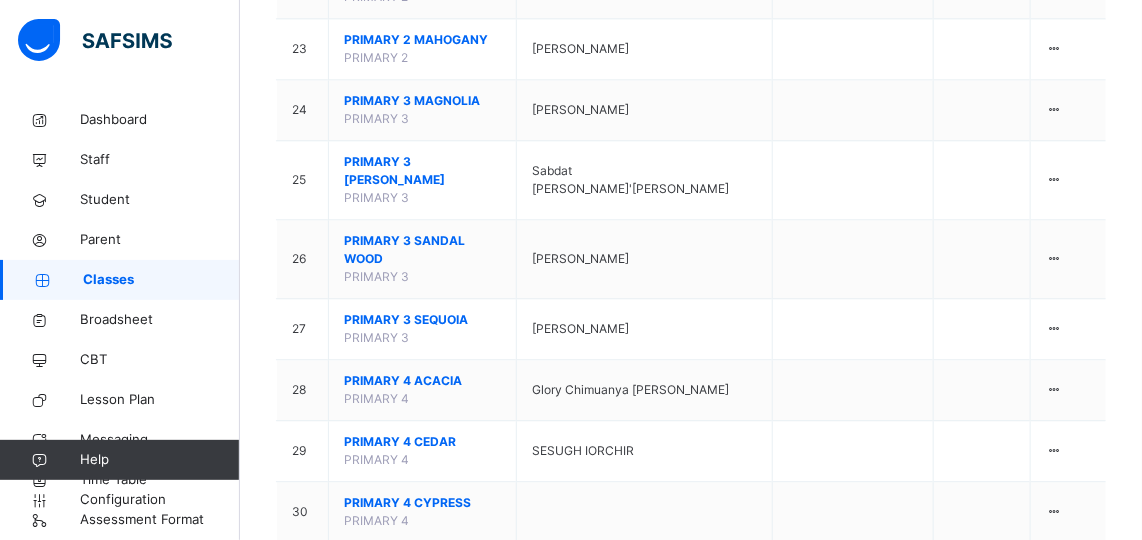 scroll, scrollTop: 1731, scrollLeft: 0, axis: vertical 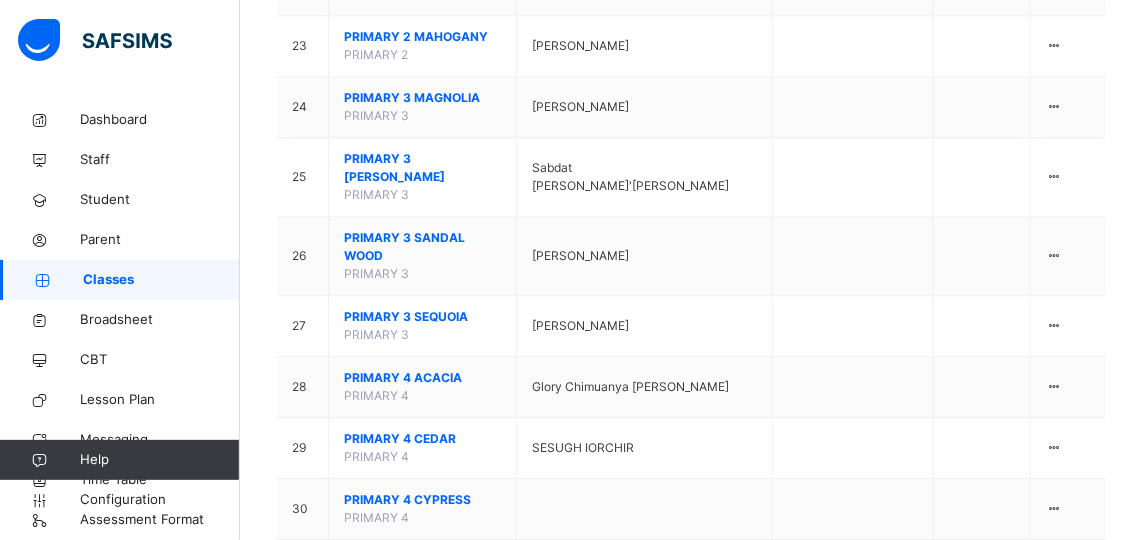 click on "PRIMARY 4   NEEM   PRIMARY 4" at bounding box center (423, 570) 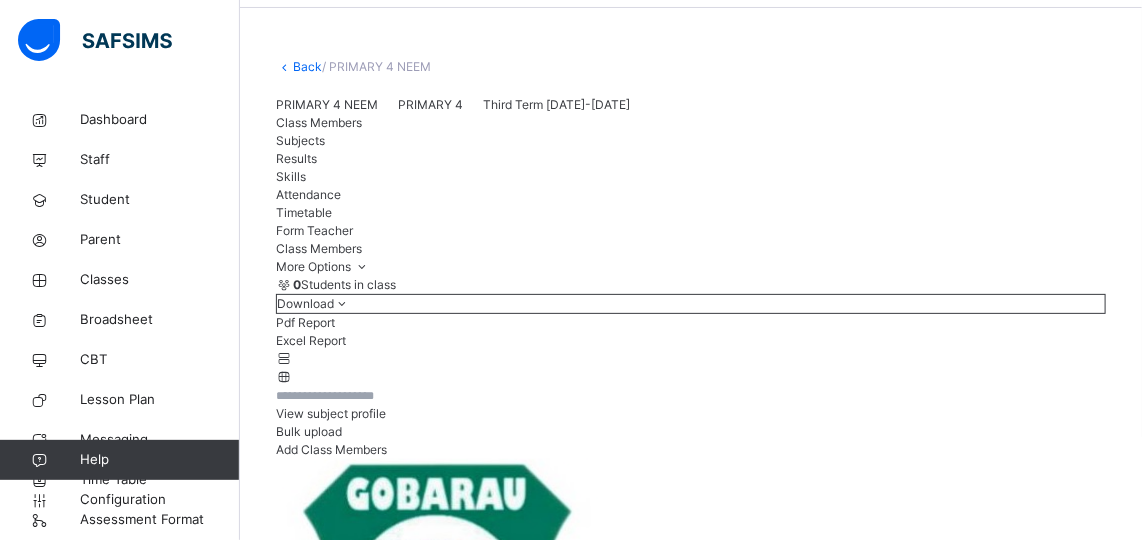 scroll, scrollTop: 71, scrollLeft: 0, axis: vertical 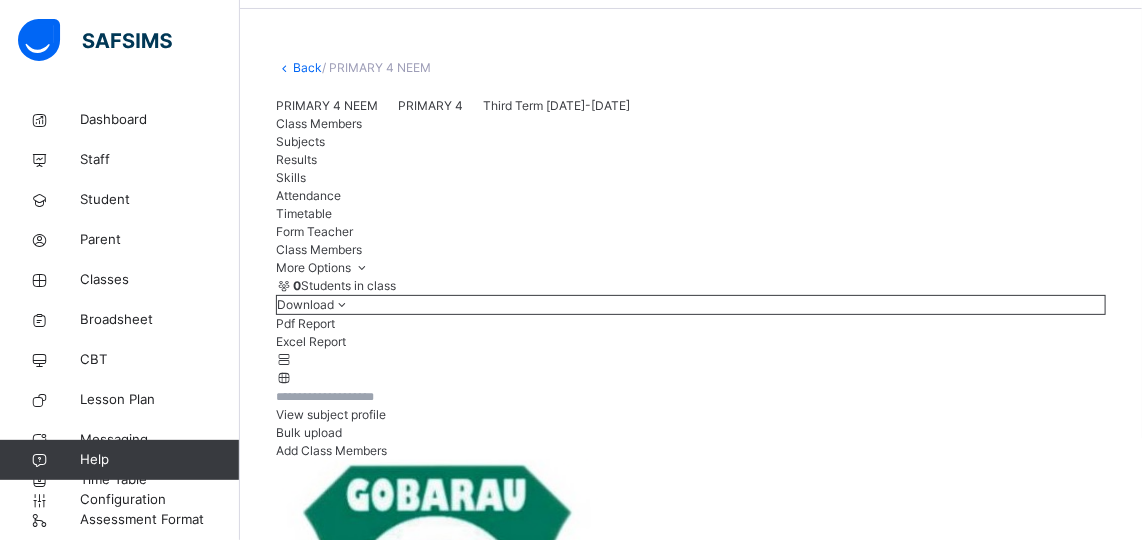 click on "Subjects" at bounding box center [300, 141] 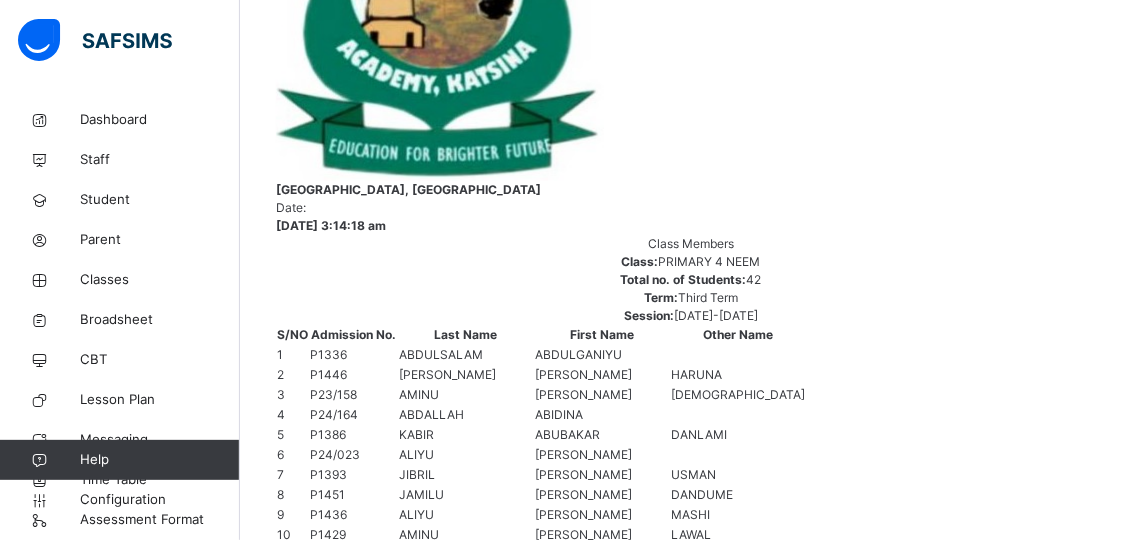 scroll, scrollTop: 702, scrollLeft: 0, axis: vertical 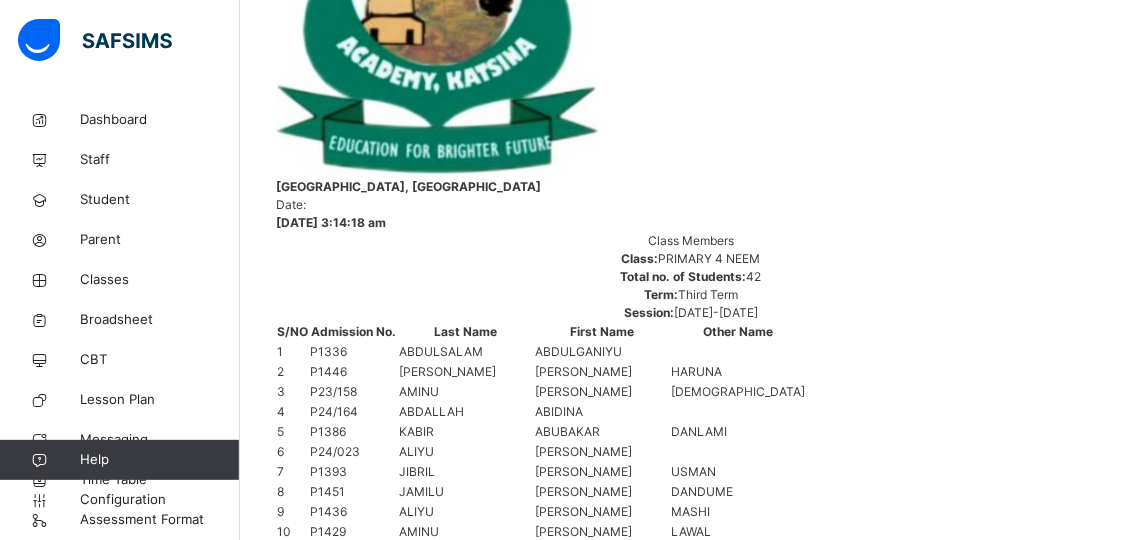 click on "Change Teacher" at bounding box center [947, 3290] 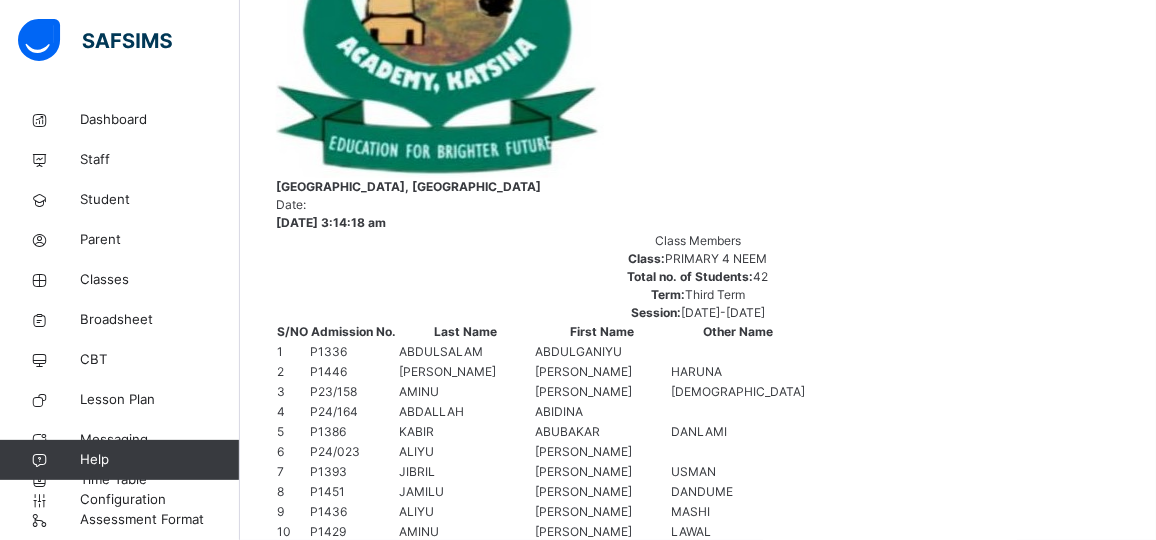 click on "Cancel Save" at bounding box center [698, 3886] 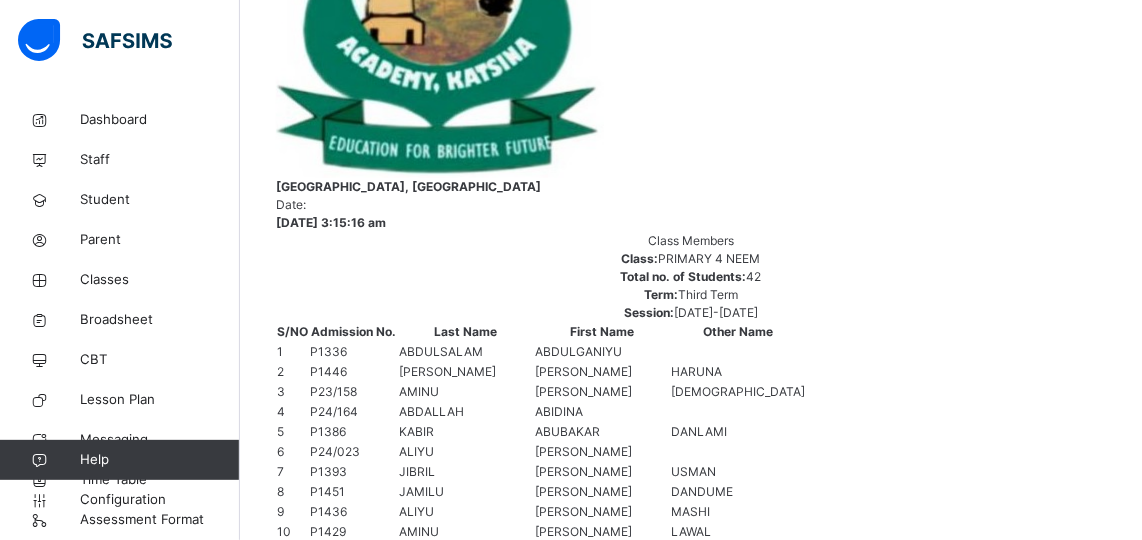 click on "DANIEL ANAJA OKEME, NKIRUKA NWOYE" at bounding box center [603, 3465] 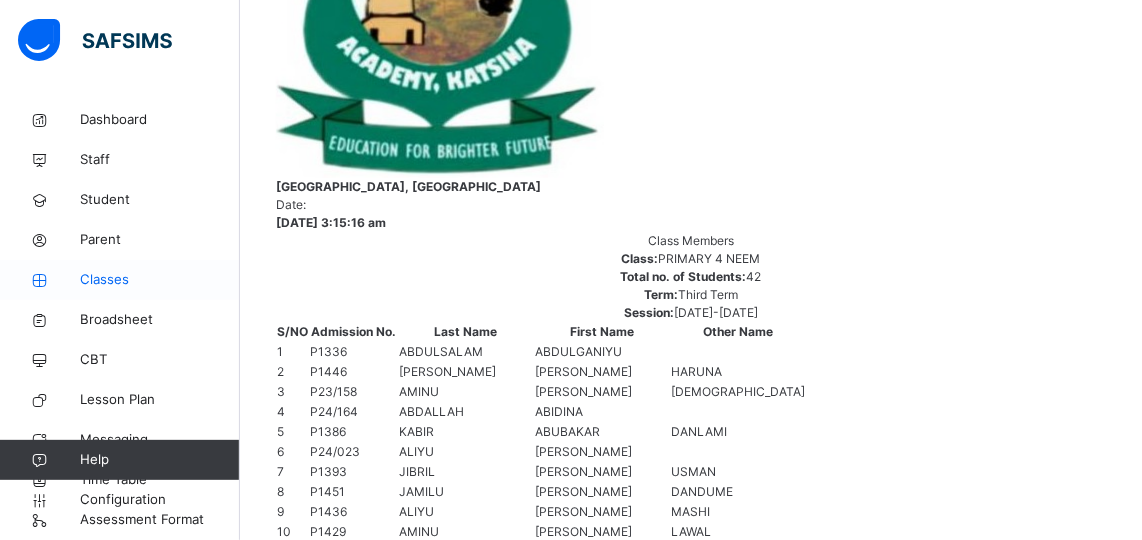click on "Classes" at bounding box center [160, 280] 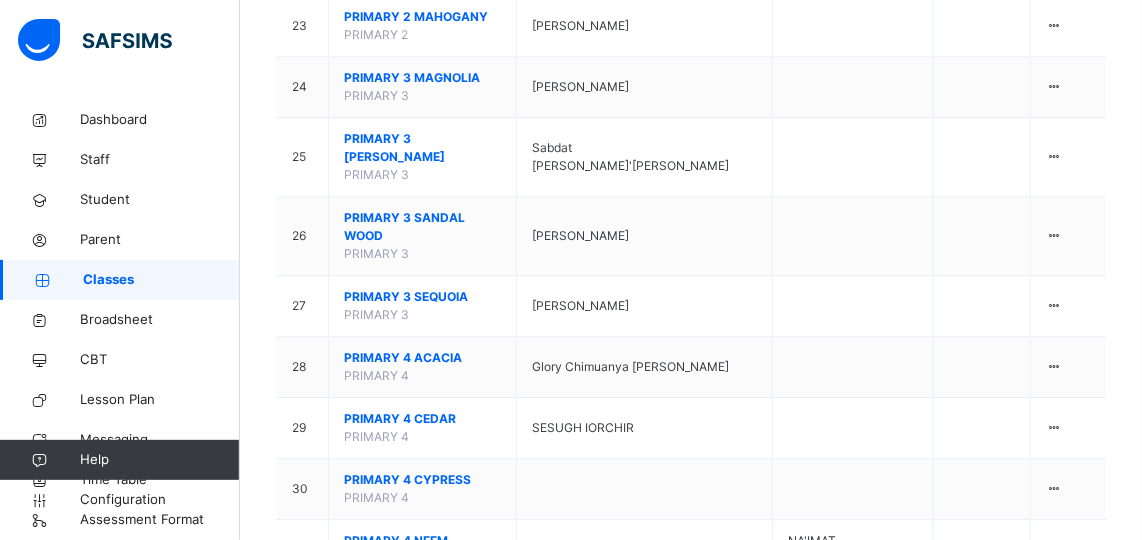 scroll, scrollTop: 1755, scrollLeft: 0, axis: vertical 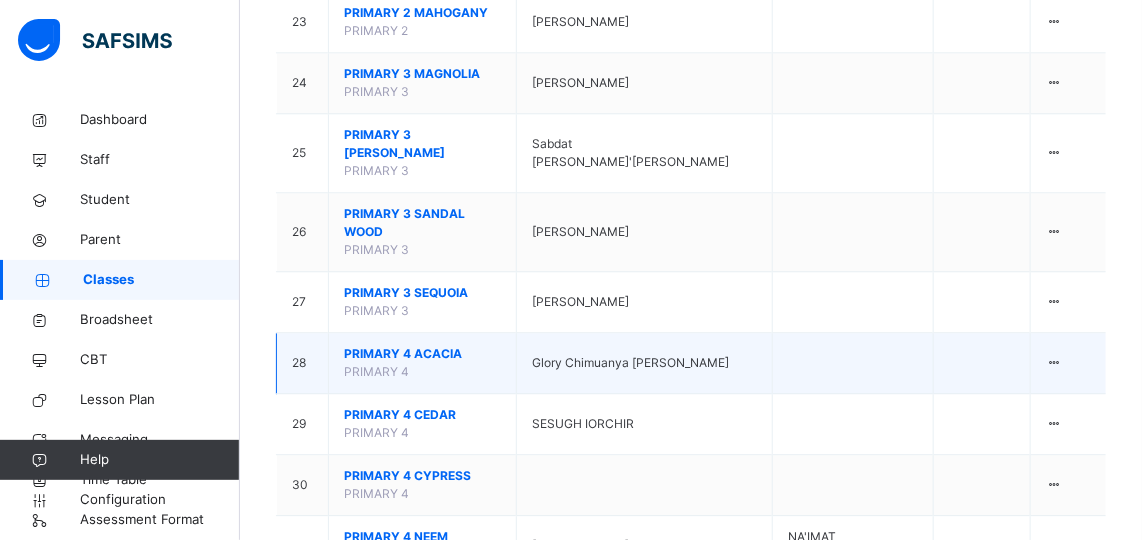click on "PRIMARY 4   ACACIA" at bounding box center [422, 354] 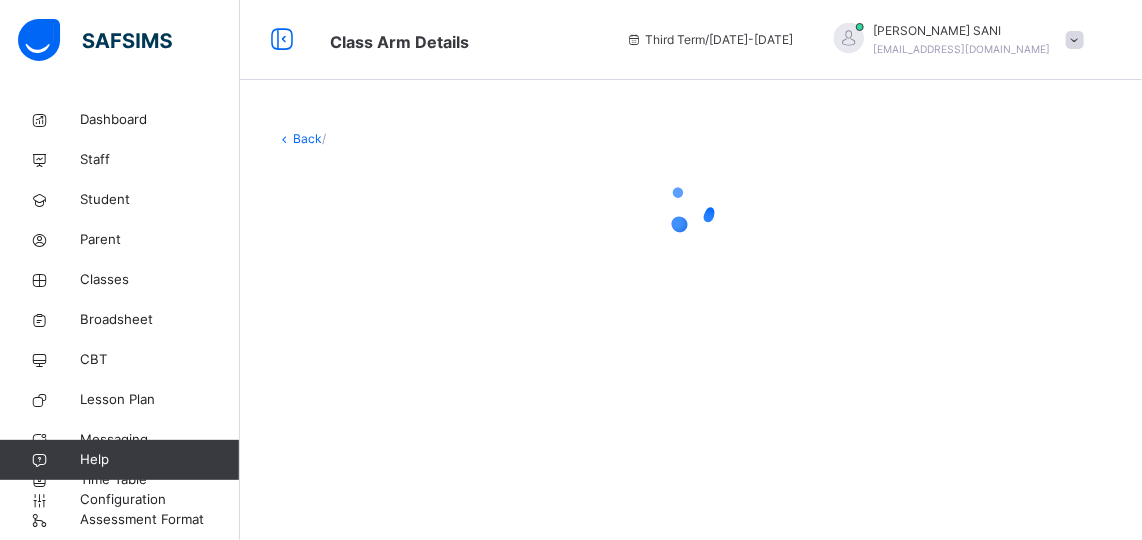scroll, scrollTop: 38, scrollLeft: 0, axis: vertical 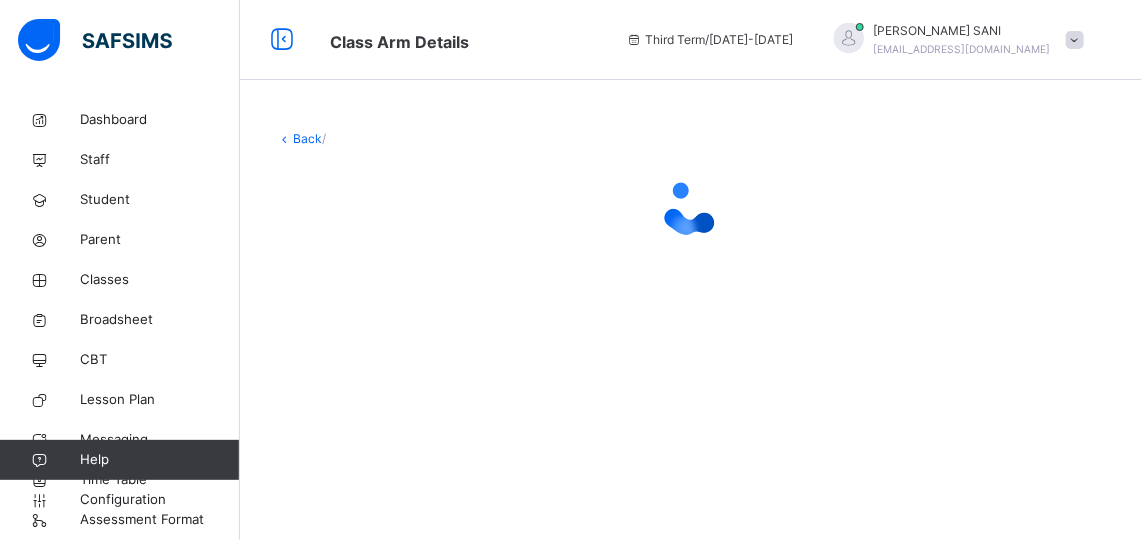 click at bounding box center (691, 208) 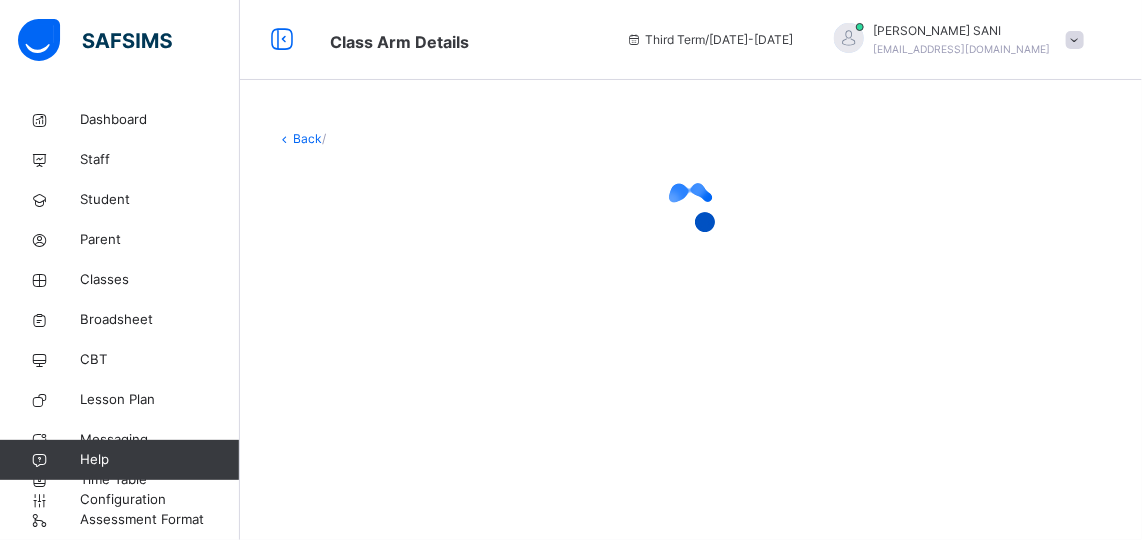 click at bounding box center [691, 208] 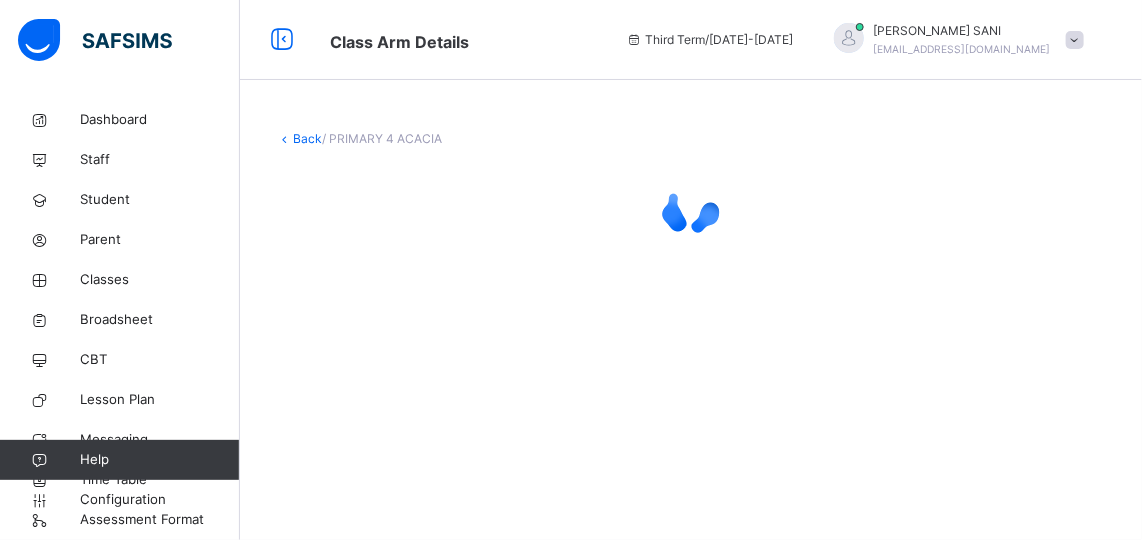 click at bounding box center (691, 208) 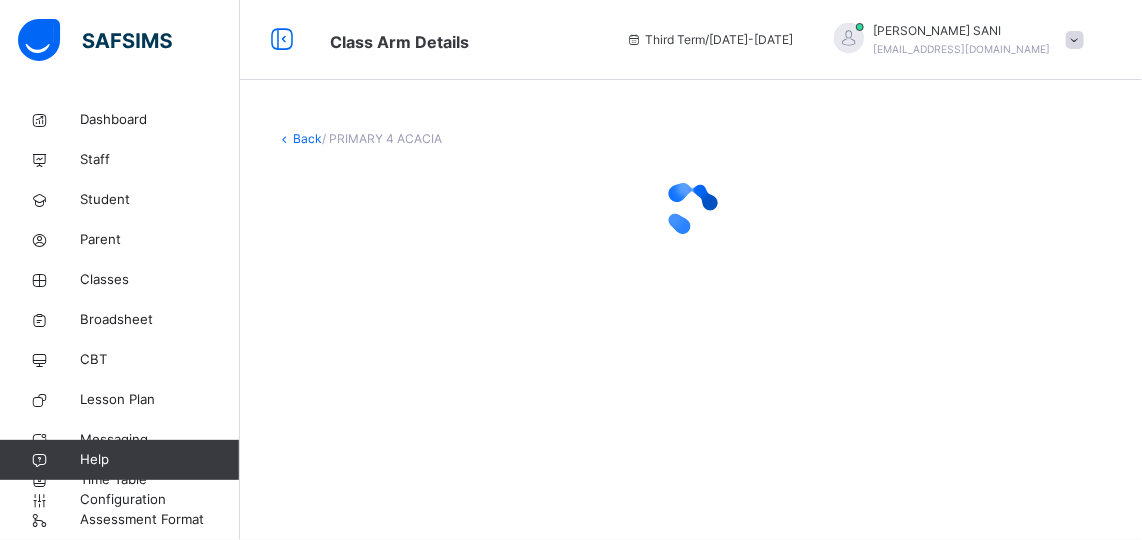 click at bounding box center [691, 208] 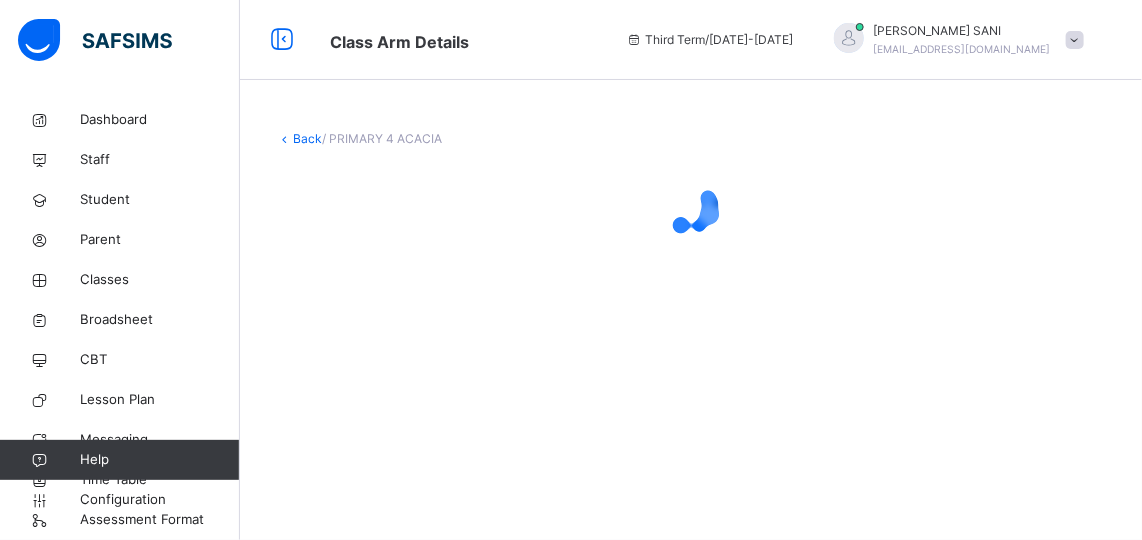 click at bounding box center (691, 208) 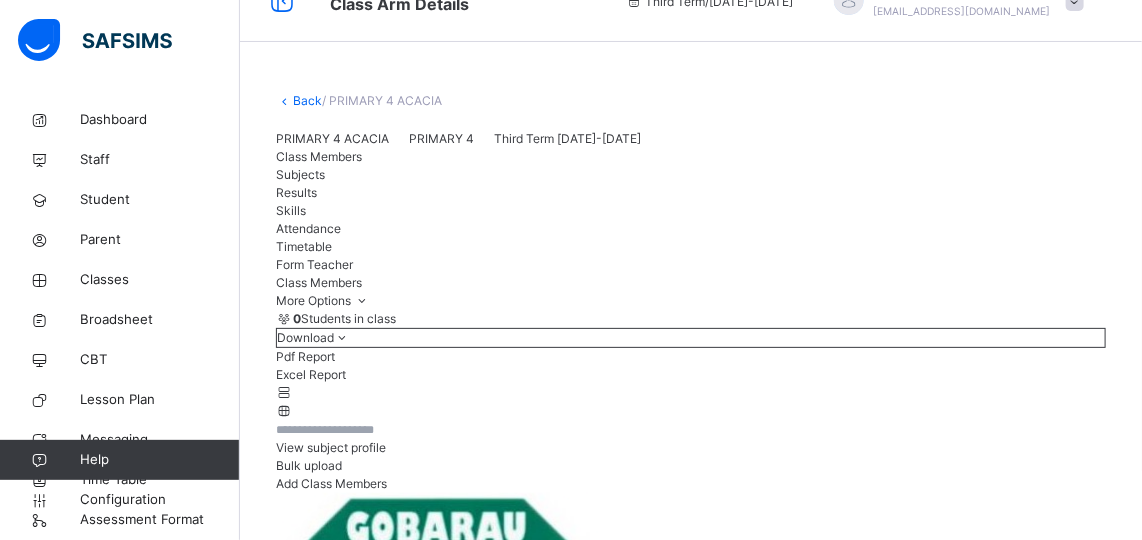 scroll, scrollTop: 1755, scrollLeft: 0, axis: vertical 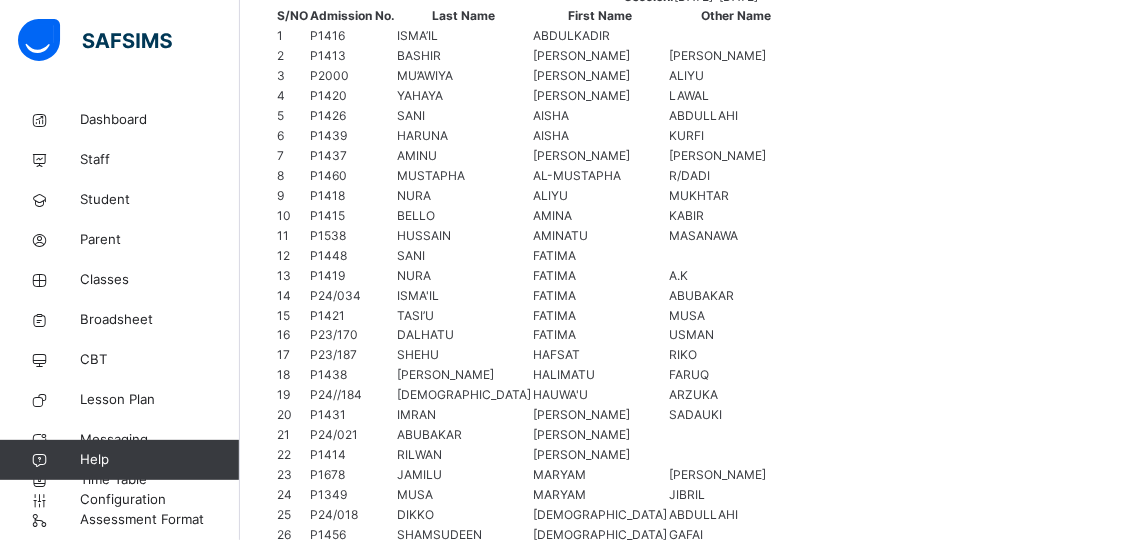 drag, startPoint x: 917, startPoint y: 383, endPoint x: 741, endPoint y: 99, distance: 334.11374 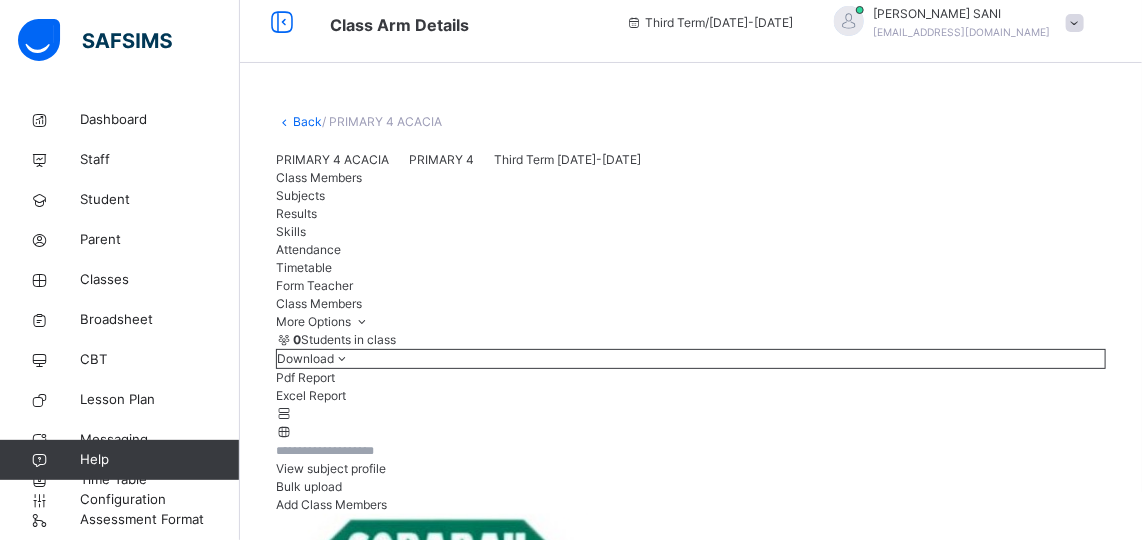 scroll, scrollTop: 16, scrollLeft: 0, axis: vertical 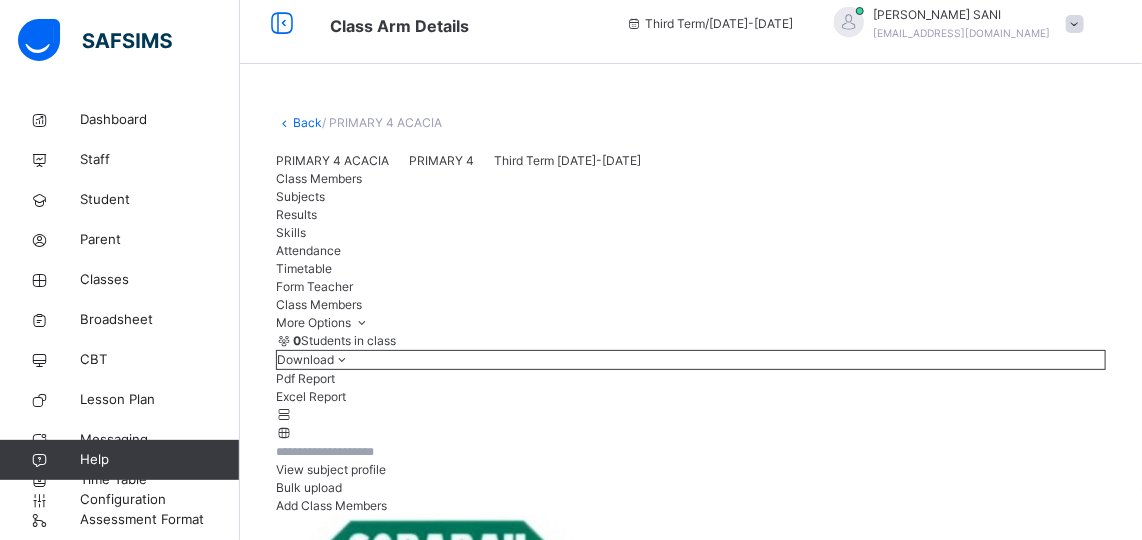 click on "Subjects" at bounding box center [300, 196] 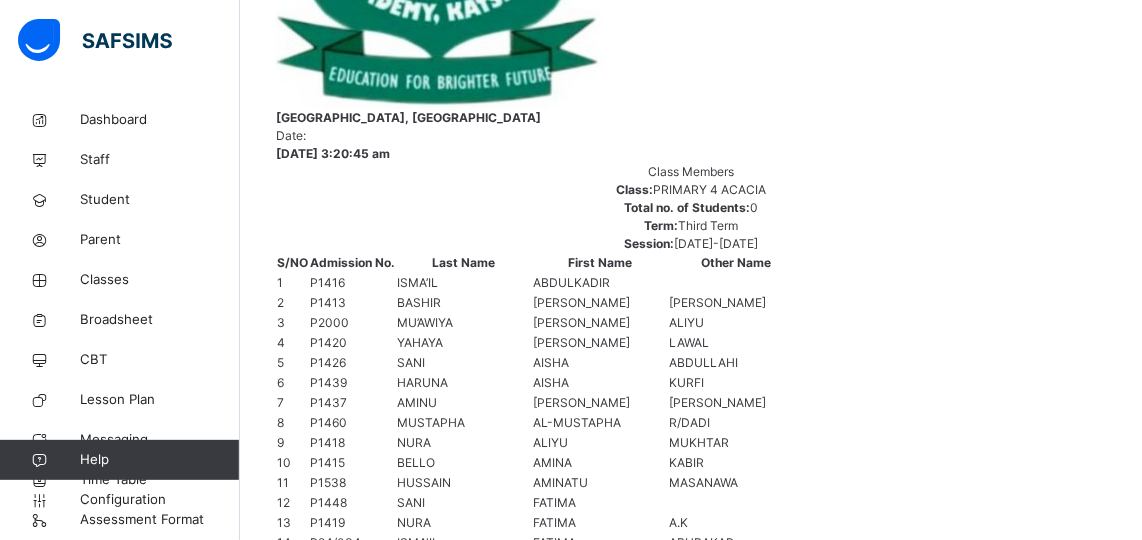 scroll, scrollTop: 772, scrollLeft: 0, axis: vertical 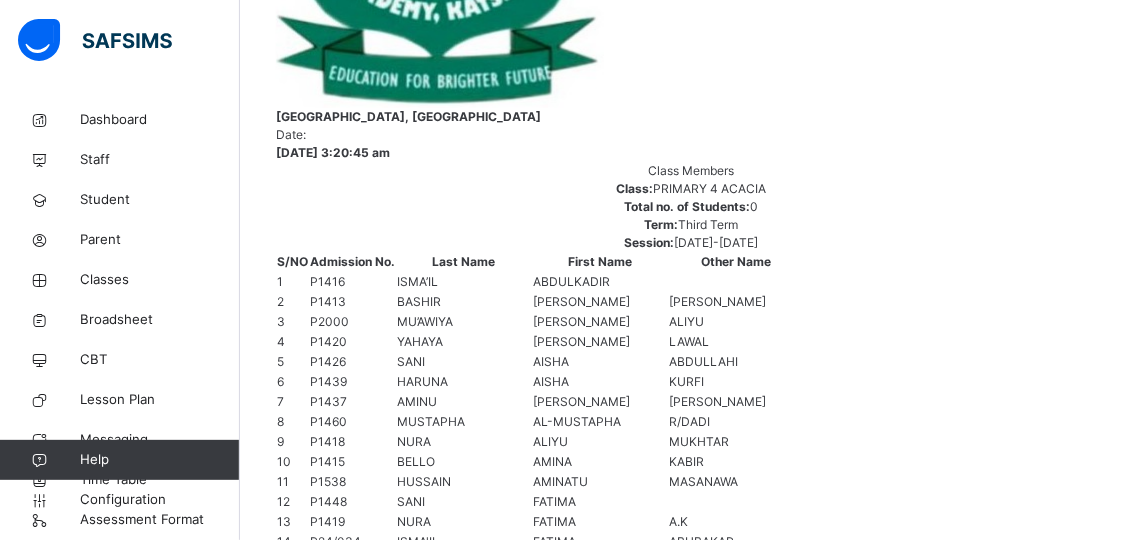 click on "Change Teacher" at bounding box center [1047, 3156] 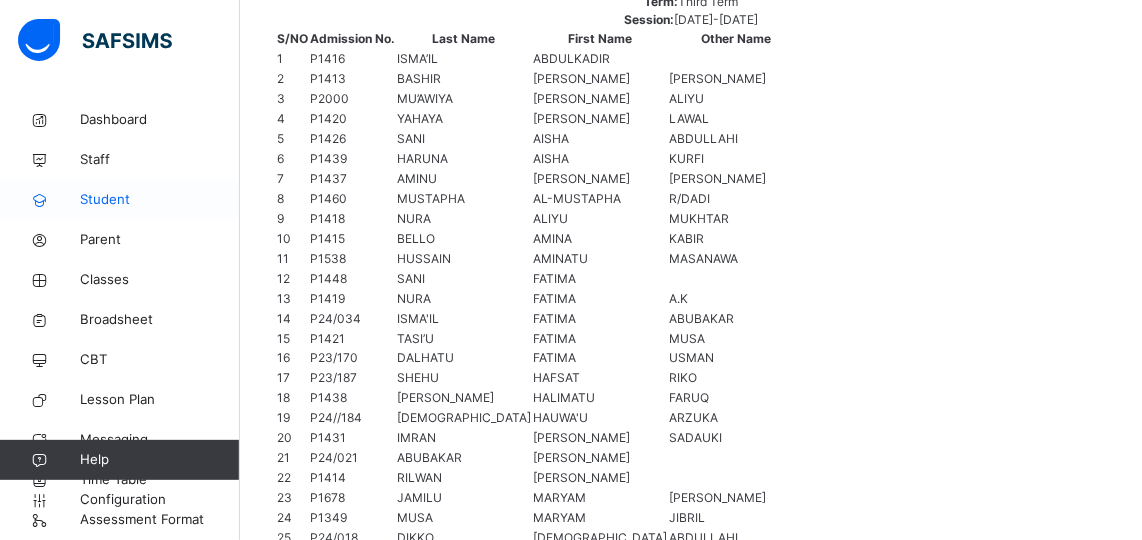 click on "Student" at bounding box center [160, 200] 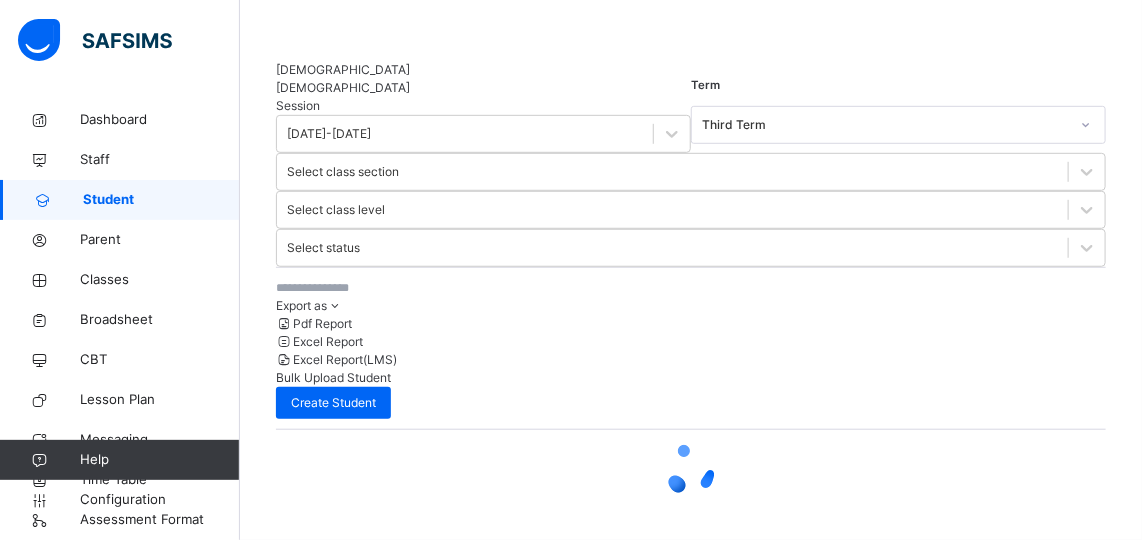 scroll, scrollTop: 349, scrollLeft: 0, axis: vertical 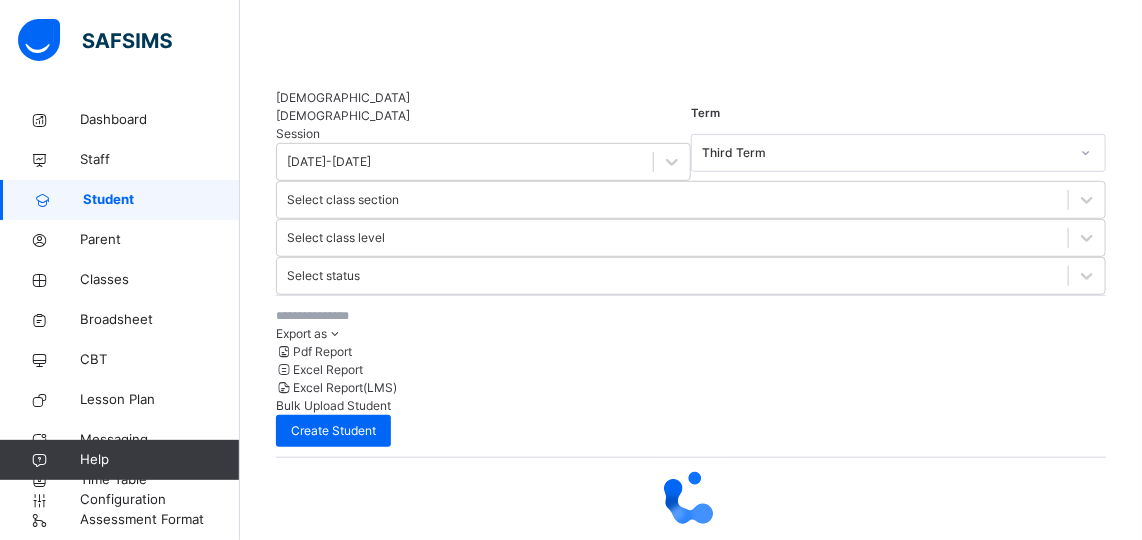 click on "Student" at bounding box center [161, 200] 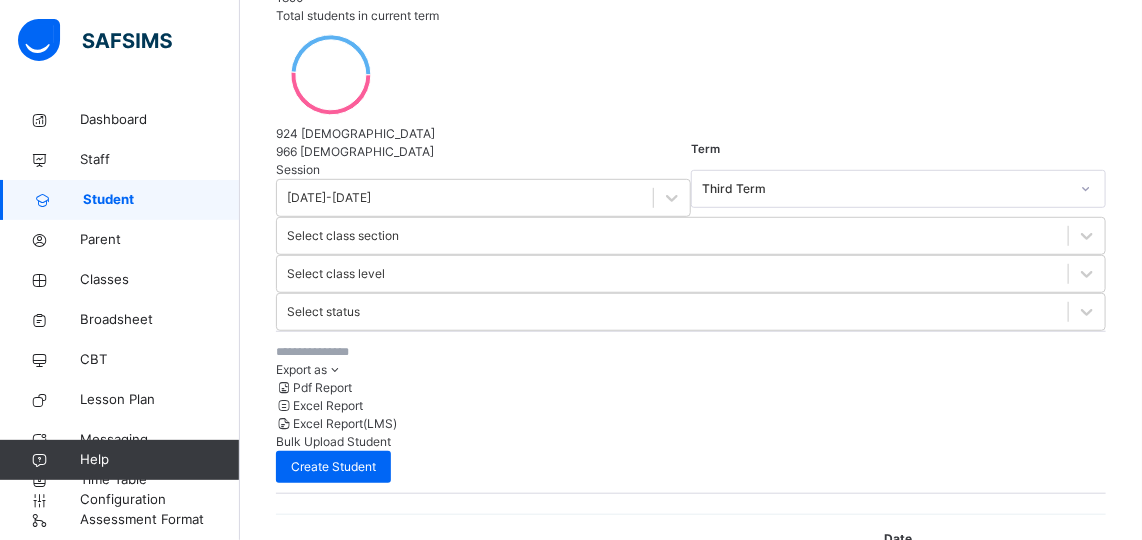 scroll, scrollTop: 979, scrollLeft: 0, axis: vertical 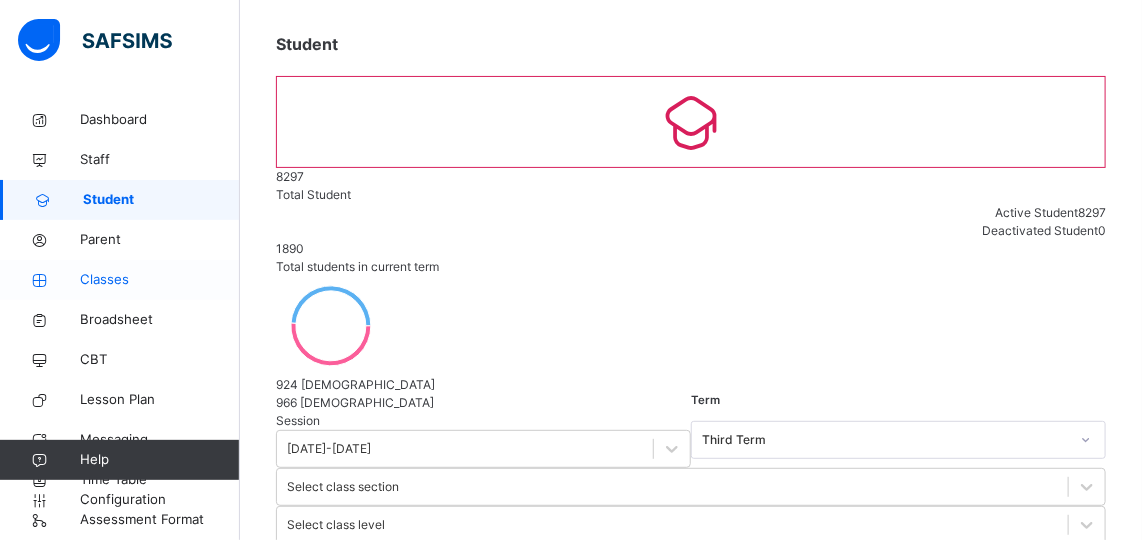 click on "Classes" at bounding box center [160, 280] 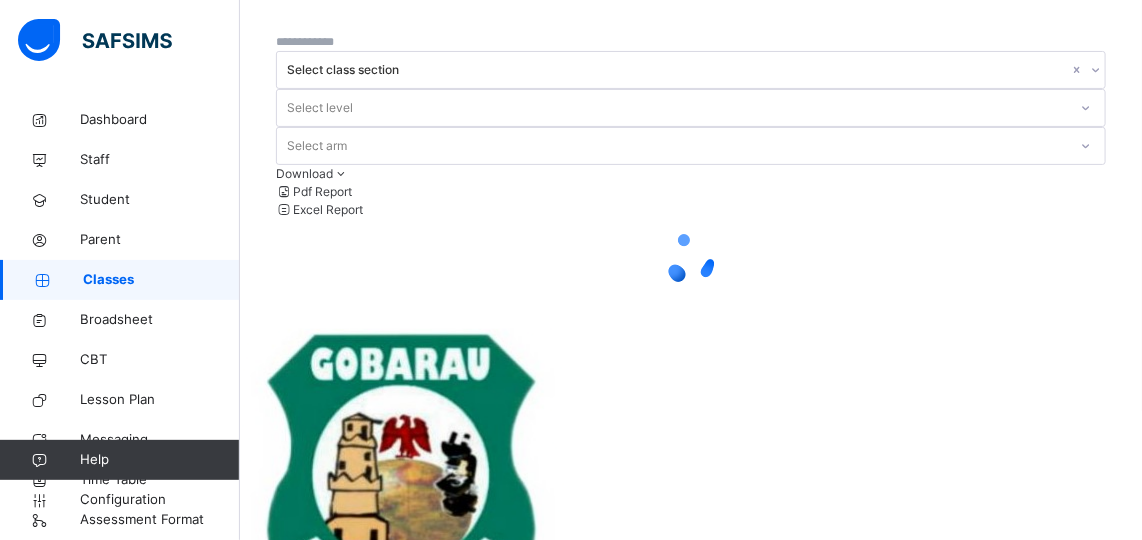 scroll, scrollTop: 38, scrollLeft: 0, axis: vertical 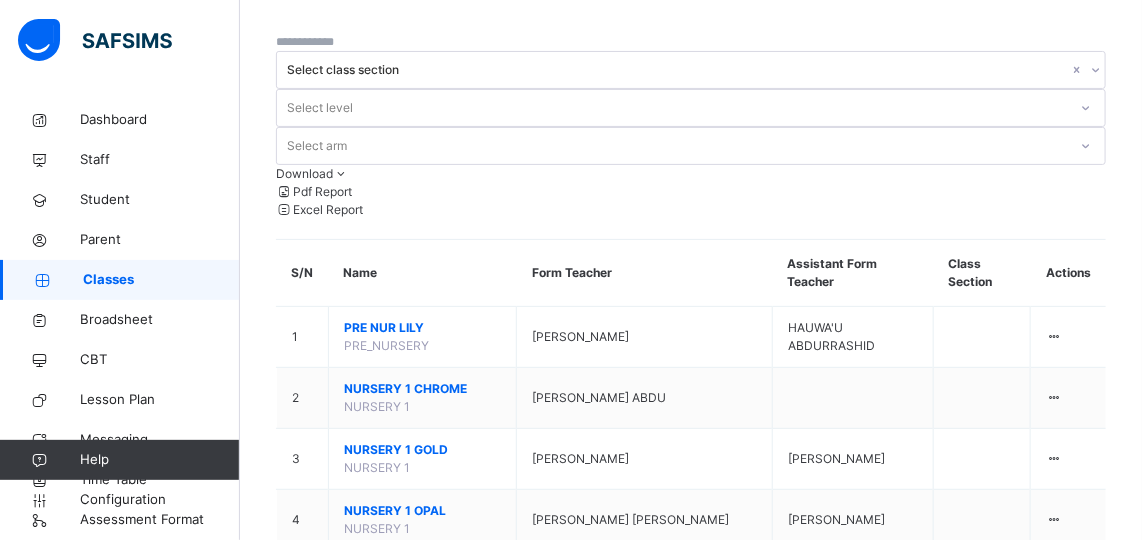 click on "7" at bounding box center [303, 703] 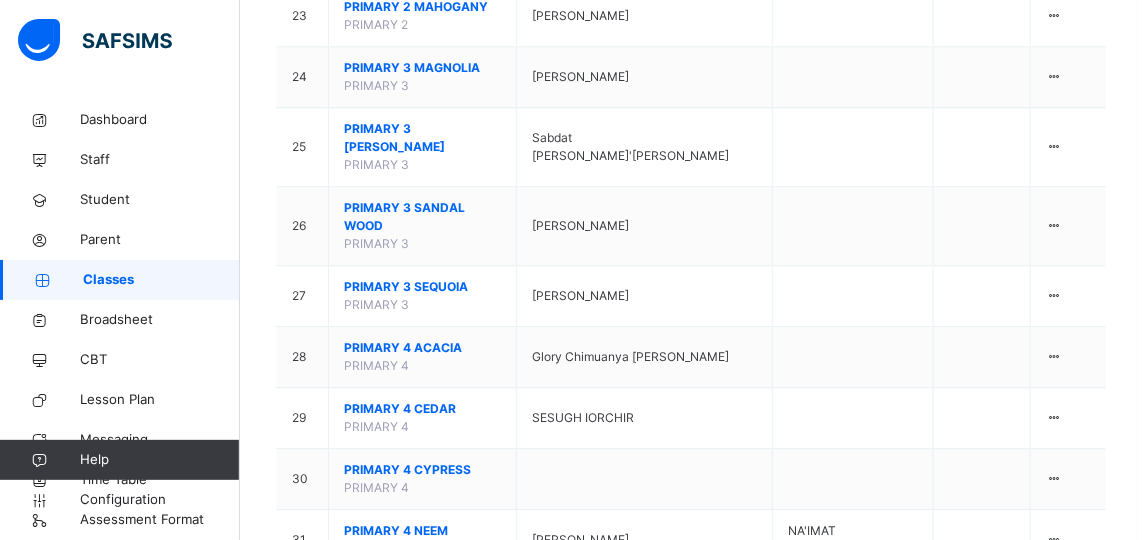 scroll, scrollTop: 1763, scrollLeft: 0, axis: vertical 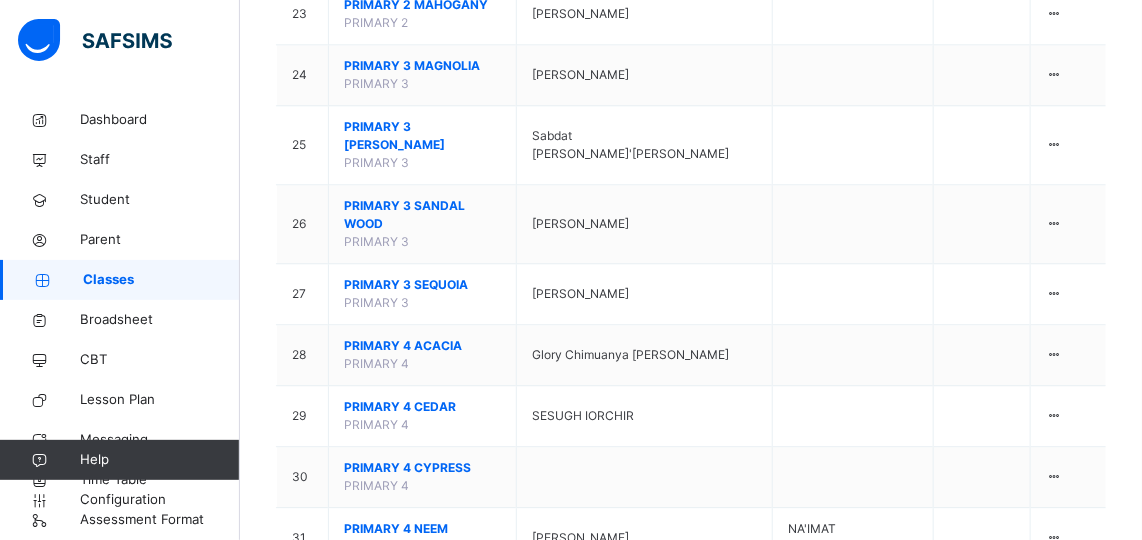 click on "PRIMARY 5   CHERRY" at bounding box center (422, 590) 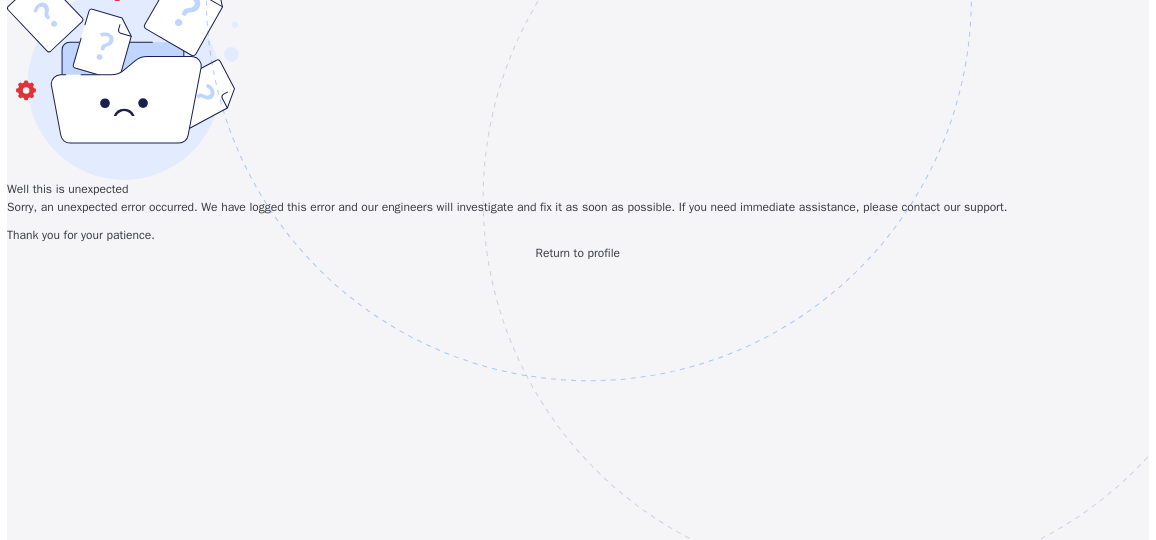 scroll, scrollTop: 0, scrollLeft: 0, axis: both 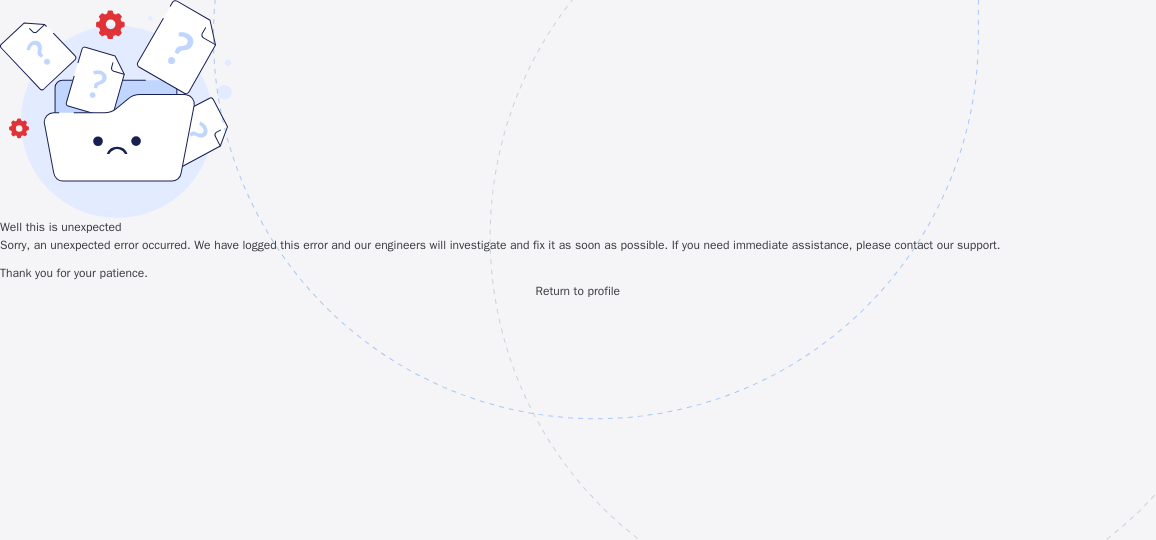 click on "Well this is unexpected" at bounding box center [61, 227] 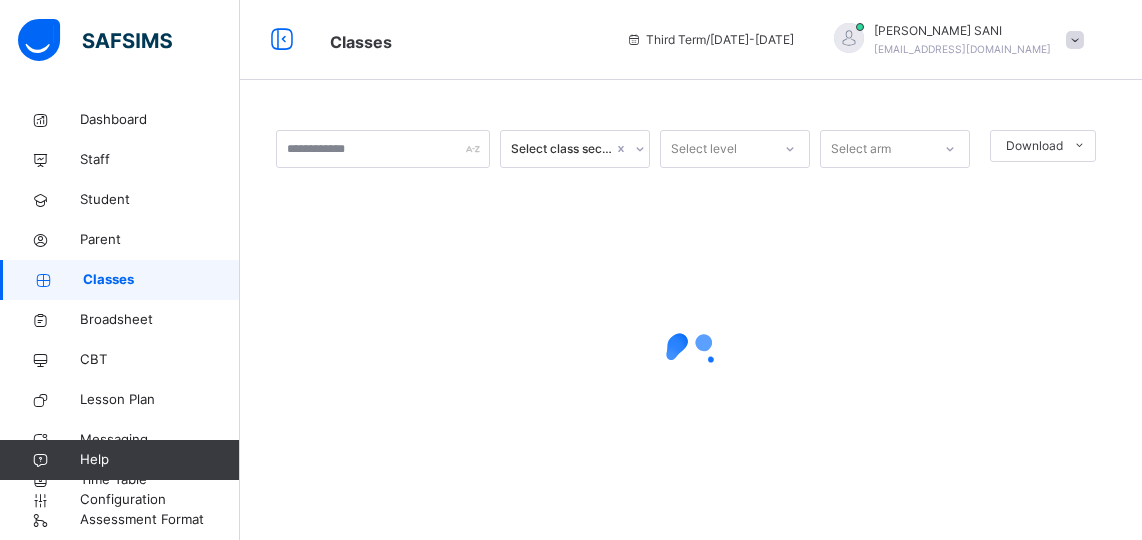 scroll, scrollTop: 0, scrollLeft: 0, axis: both 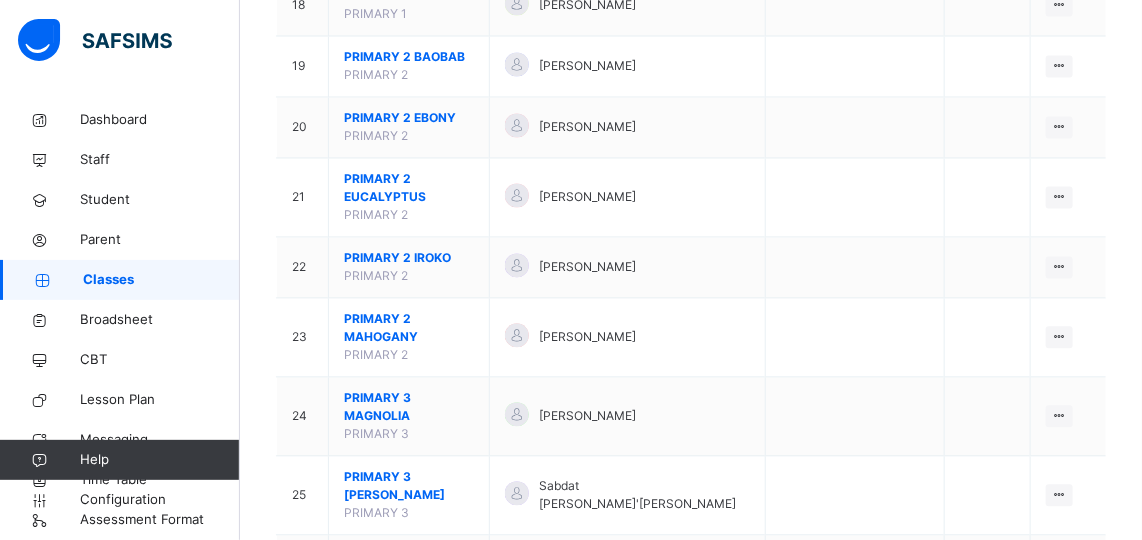 click on "PRIMARY 2   MAHOGANY   PRIMARY 2" at bounding box center [409, 337] 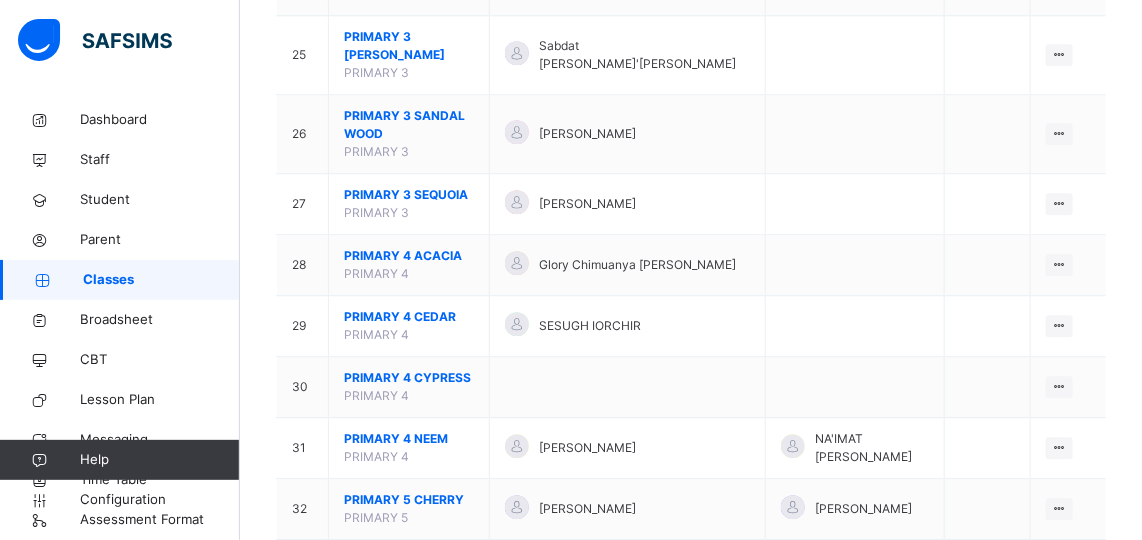 scroll, scrollTop: 1815, scrollLeft: 0, axis: vertical 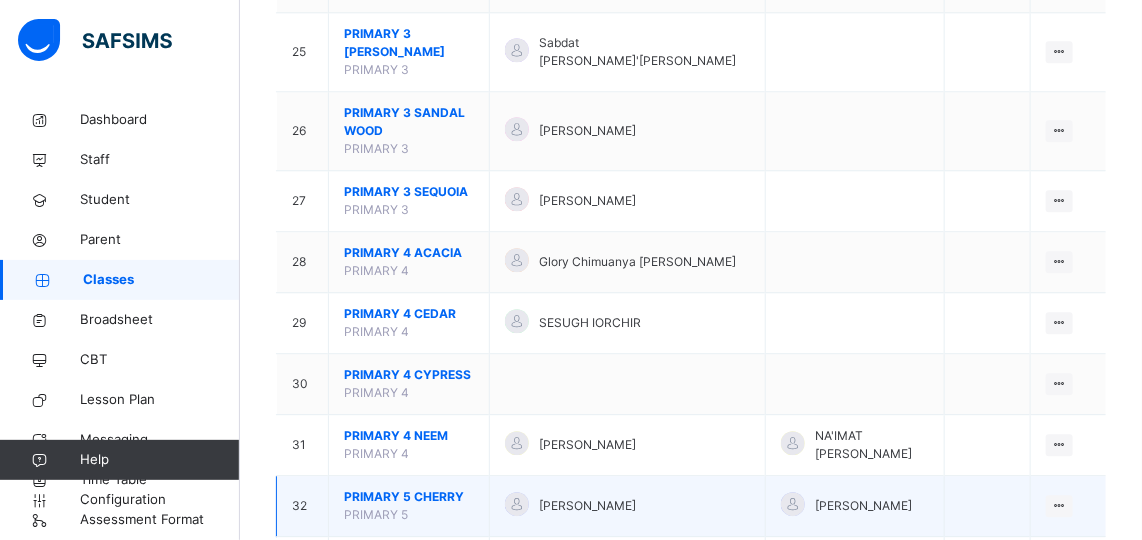 click on "PRIMARY 5   CHERRY" at bounding box center (409, 497) 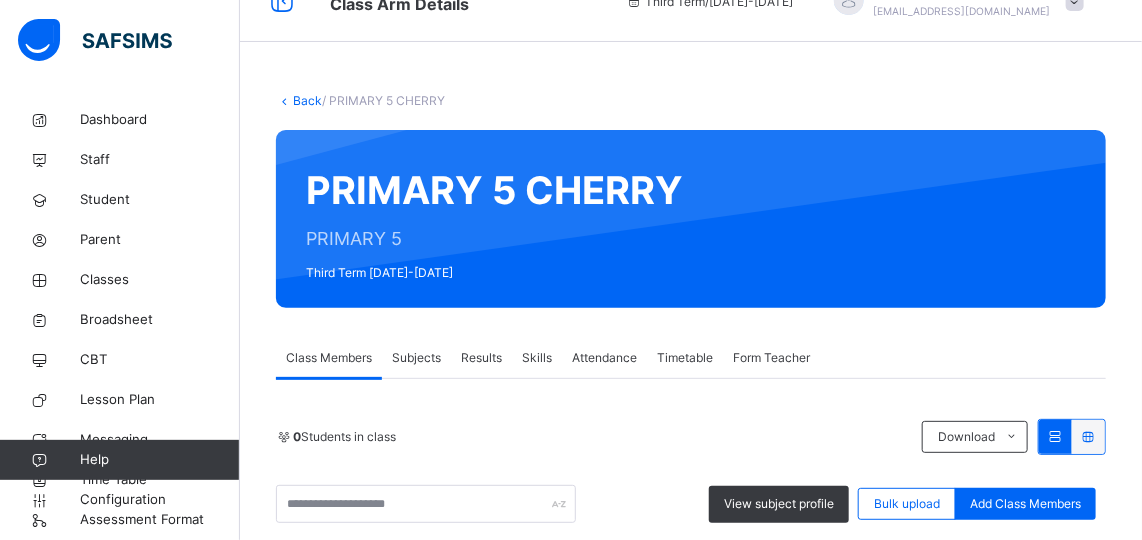 scroll, scrollTop: 1815, scrollLeft: 0, axis: vertical 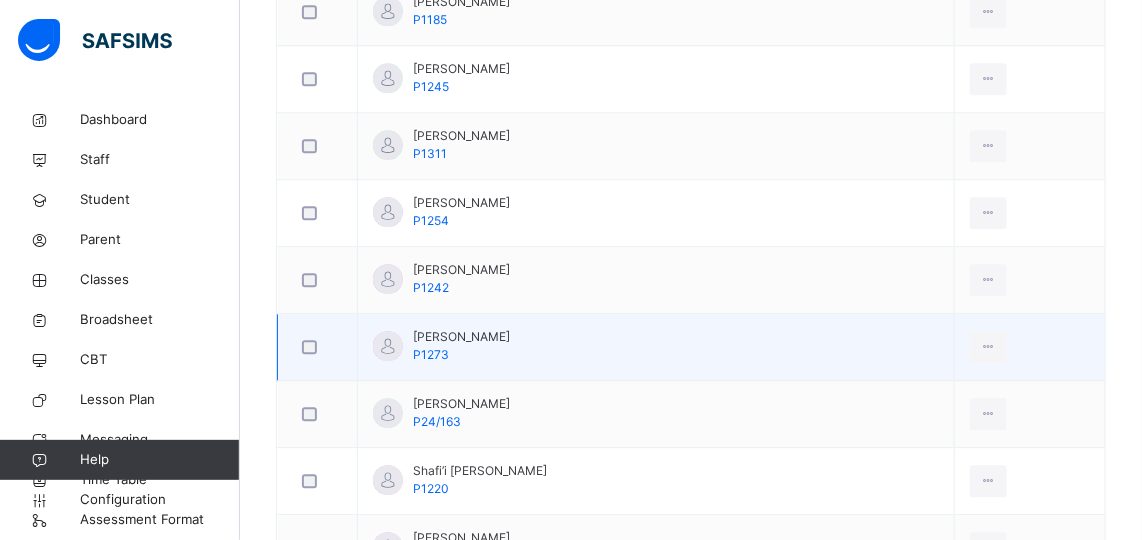 click on "[PERSON_NAME] P1273" at bounding box center (656, 347) 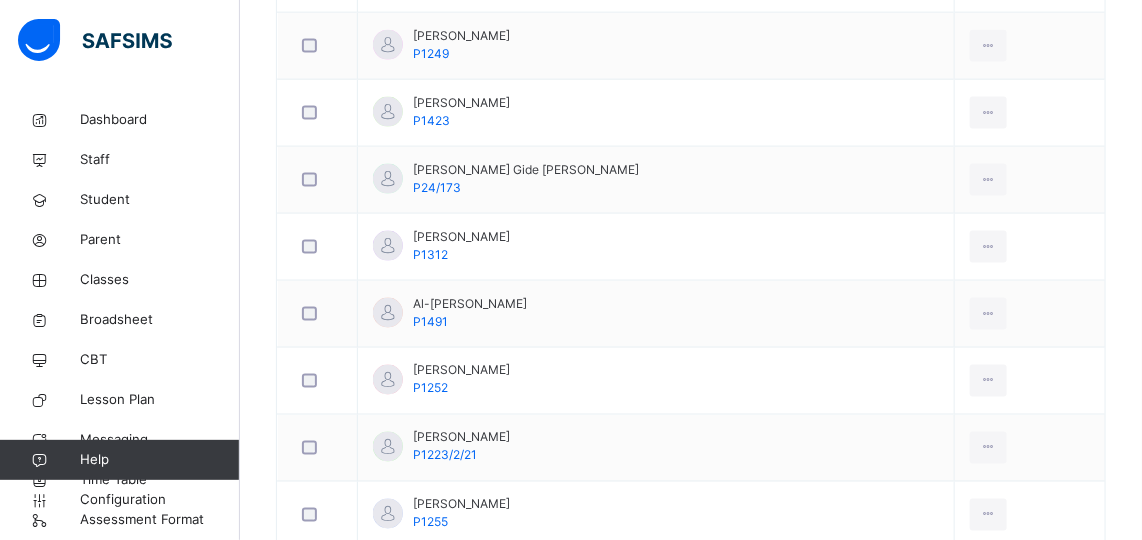 scroll, scrollTop: 957, scrollLeft: 0, axis: vertical 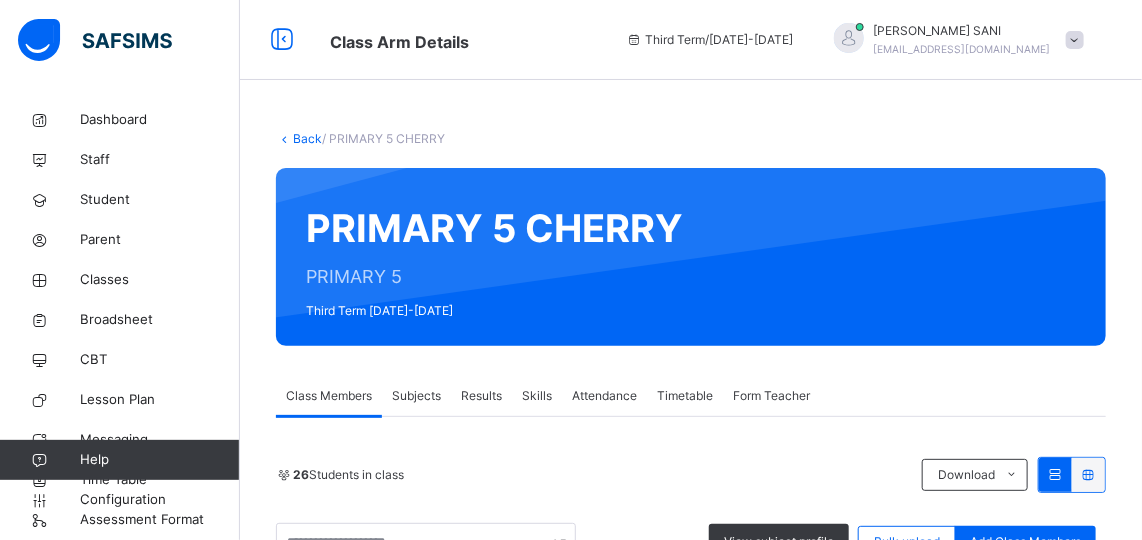 drag, startPoint x: 552, startPoint y: 175, endPoint x: 409, endPoint y: 386, distance: 254.89214 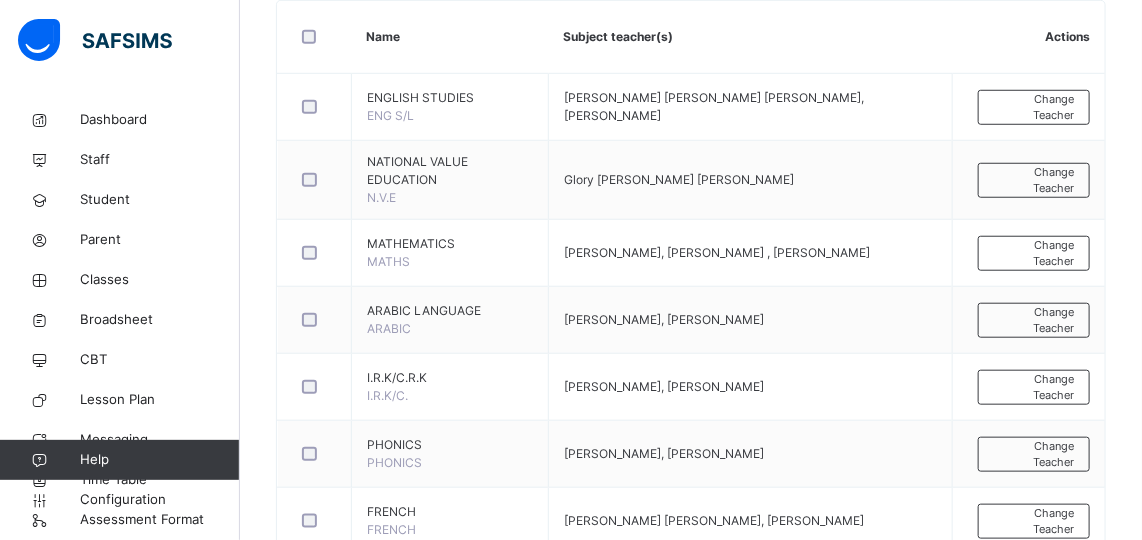 scroll, scrollTop: 499, scrollLeft: 0, axis: vertical 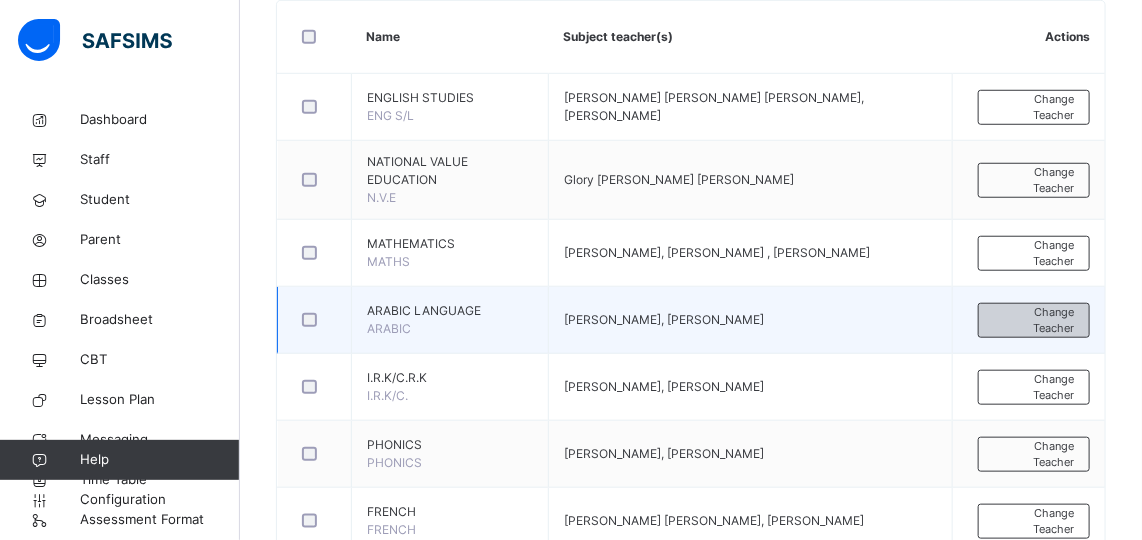 click on "Change Teacher" at bounding box center (1034, 320) 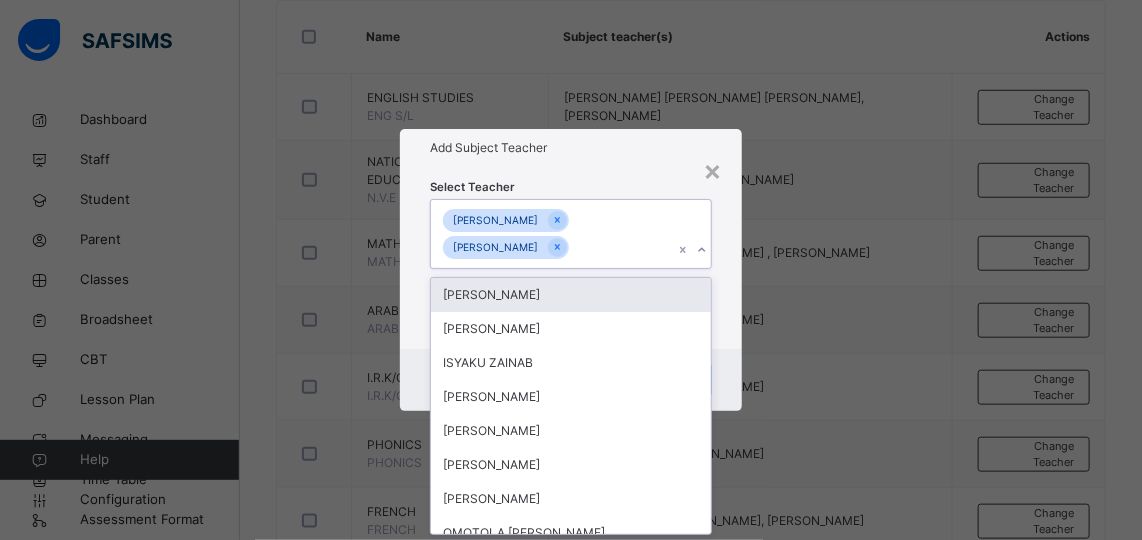 scroll, scrollTop: 0, scrollLeft: 0, axis: both 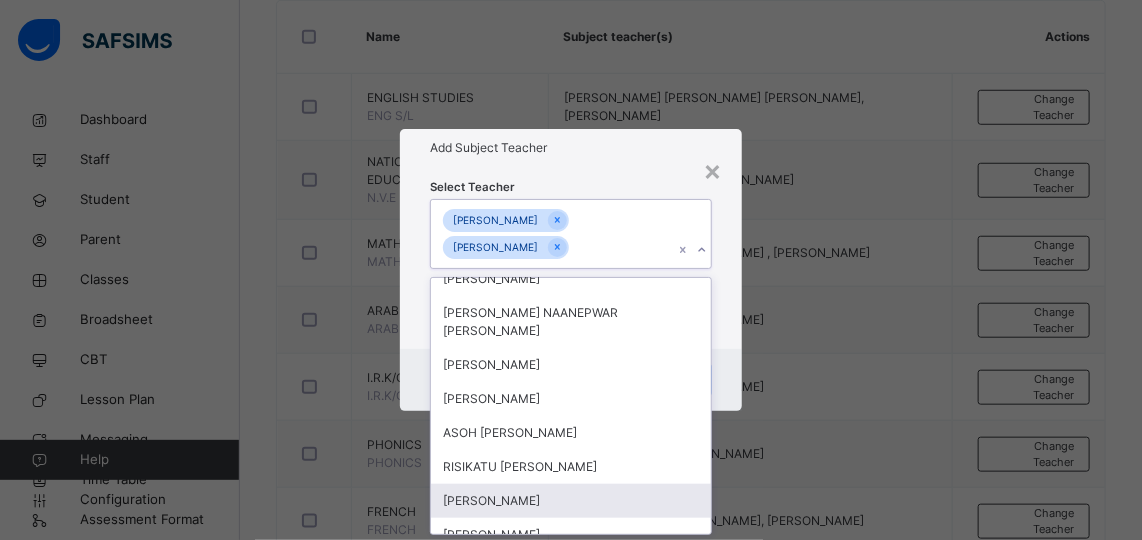 click on "[PERSON_NAME]" at bounding box center [571, 501] 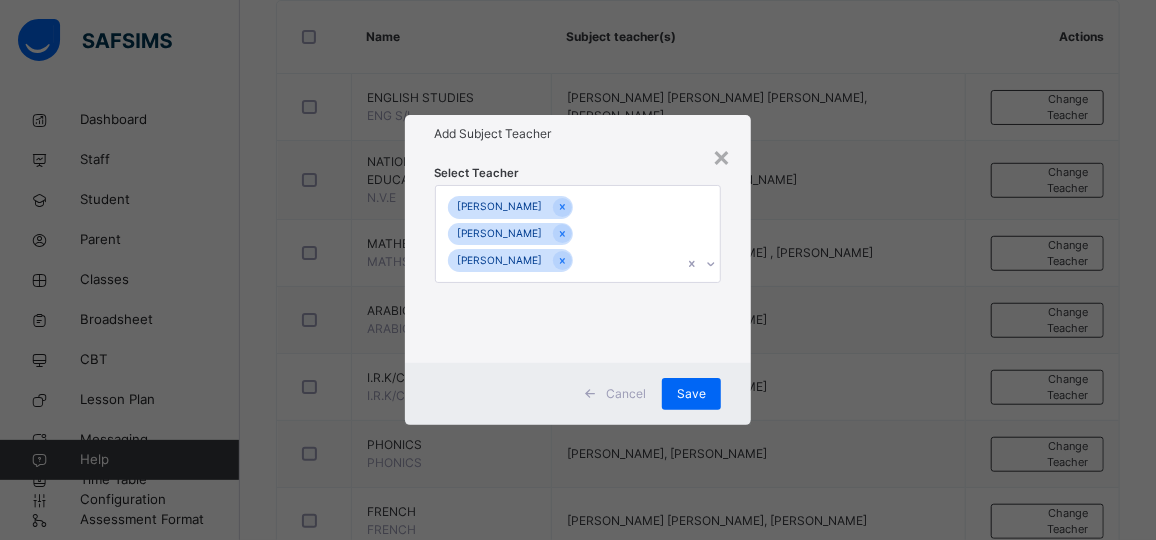 click on "× Add Subject Teacher Select Teacher [PERSON_NAME] [PERSON_NAME]  [PERSON_NAME] Cancel Save" at bounding box center [578, 270] 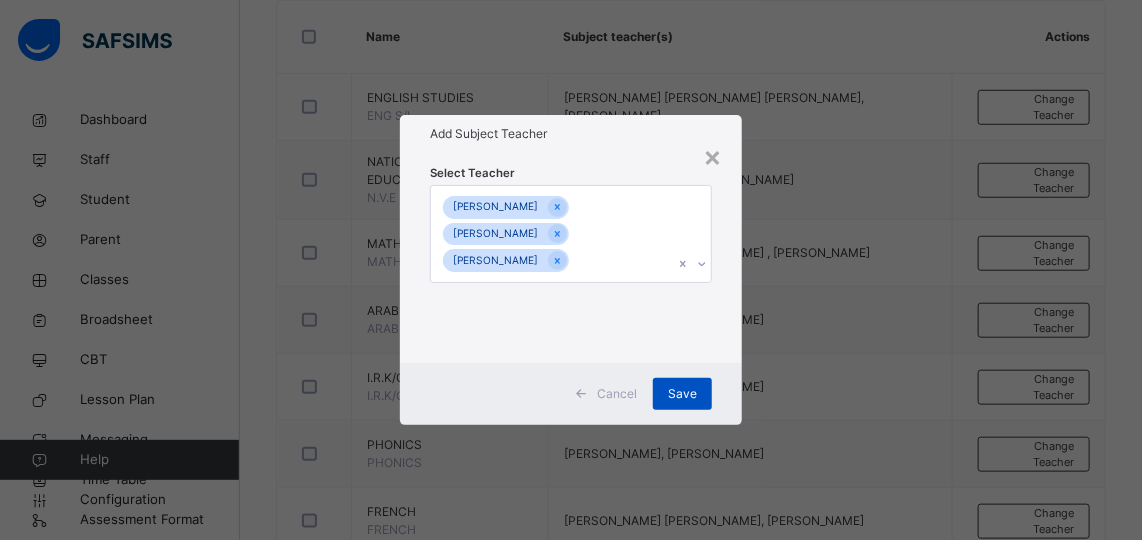 click on "Save" at bounding box center (682, 394) 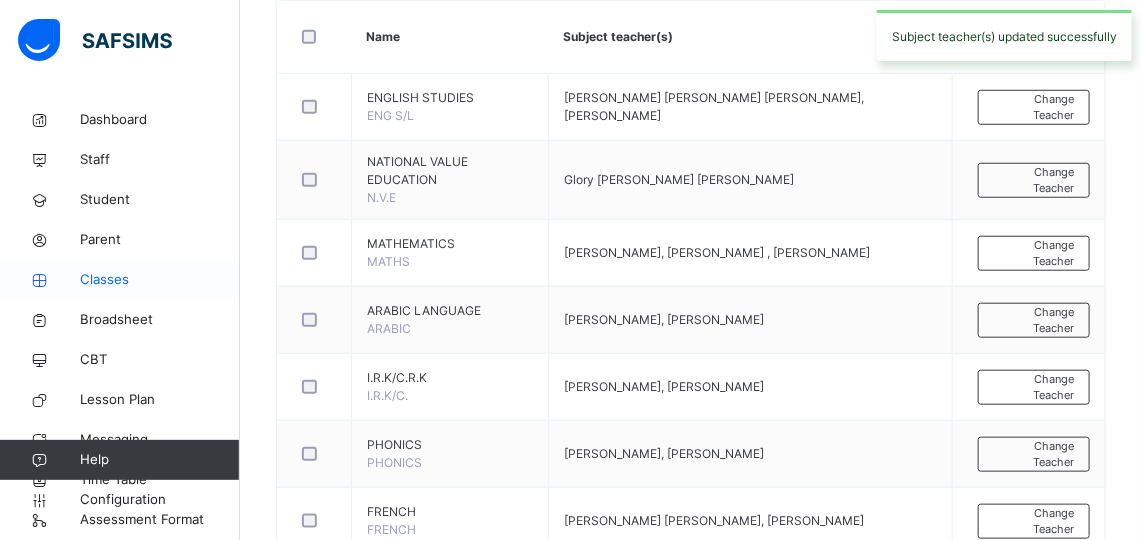 click on "Classes" at bounding box center [160, 280] 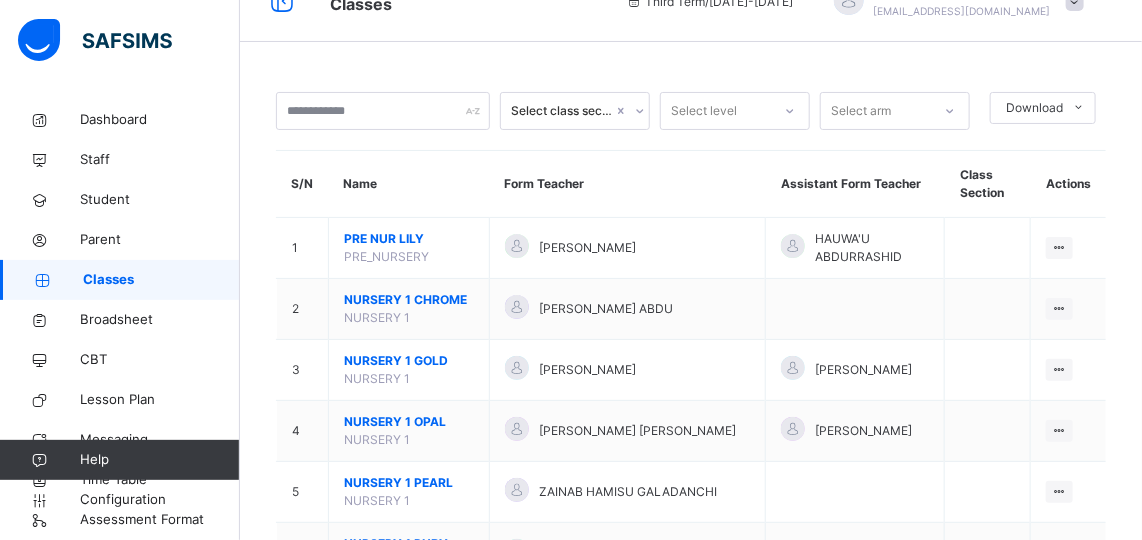 scroll, scrollTop: 499, scrollLeft: 0, axis: vertical 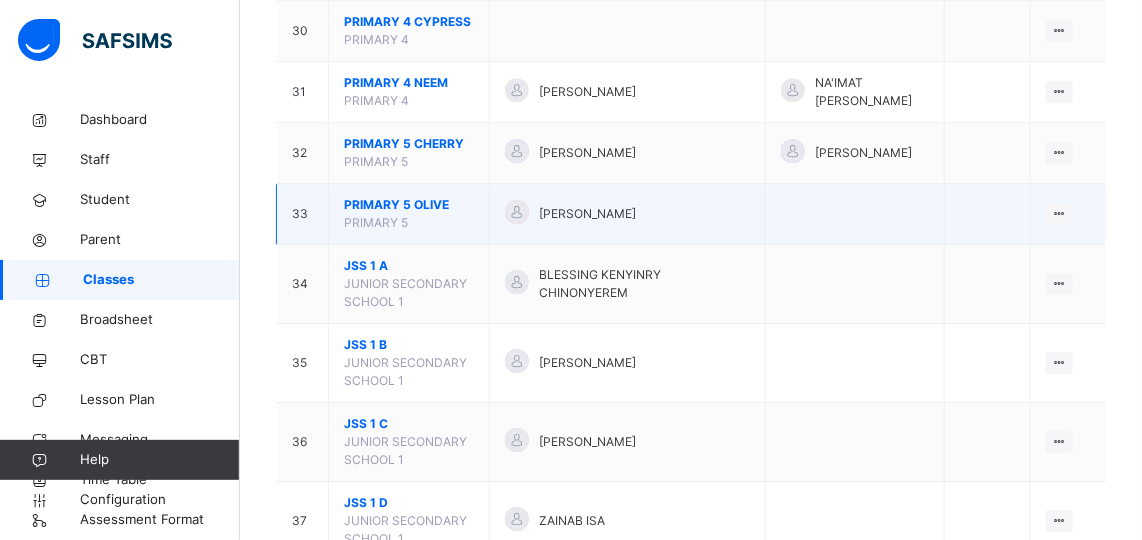 drag, startPoint x: 416, startPoint y: 276, endPoint x: 407, endPoint y: 63, distance: 213.19006 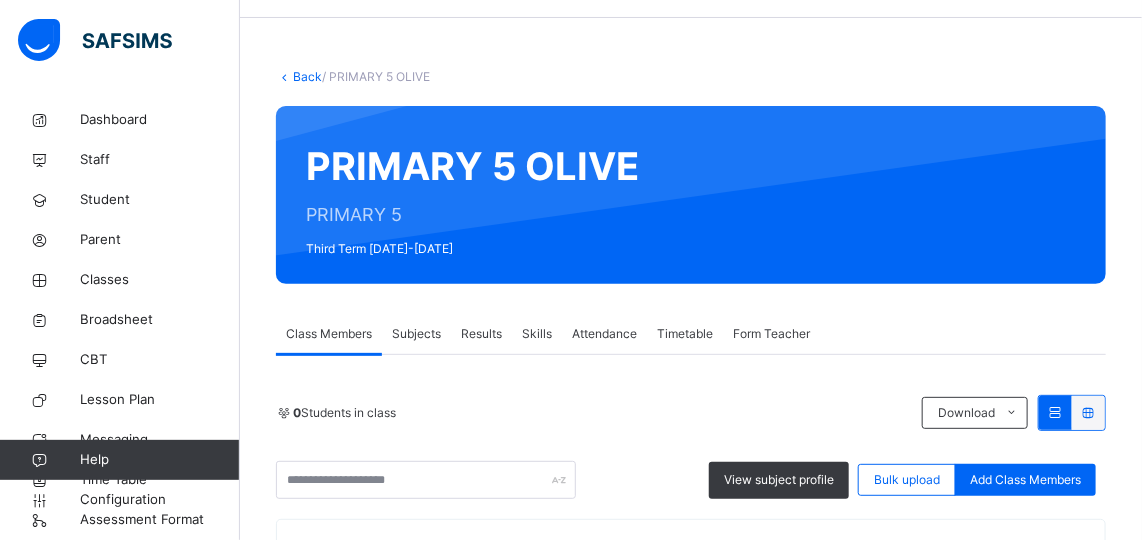 scroll, scrollTop: 0, scrollLeft: 0, axis: both 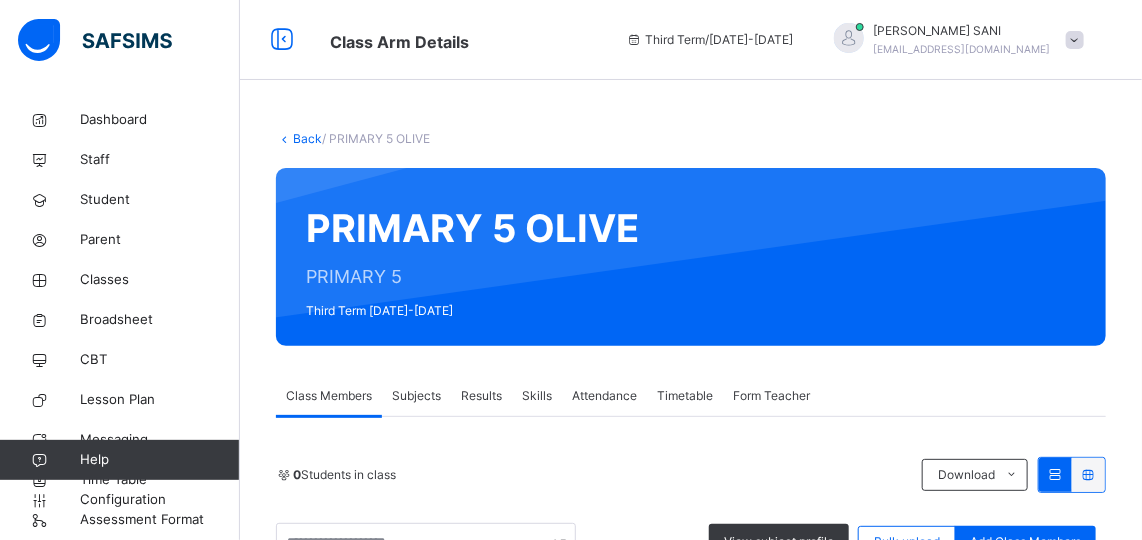 click on "Subjects" at bounding box center [416, 396] 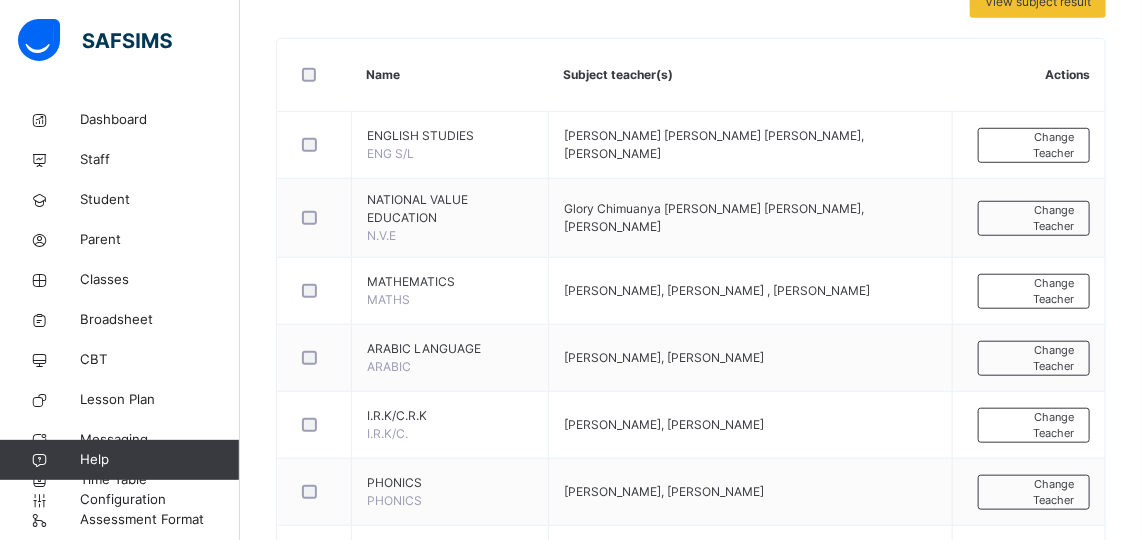 scroll, scrollTop: 463, scrollLeft: 0, axis: vertical 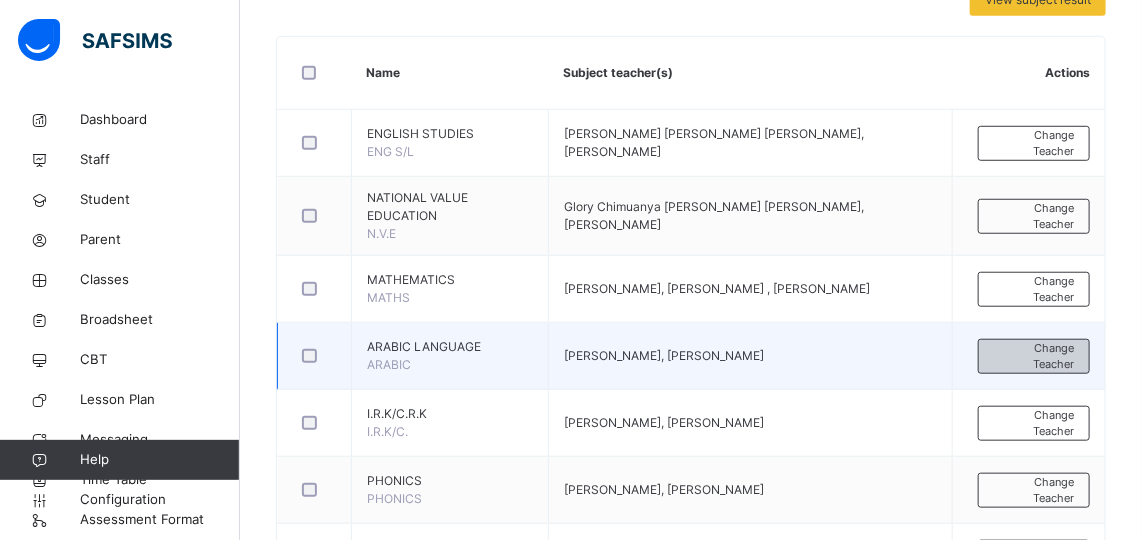 click on "Change Teacher" at bounding box center [1034, 356] 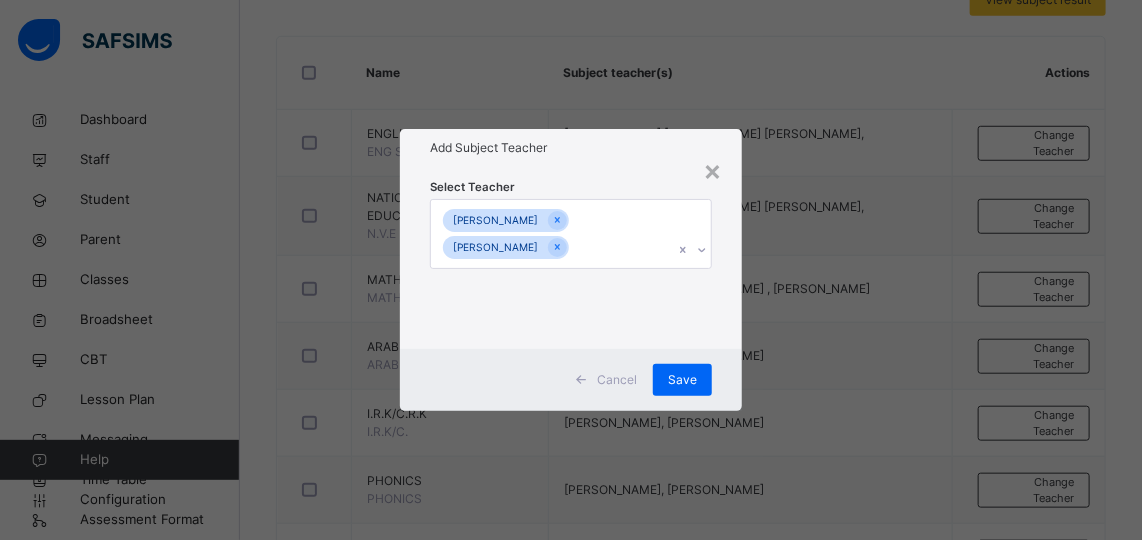 click on "[PERSON_NAME]" at bounding box center [552, 234] 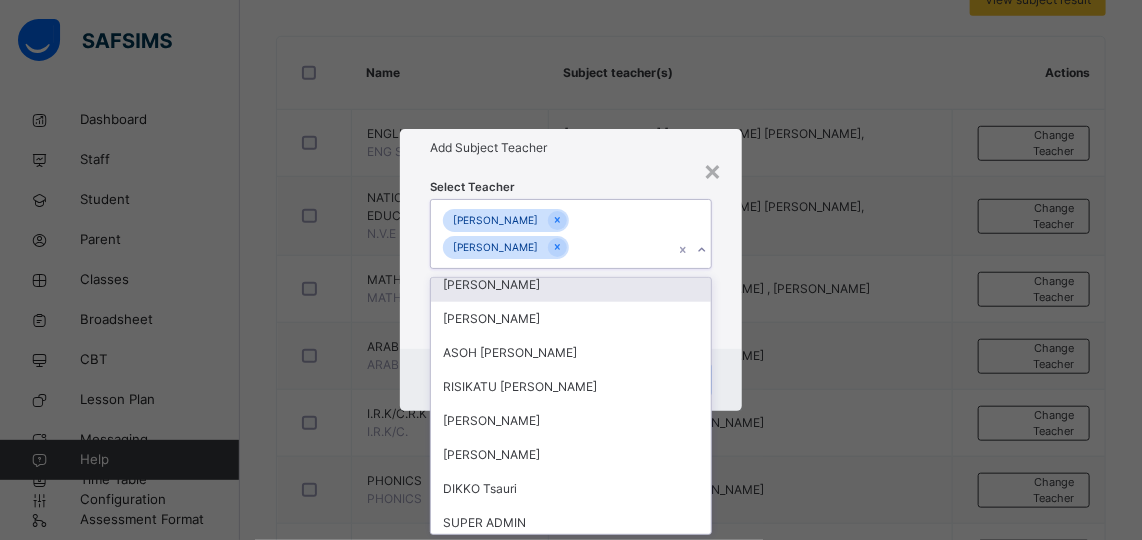 scroll, scrollTop: 777, scrollLeft: 0, axis: vertical 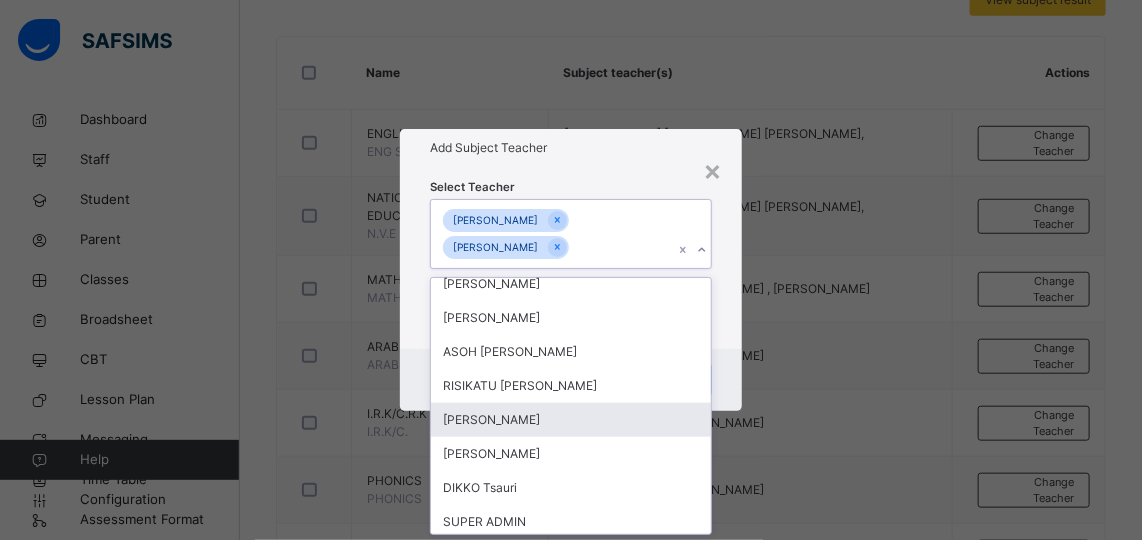 click on "[PERSON_NAME]" at bounding box center [571, 420] 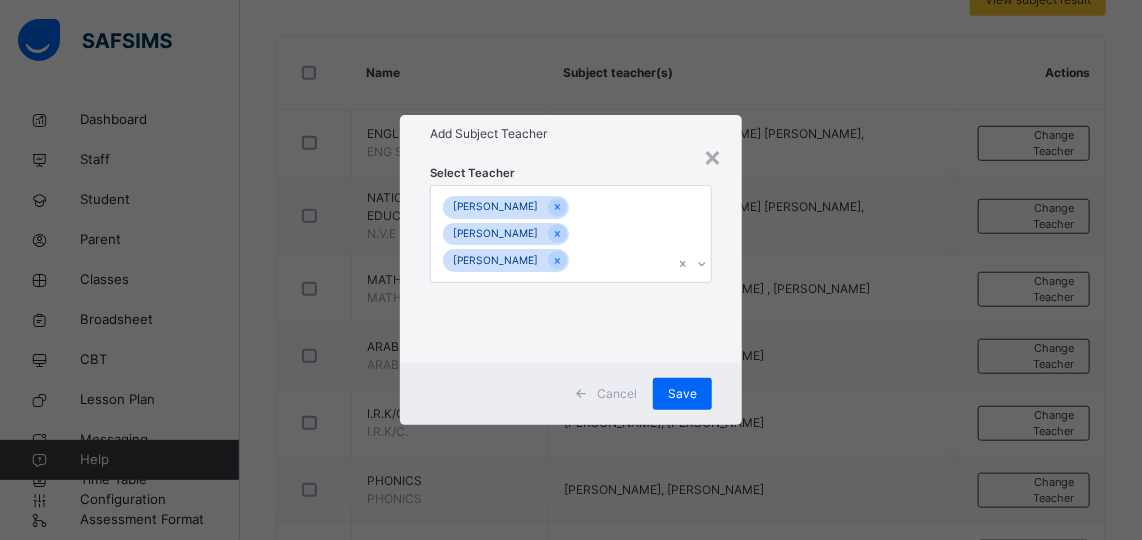 click on "× Add Subject Teacher Select Teacher [PERSON_NAME] ABDULGANIYU ABUBAKAR  [PERSON_NAME] Cancel Save" at bounding box center (571, 270) 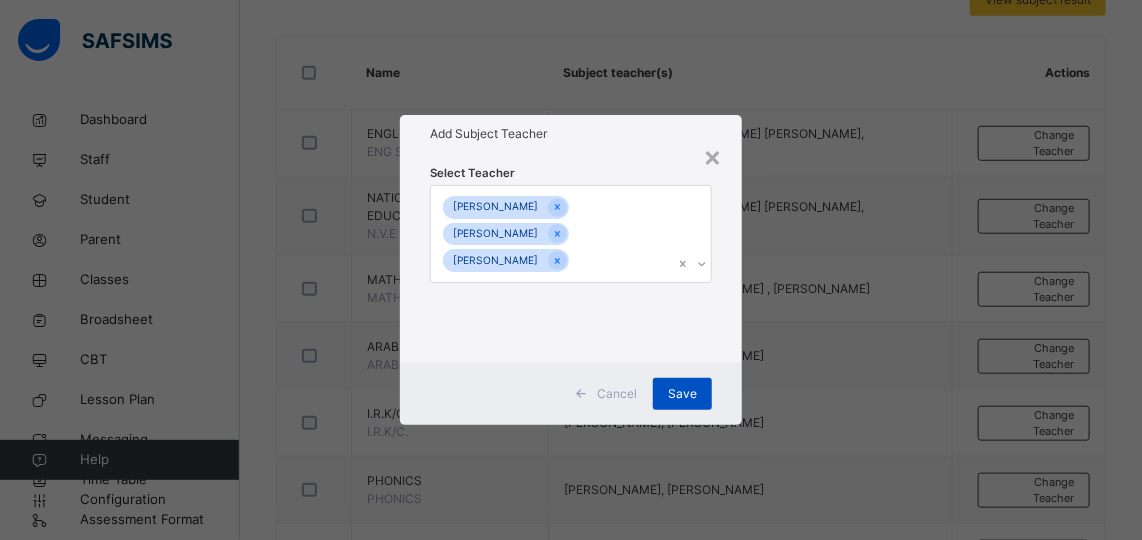 click on "Save" at bounding box center [682, 394] 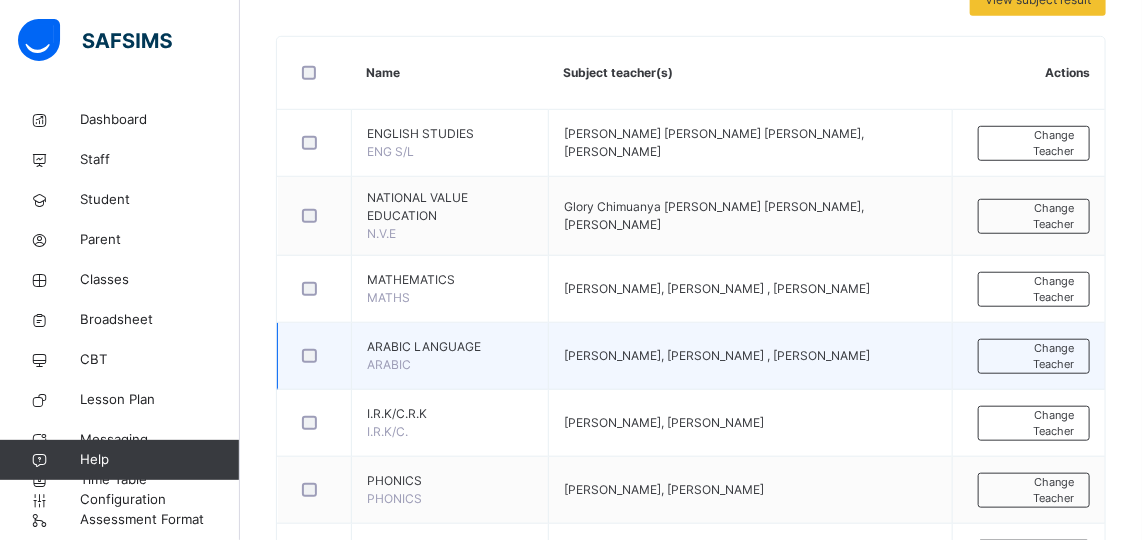 click on "[PERSON_NAME], [PERSON_NAME] , [PERSON_NAME]" at bounding box center (751, 356) 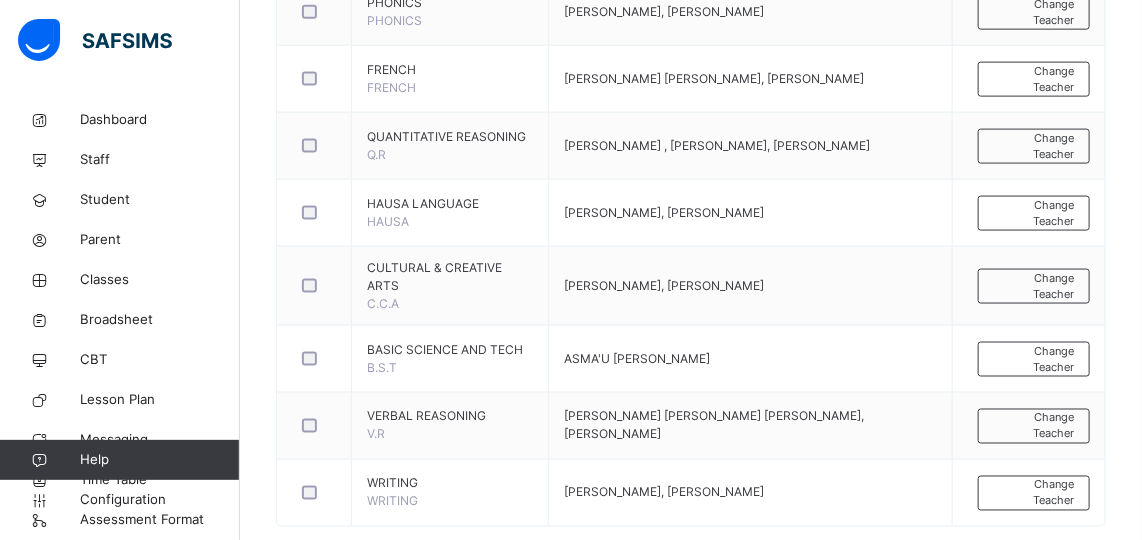 scroll, scrollTop: 943, scrollLeft: 0, axis: vertical 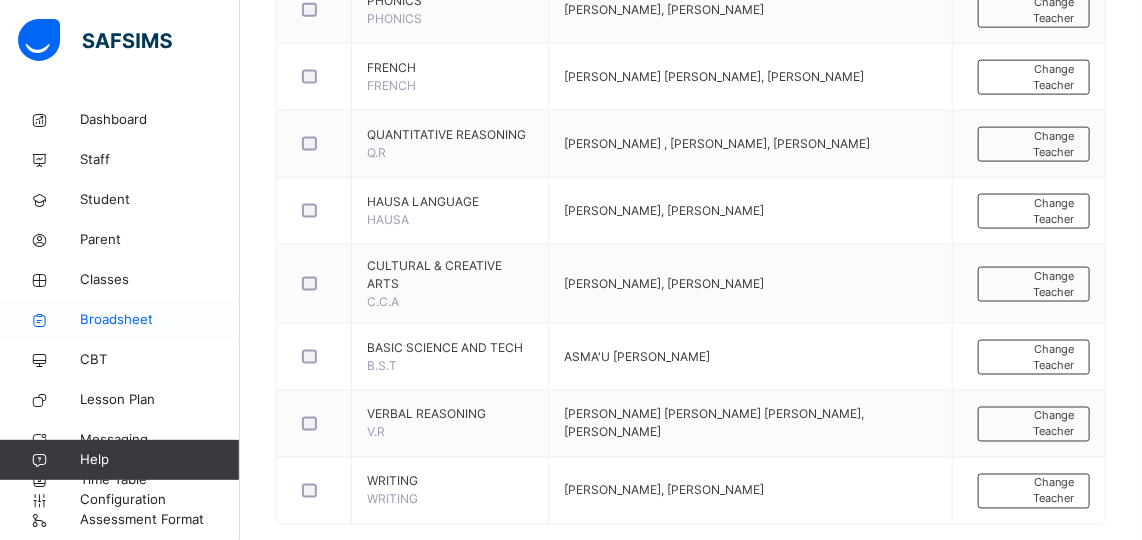 click on "Broadsheet" at bounding box center (160, 320) 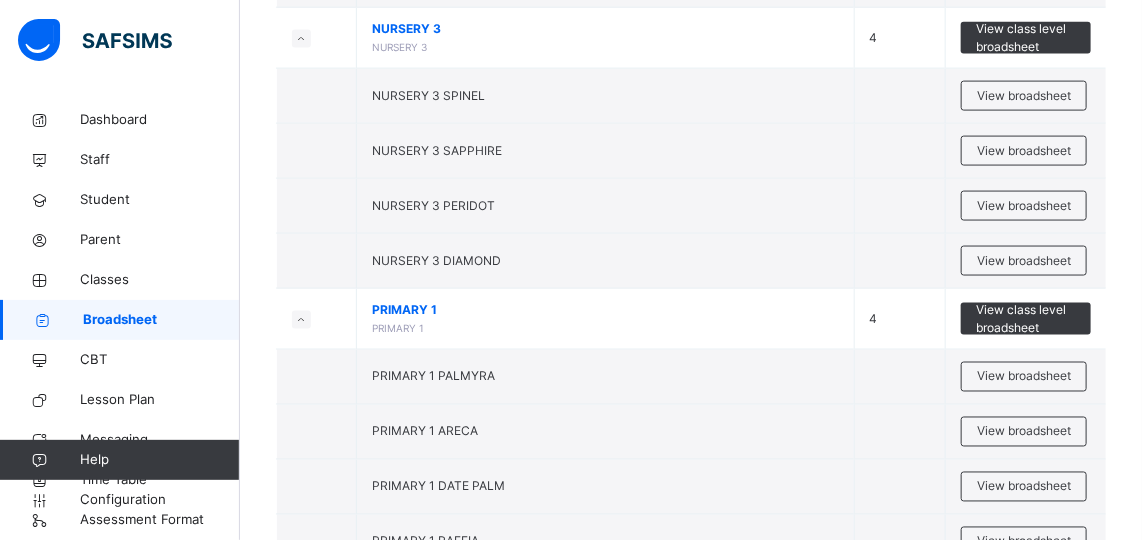 scroll, scrollTop: 978, scrollLeft: 0, axis: vertical 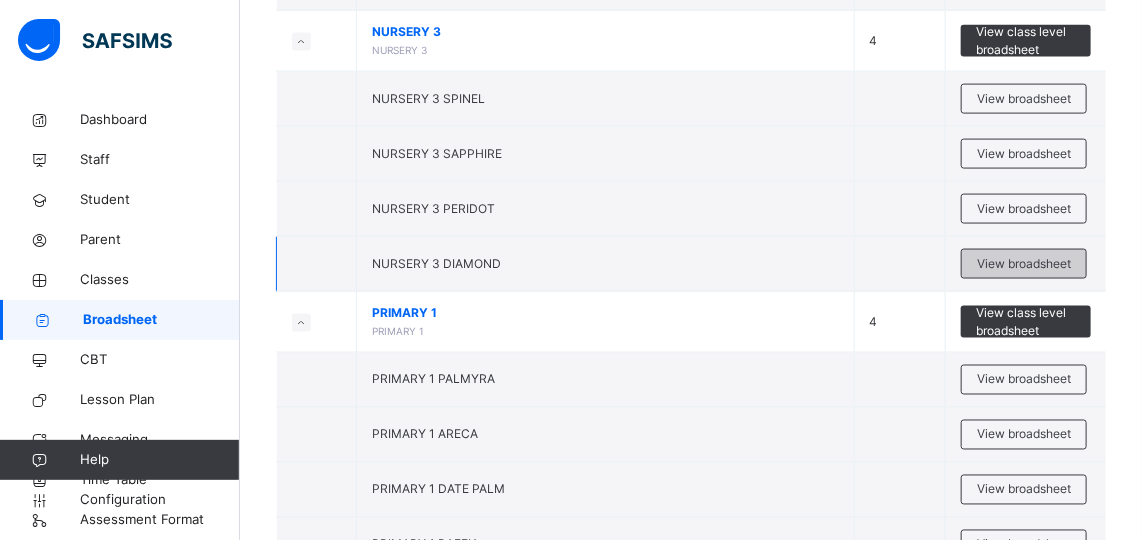 click on "View broadsheet" at bounding box center [1024, 264] 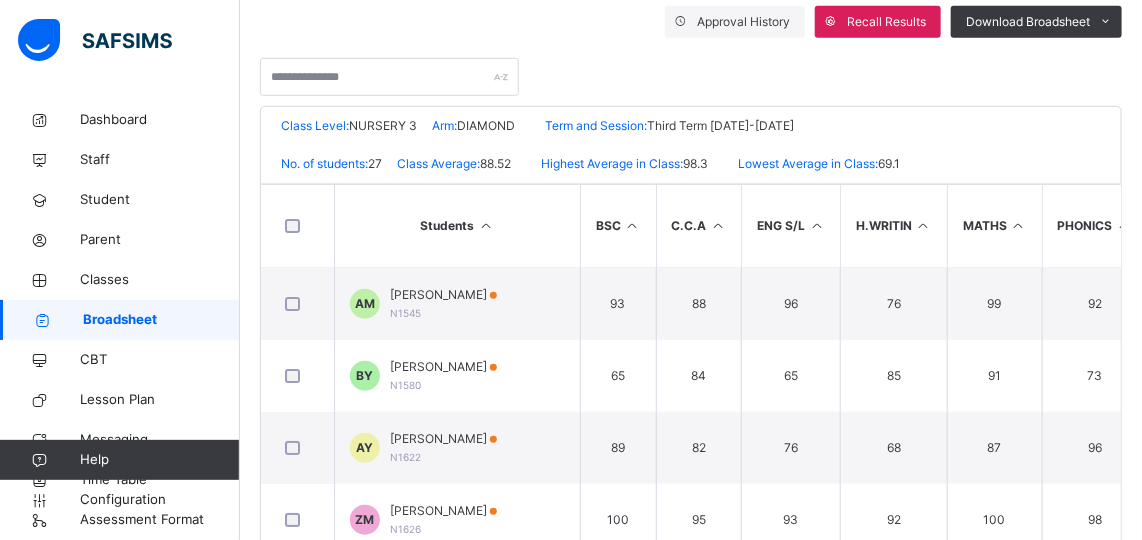 scroll, scrollTop: 370, scrollLeft: 0, axis: vertical 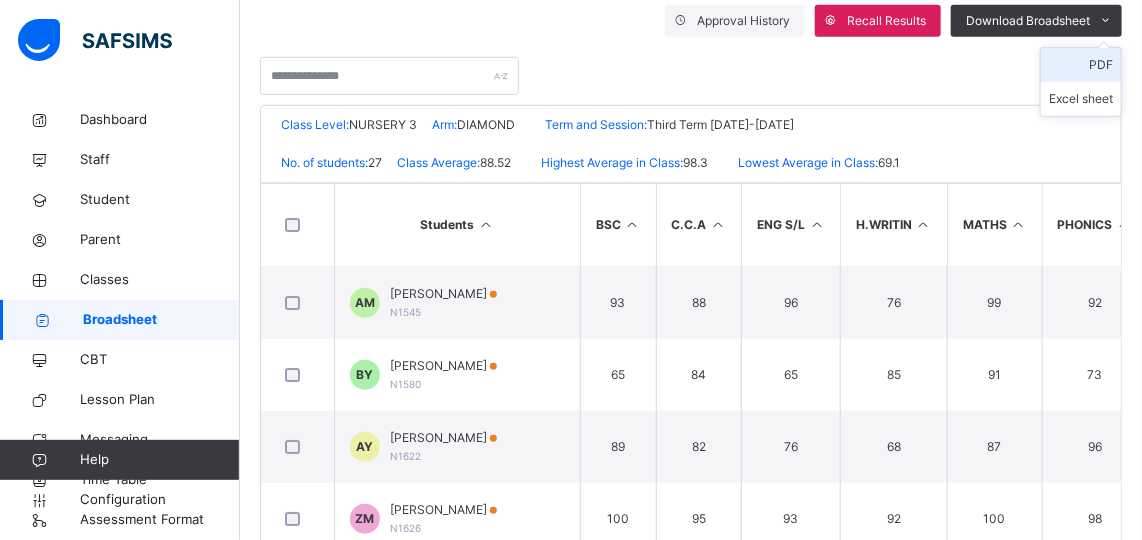 click on "PDF" at bounding box center [1081, 65] 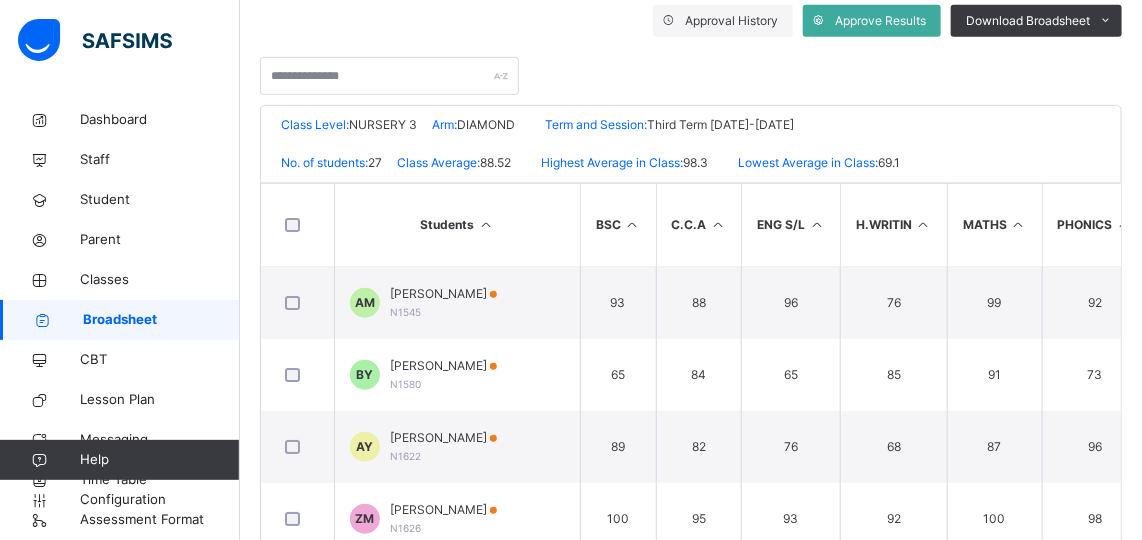 click on "Broadsheet" at bounding box center (161, 320) 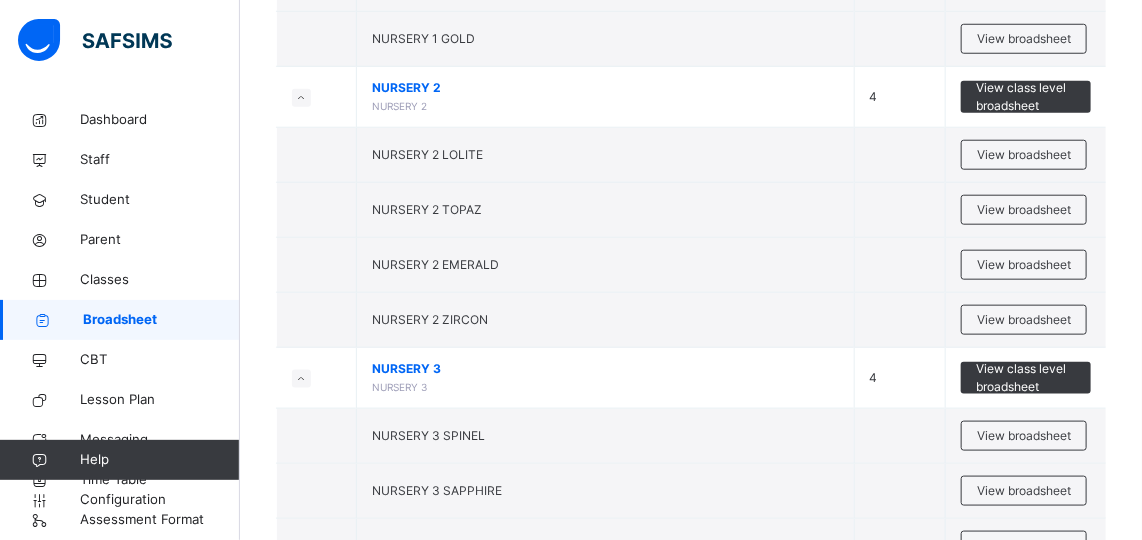 scroll, scrollTop: 645, scrollLeft: 0, axis: vertical 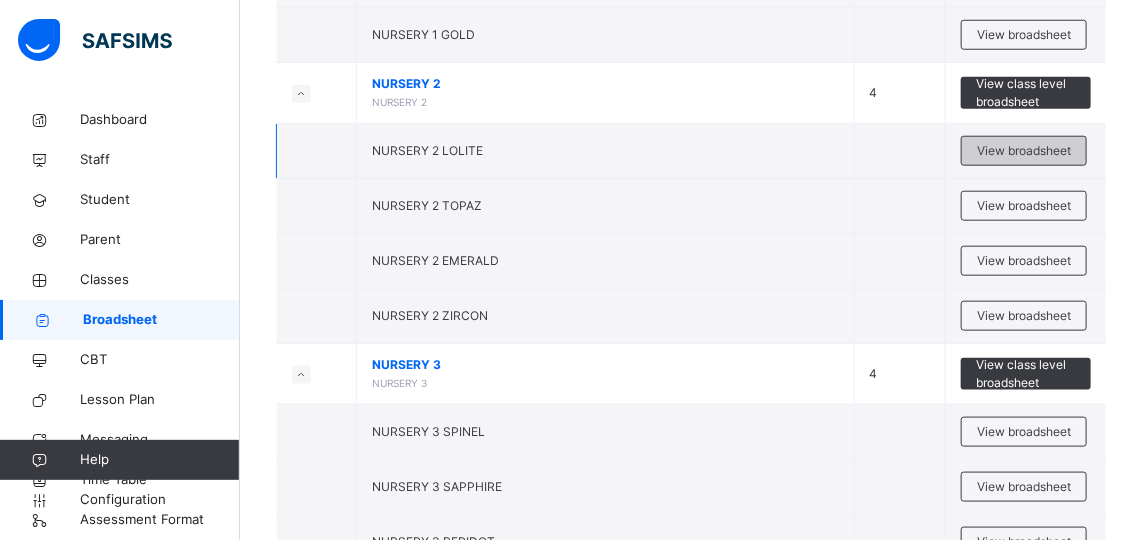 click on "View broadsheet" at bounding box center [1024, 151] 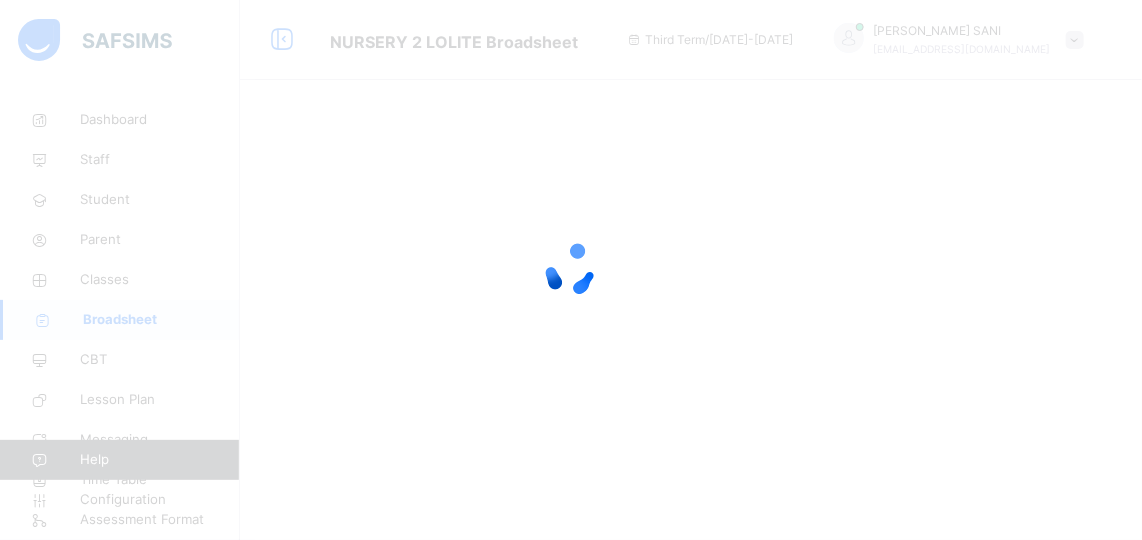 scroll, scrollTop: 0, scrollLeft: 0, axis: both 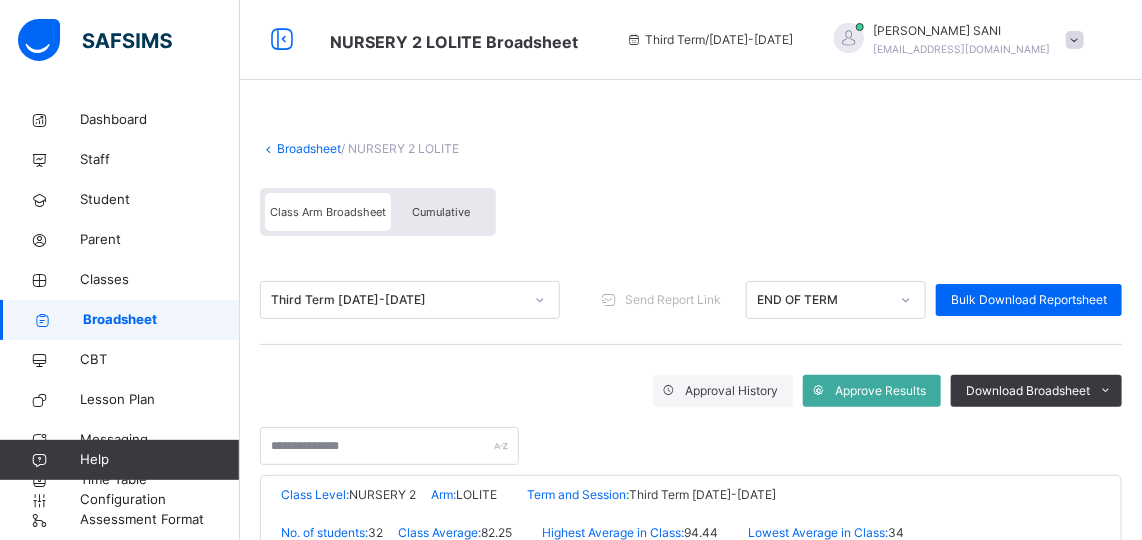 click on "Class Arm Broadsheet Cumulative" at bounding box center (691, 217) 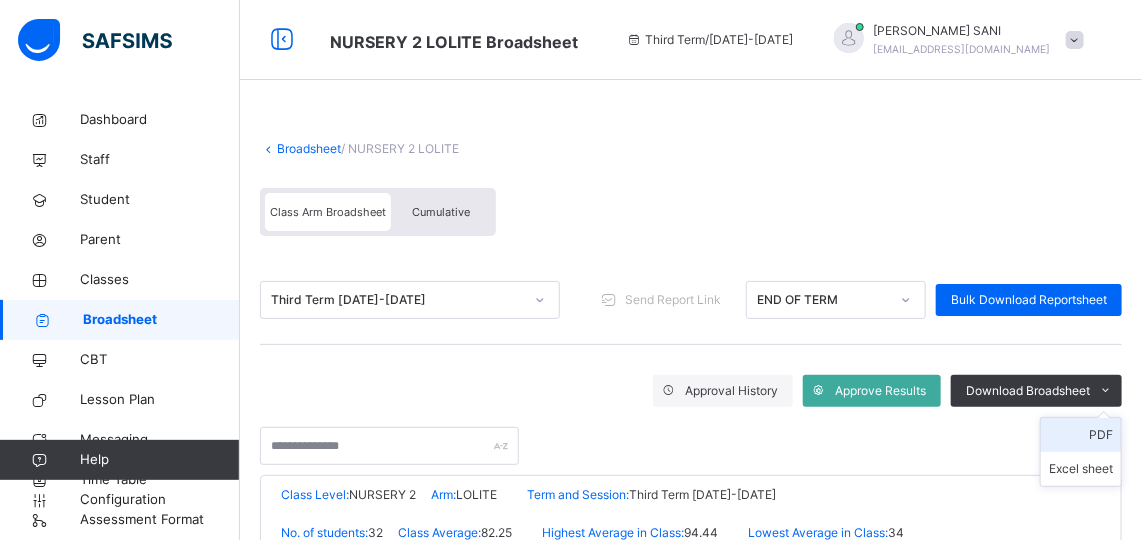 click on "PDF" at bounding box center [1081, 435] 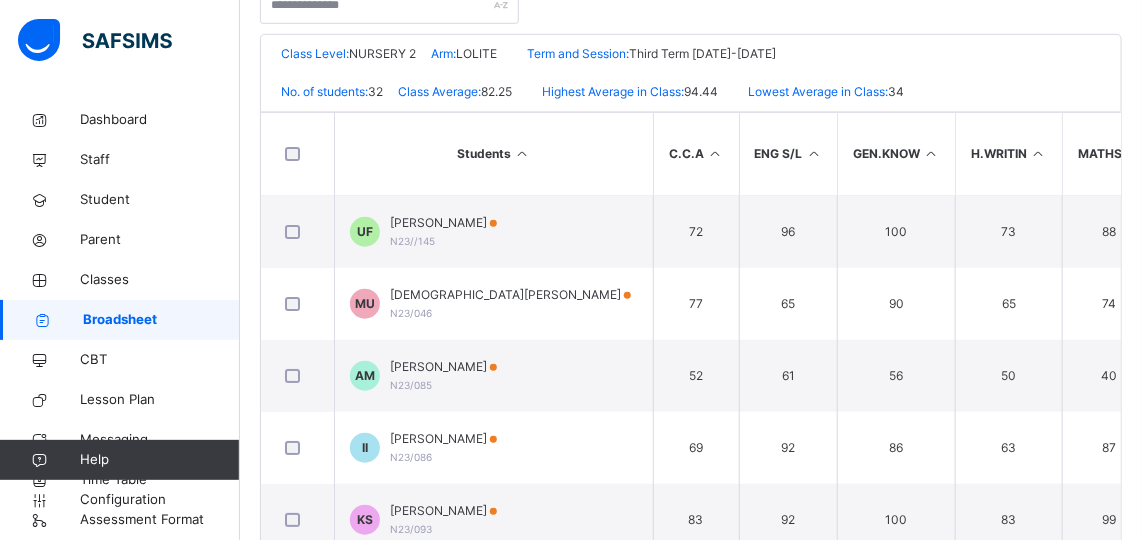 scroll, scrollTop: 520, scrollLeft: 0, axis: vertical 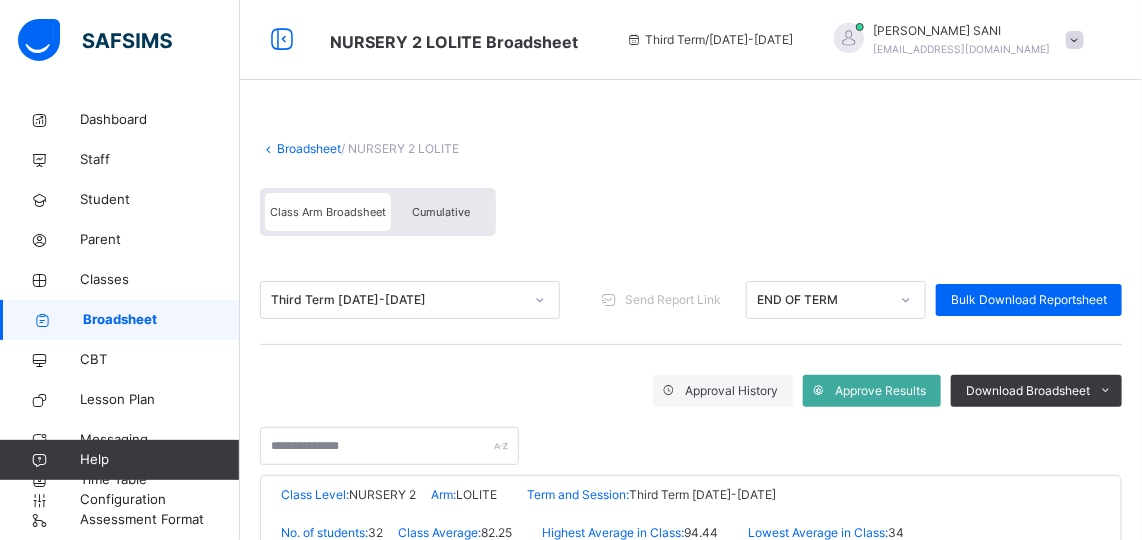 drag, startPoint x: 676, startPoint y: 314, endPoint x: 462, endPoint y: 266, distance: 219.31712 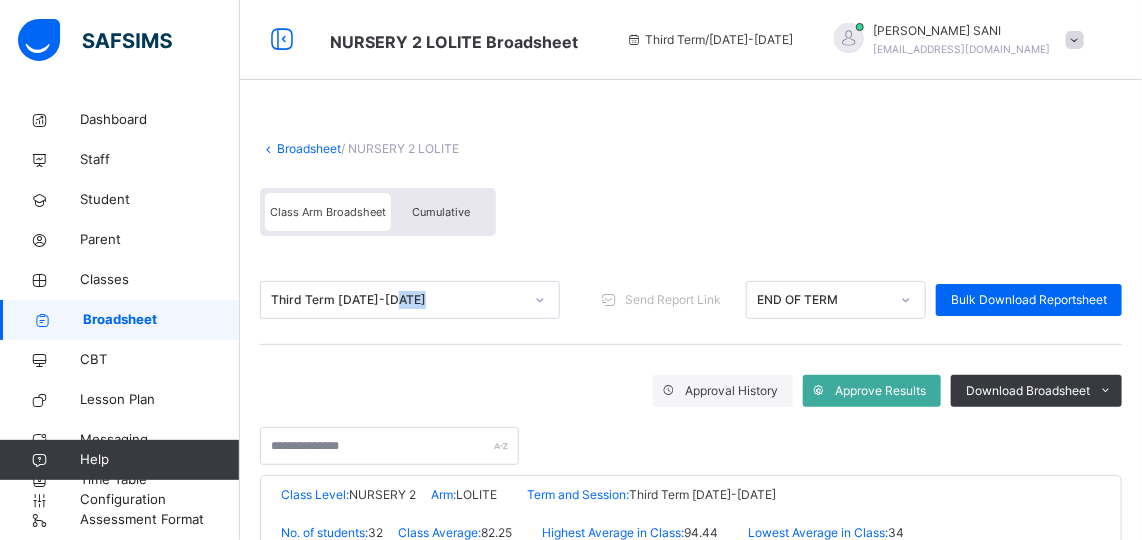 click on "Third Term [DATE]-[DATE] Send Report Link END OF TERM Bulk Download Reportsheet" at bounding box center [691, 300] 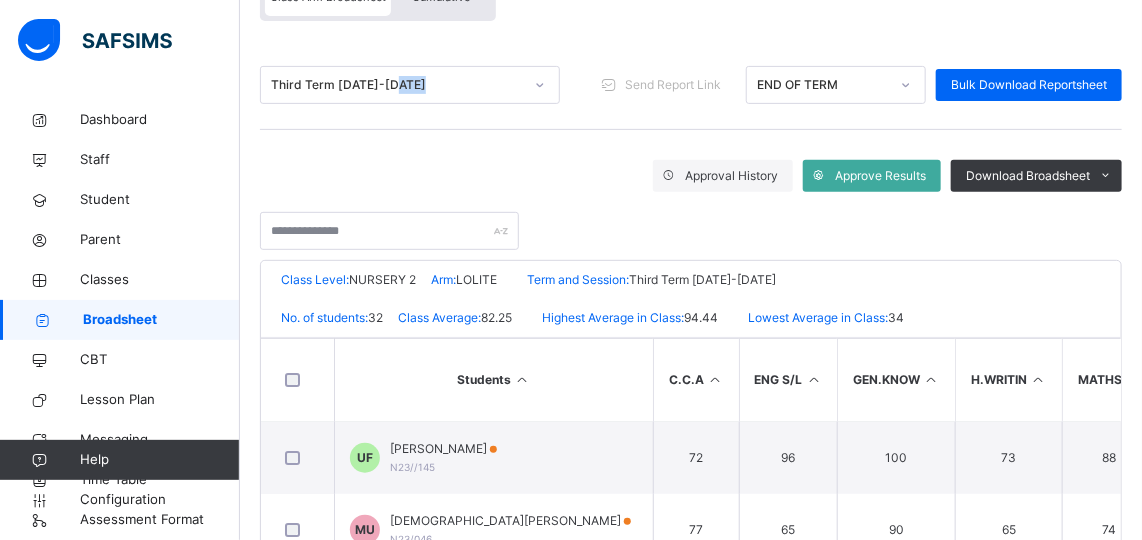 scroll, scrollTop: 218, scrollLeft: 0, axis: vertical 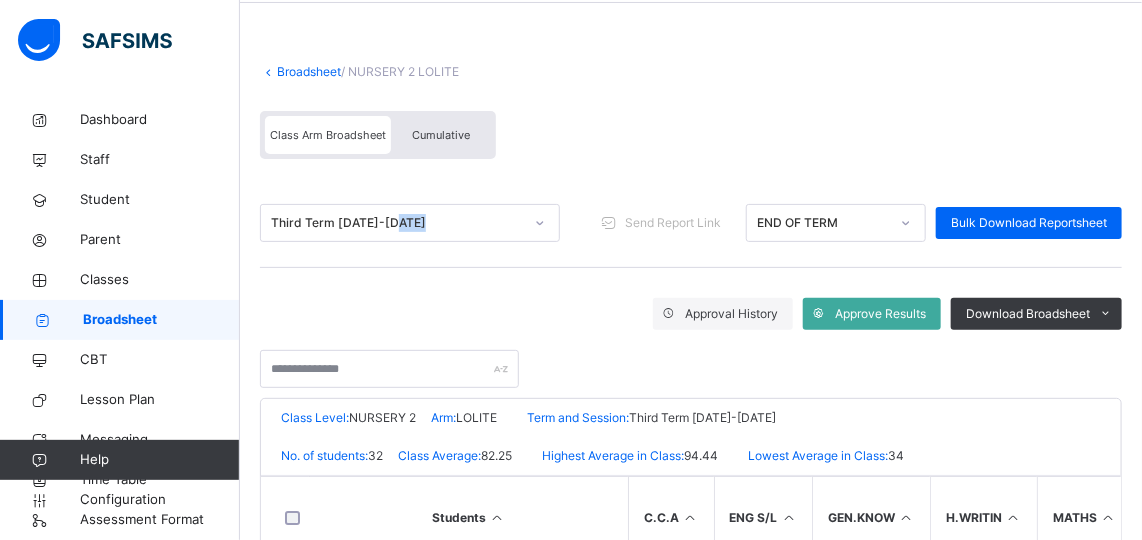 click on "Broadsheet" at bounding box center (161, 320) 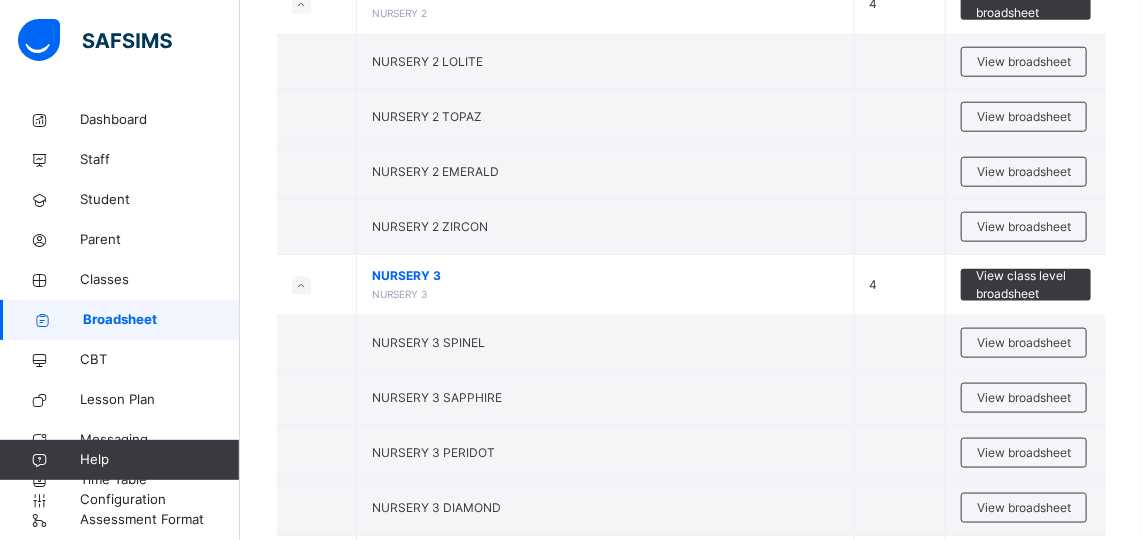 scroll, scrollTop: 743, scrollLeft: 0, axis: vertical 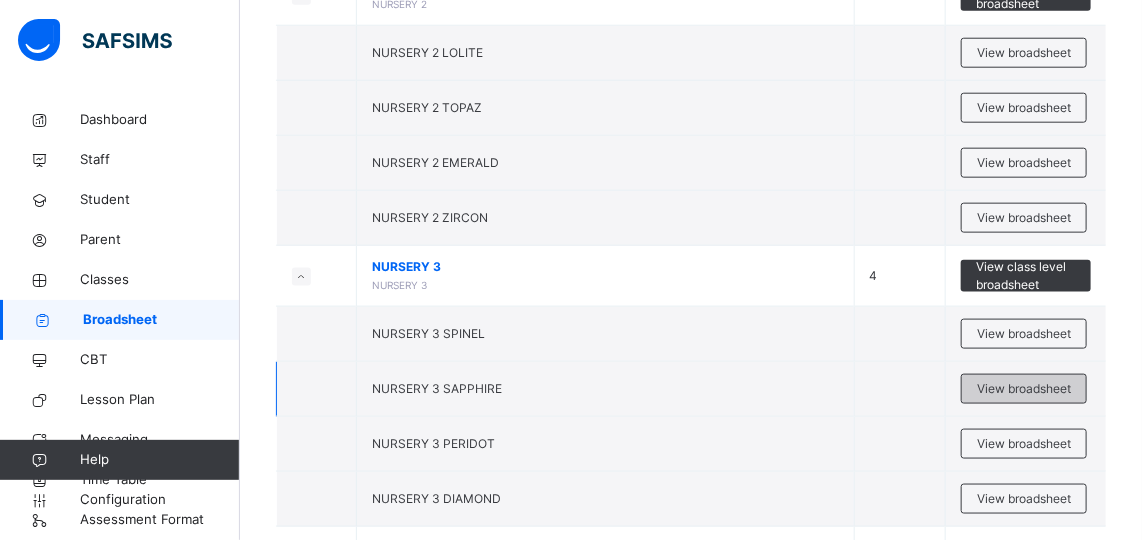 click on "View broadsheet" at bounding box center (1024, 389) 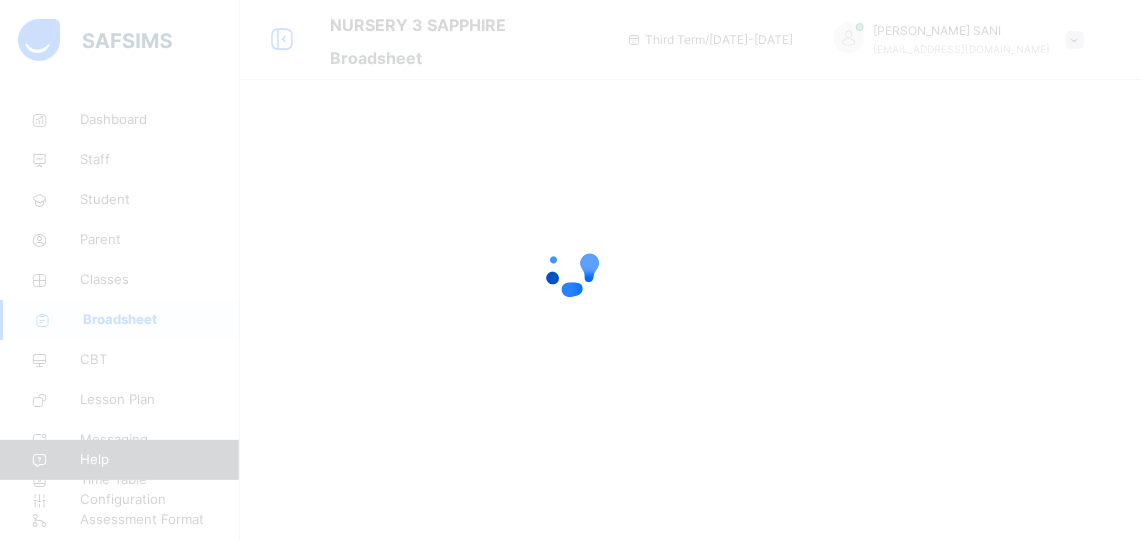 scroll, scrollTop: 0, scrollLeft: 0, axis: both 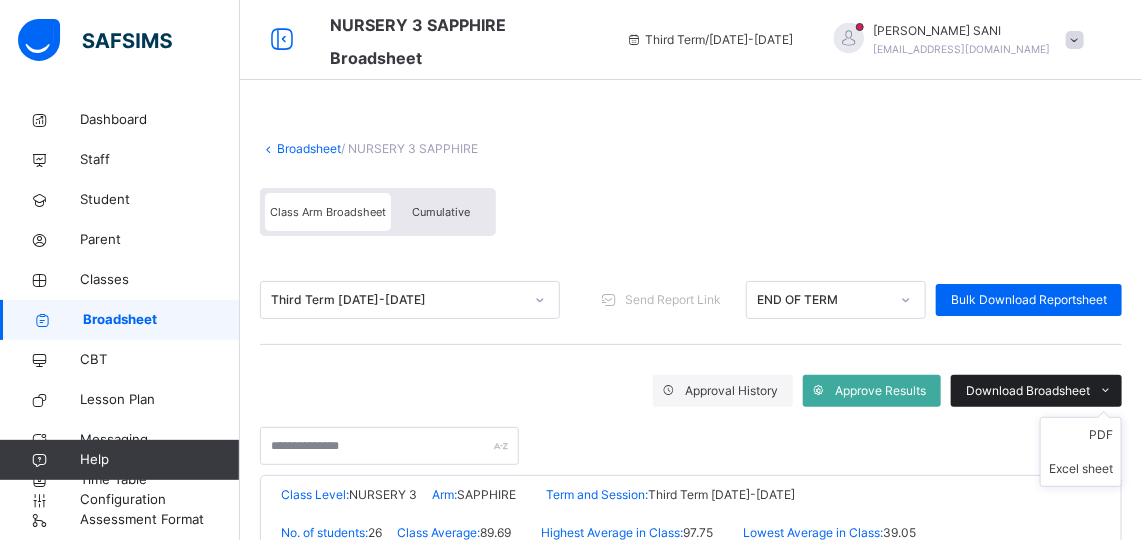 click on "Download Broadsheet" at bounding box center [1036, 391] 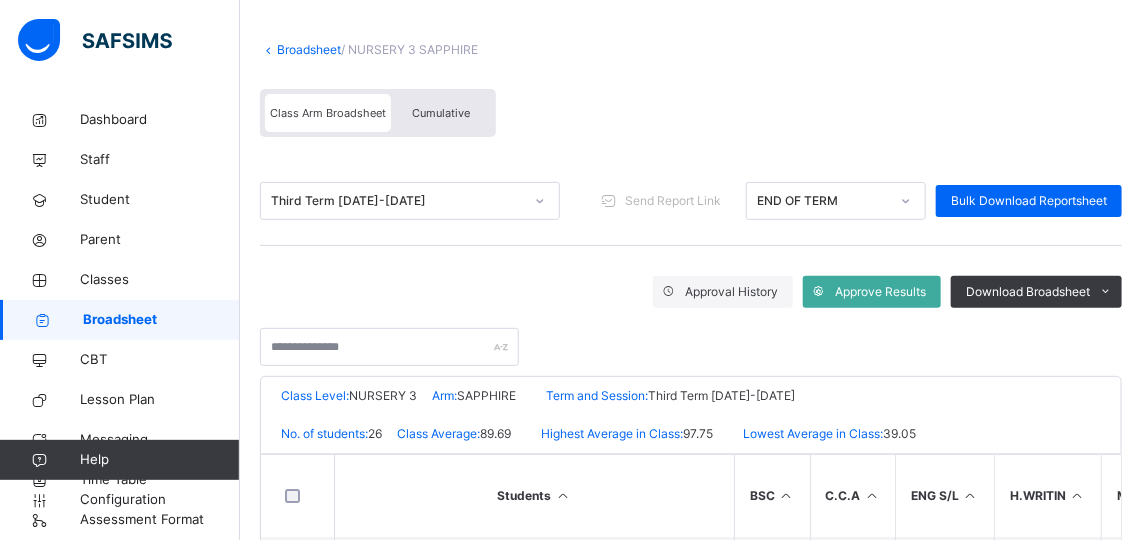 scroll, scrollTop: 101, scrollLeft: 0, axis: vertical 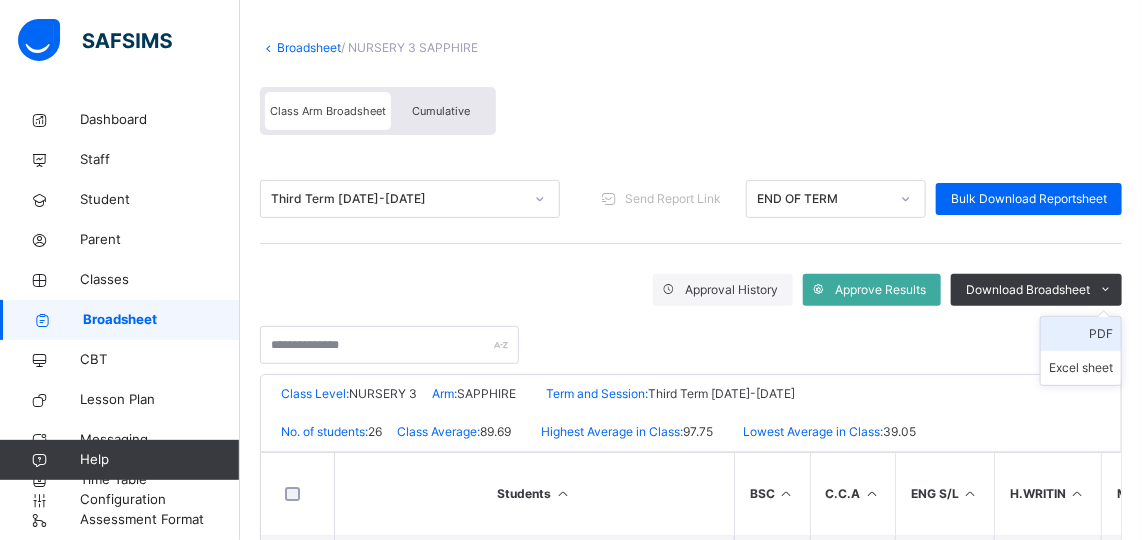 click on "PDF" at bounding box center [1081, 334] 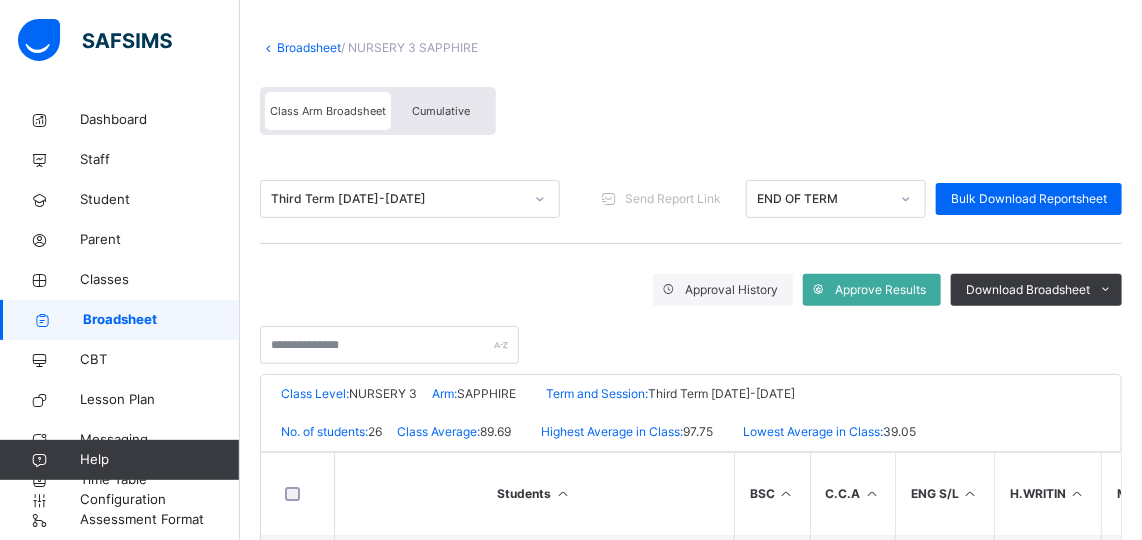 click on "Broadsheet" at bounding box center (161, 320) 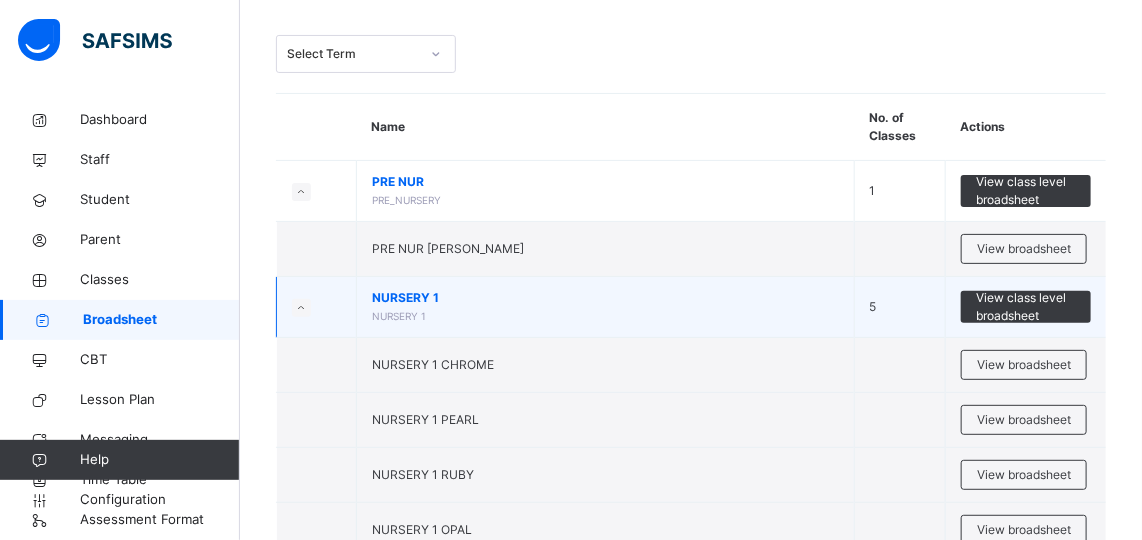 scroll, scrollTop: 98, scrollLeft: 0, axis: vertical 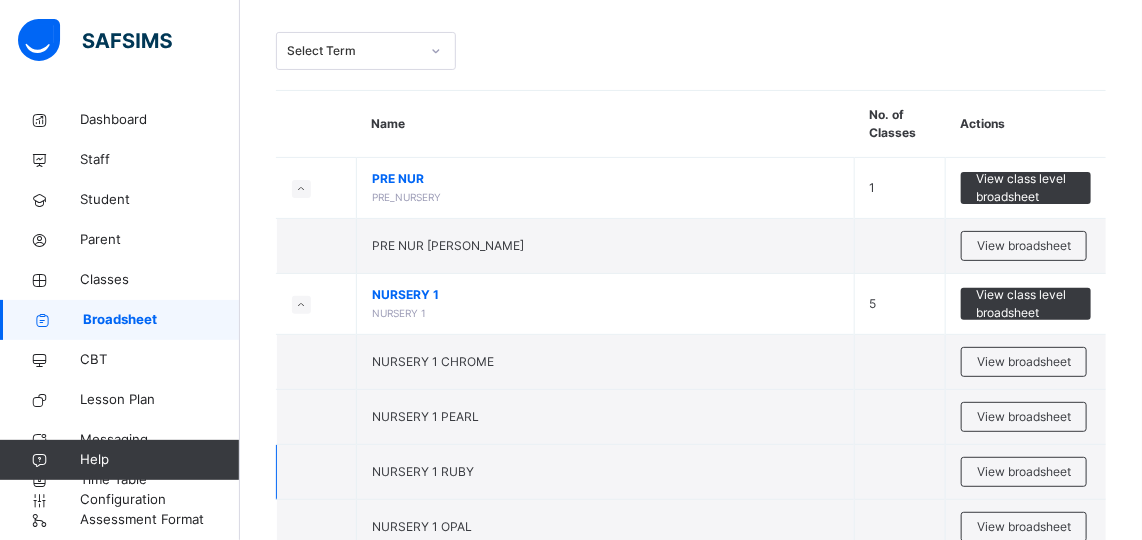 click on "NURSERY 1 RUBY" at bounding box center [423, 471] 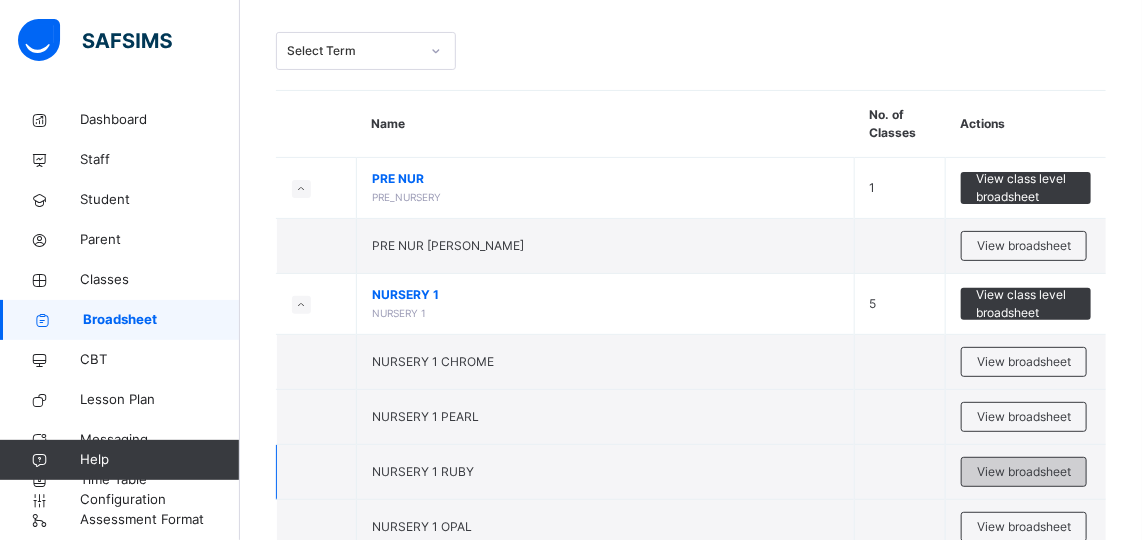 click on "View broadsheet" at bounding box center [1024, 472] 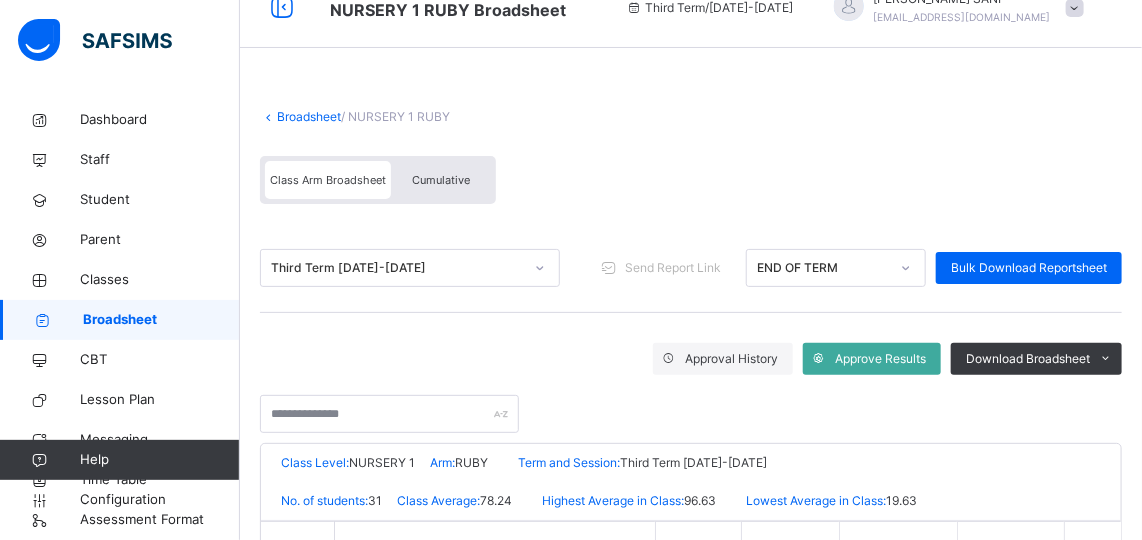 scroll, scrollTop: 34, scrollLeft: 0, axis: vertical 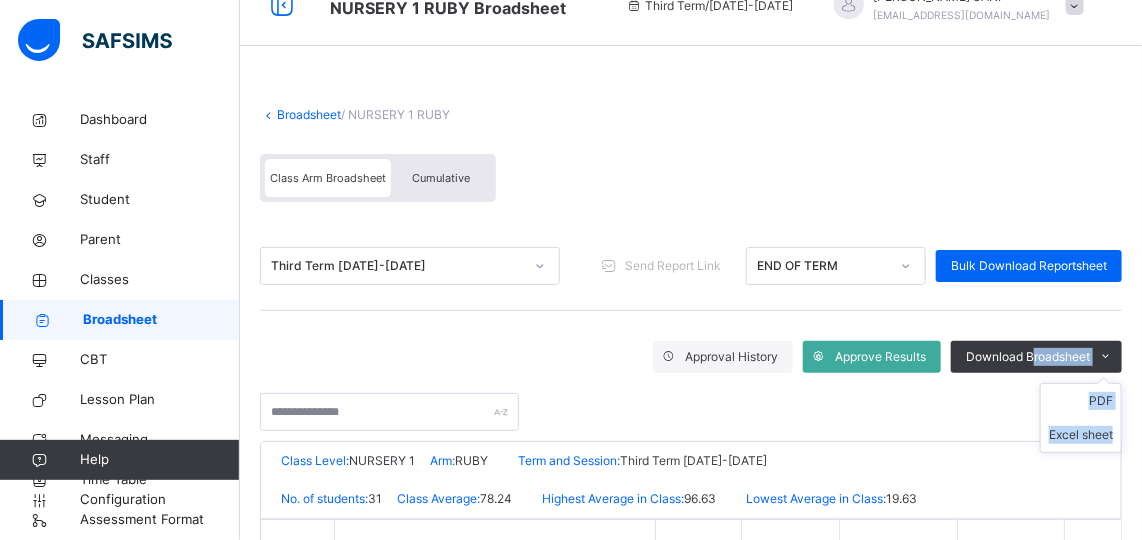 drag, startPoint x: 1046, startPoint y: 369, endPoint x: 1084, endPoint y: 388, distance: 42.48529 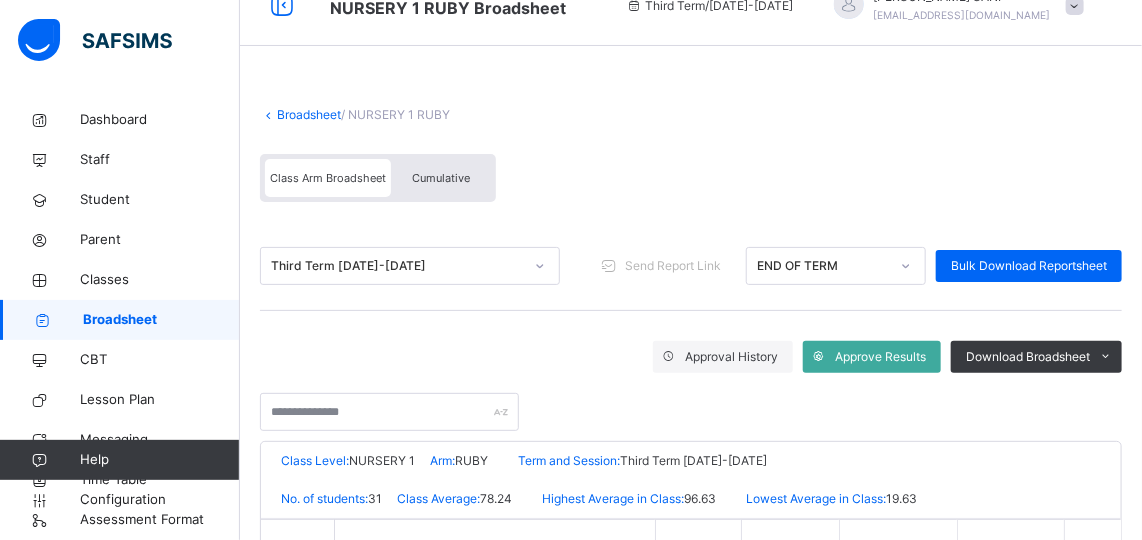 click at bounding box center [691, 402] 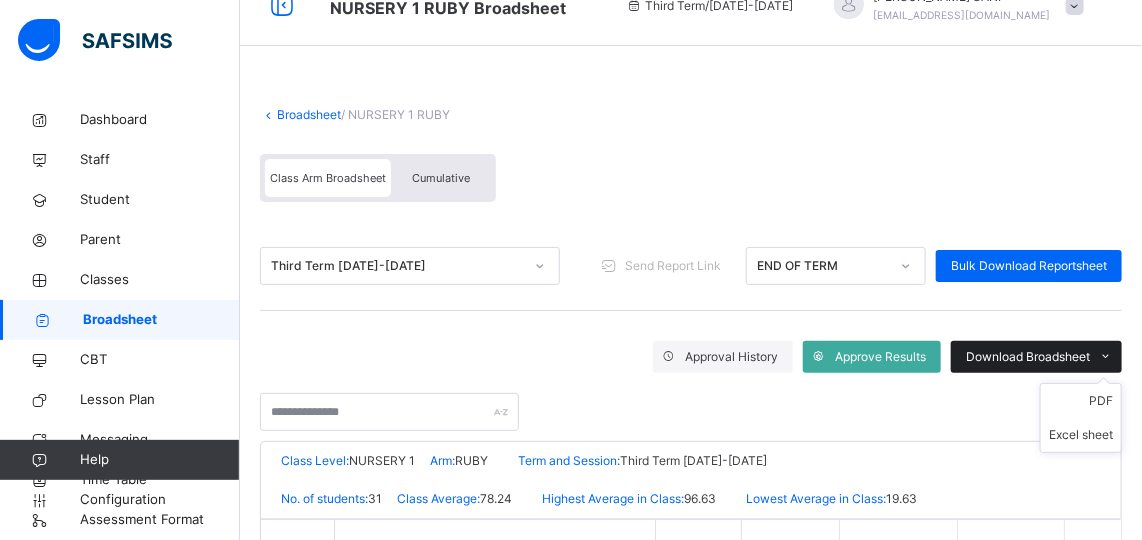 click on "Download Broadsheet" at bounding box center (1028, 357) 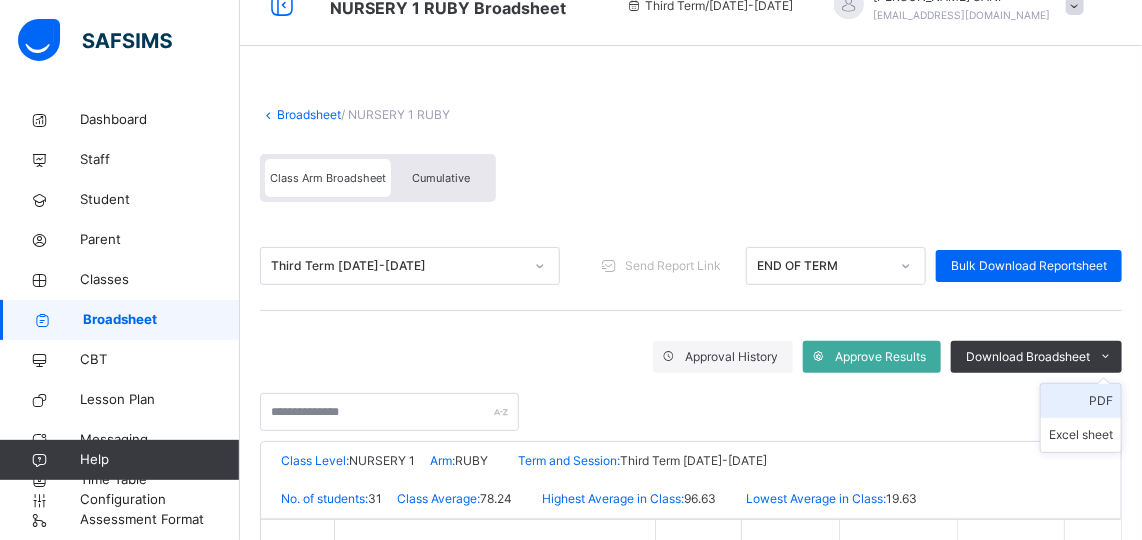 click on "PDF" at bounding box center (1081, 401) 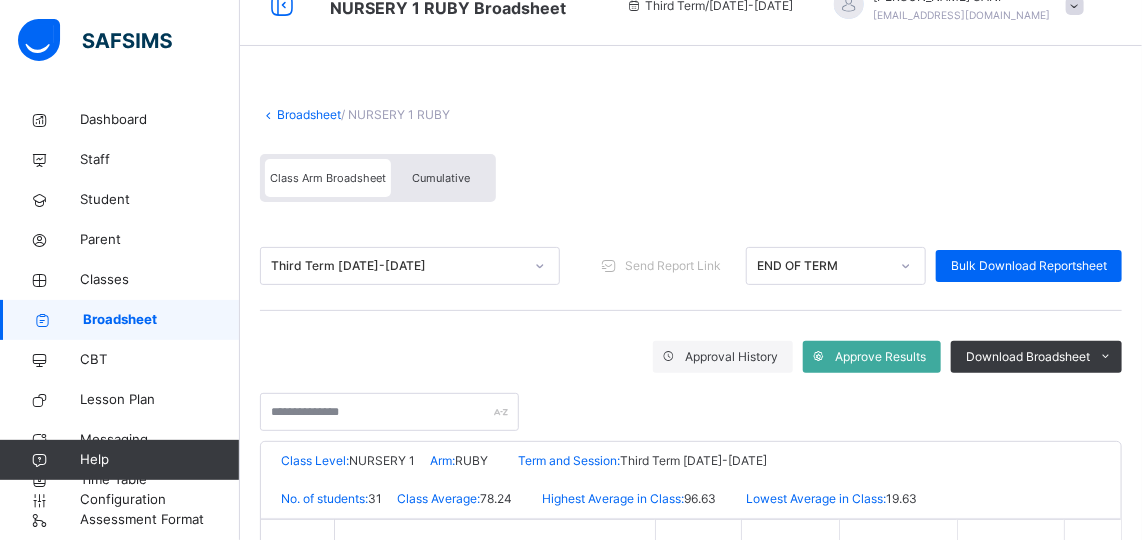 scroll, scrollTop: 0, scrollLeft: 0, axis: both 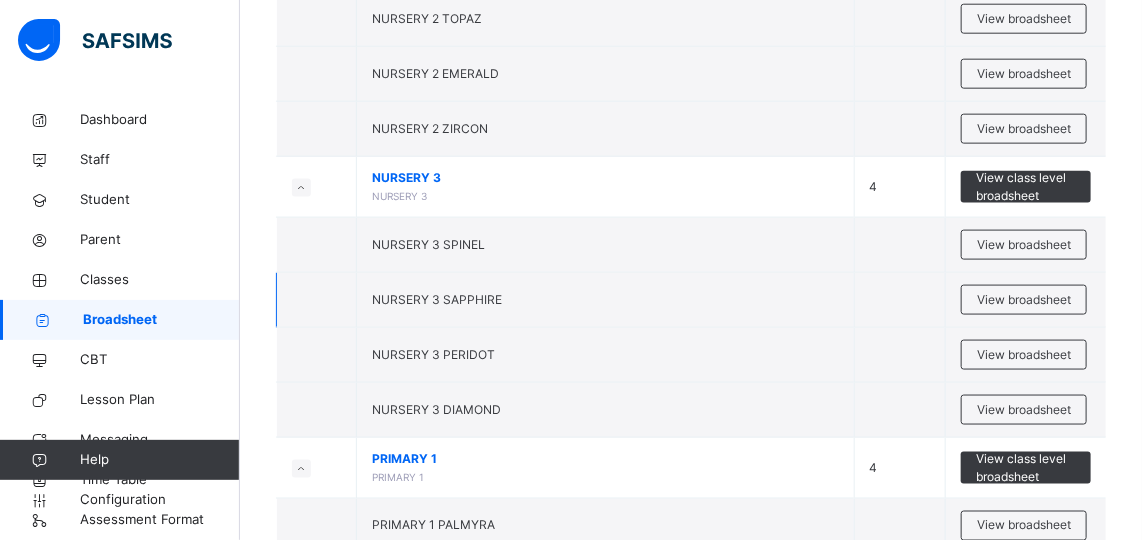 click on "NURSERY 3 SAPPHIRE" at bounding box center (606, 300) 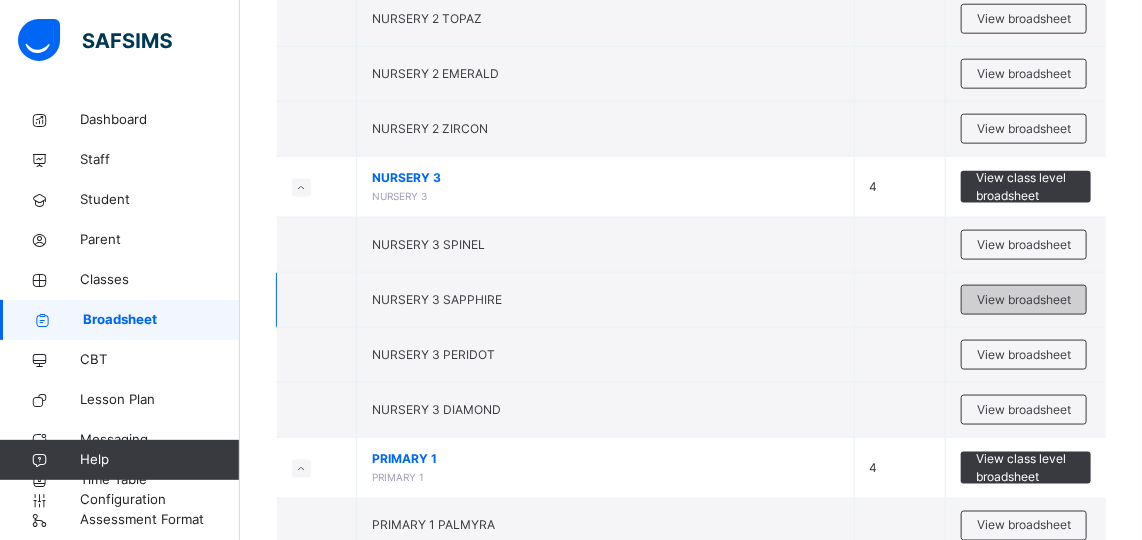 click on "View broadsheet" at bounding box center (1024, 300) 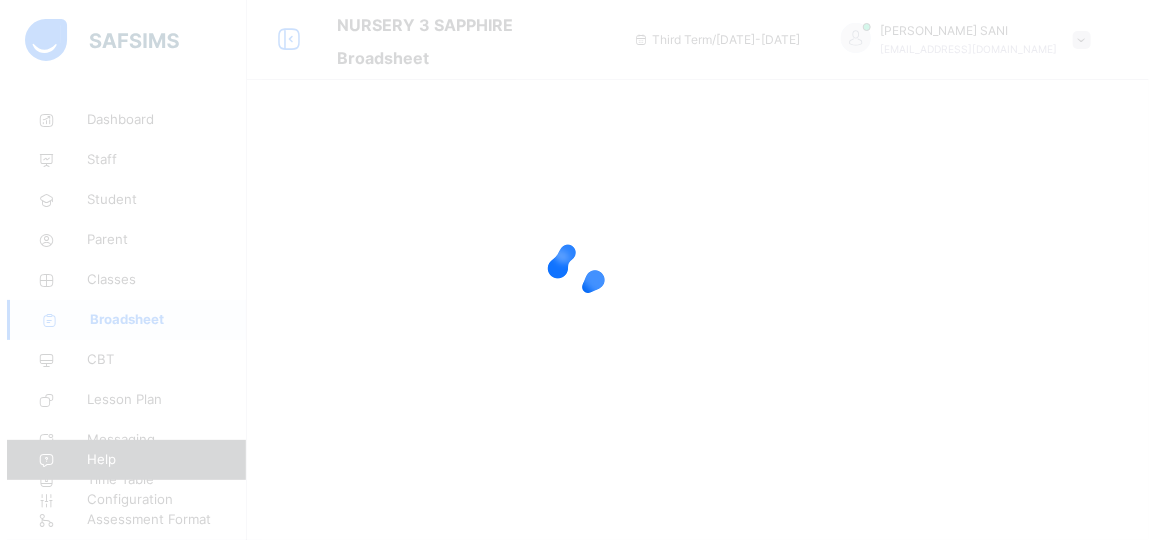 scroll, scrollTop: 0, scrollLeft: 0, axis: both 